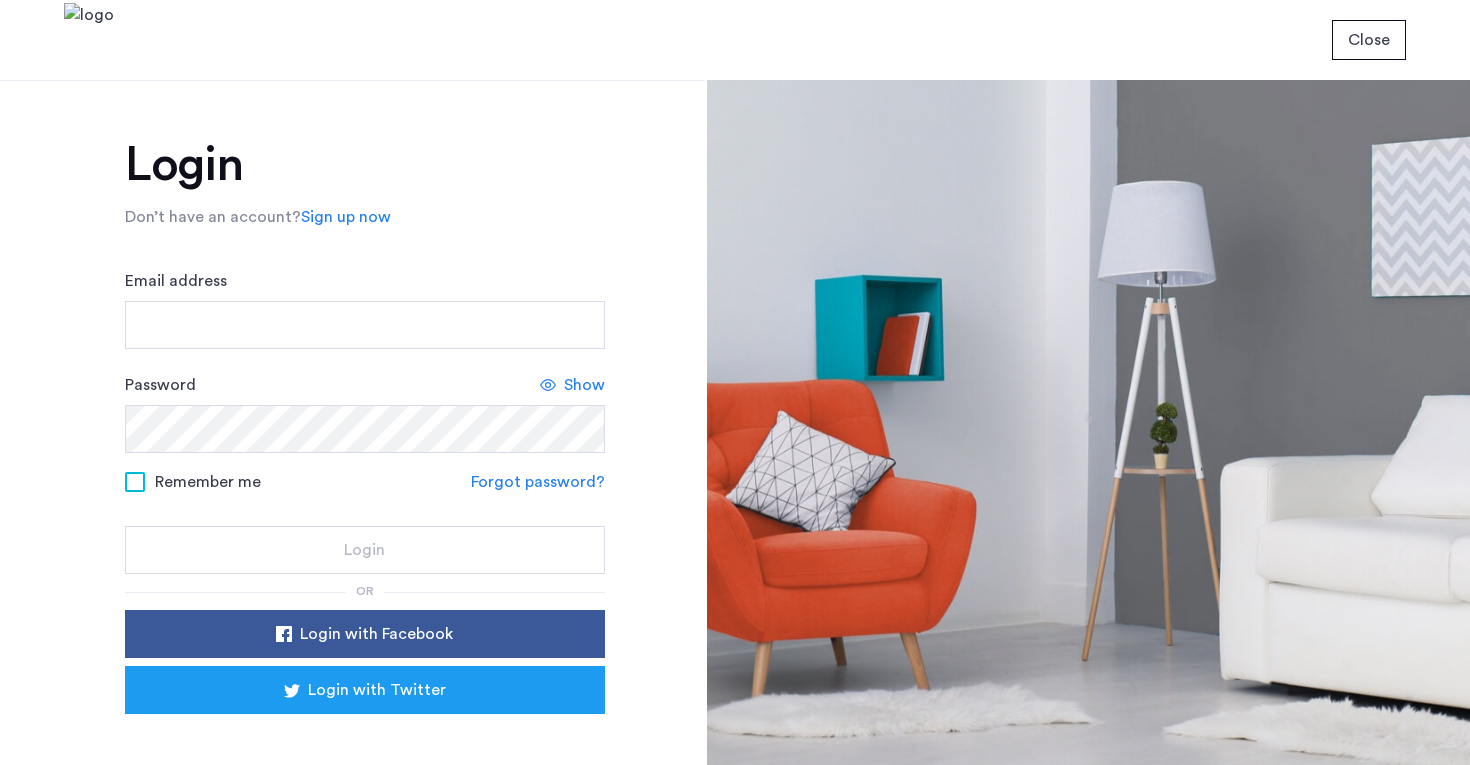 scroll, scrollTop: 0, scrollLeft: 0, axis: both 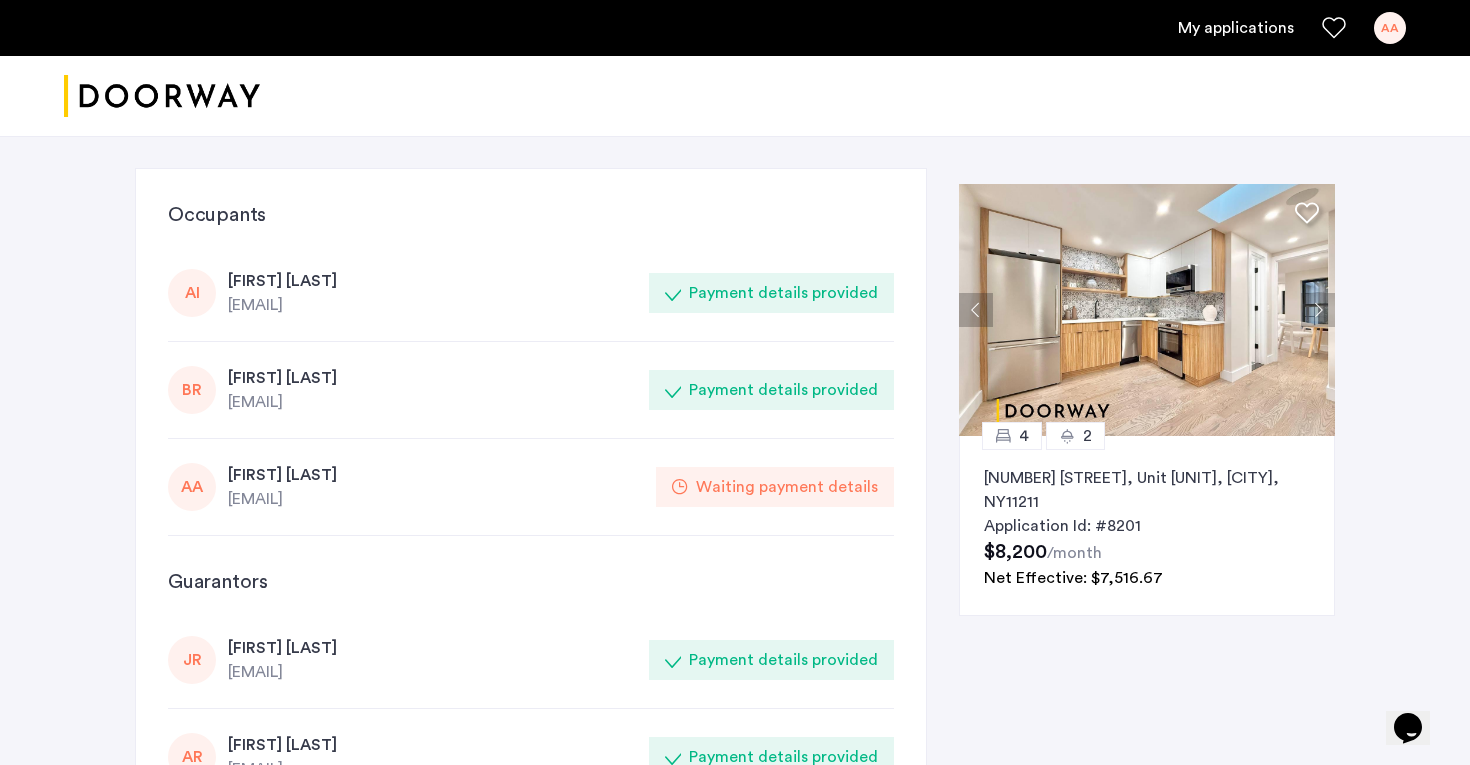 click on "My applications" at bounding box center [1236, 28] 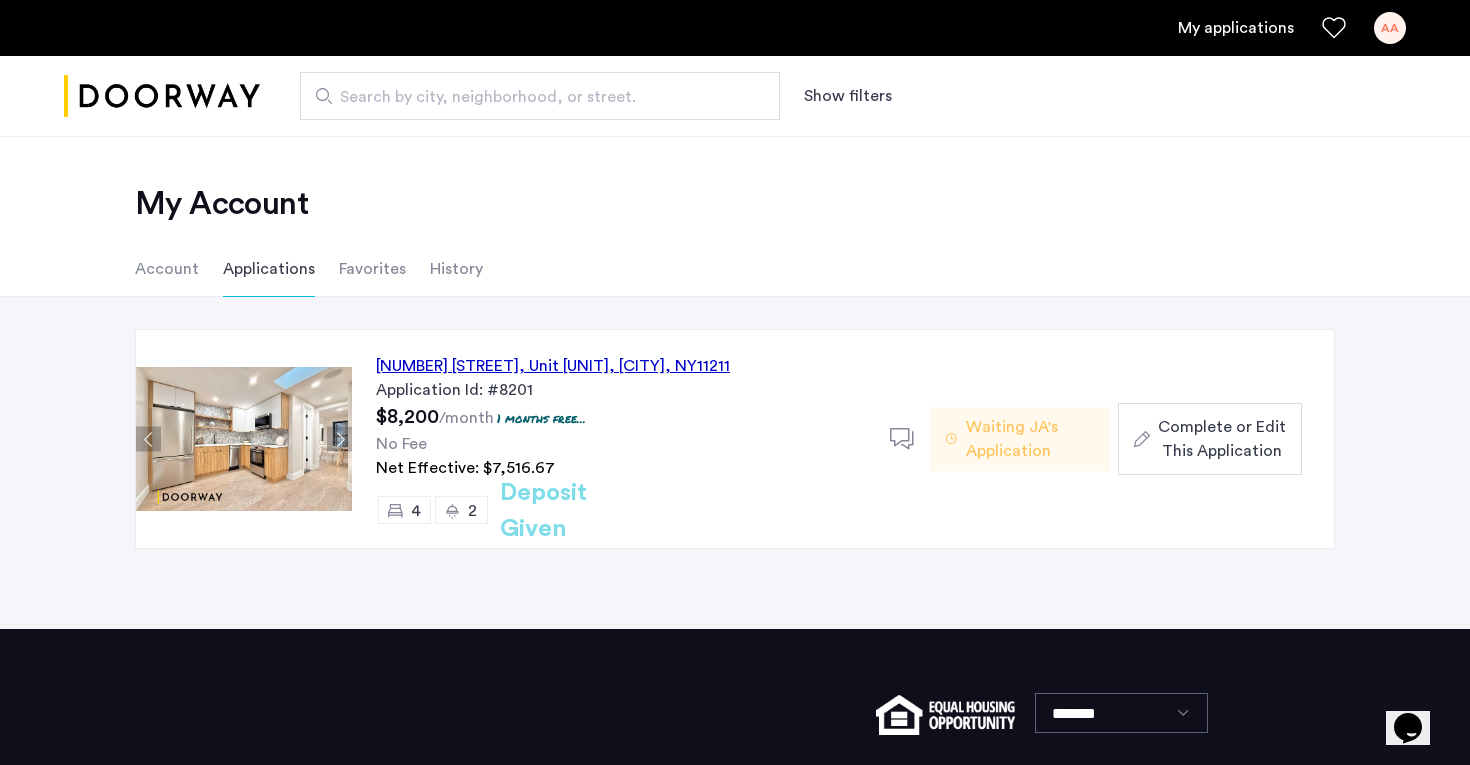 click on "Deposit Given" 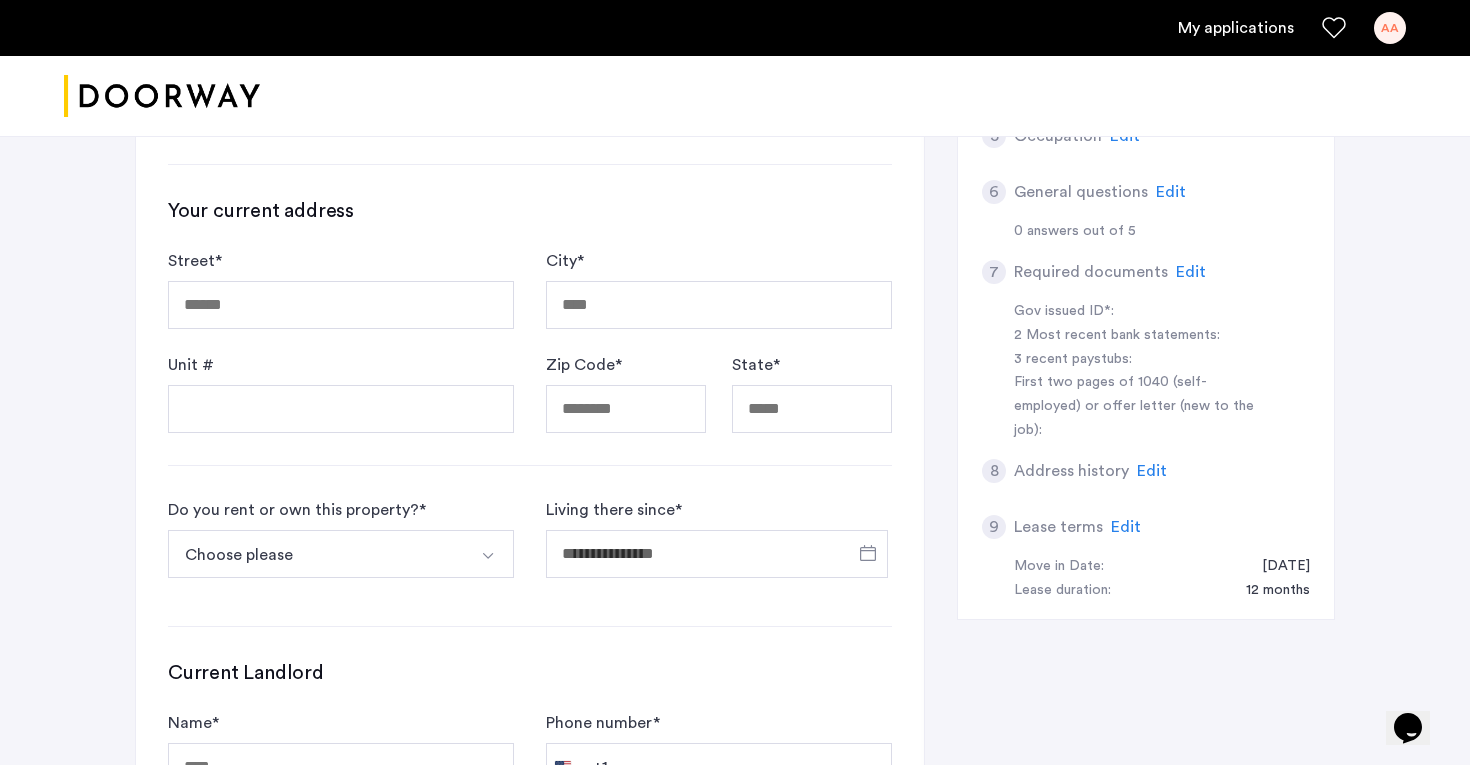 scroll, scrollTop: 728, scrollLeft: 0, axis: vertical 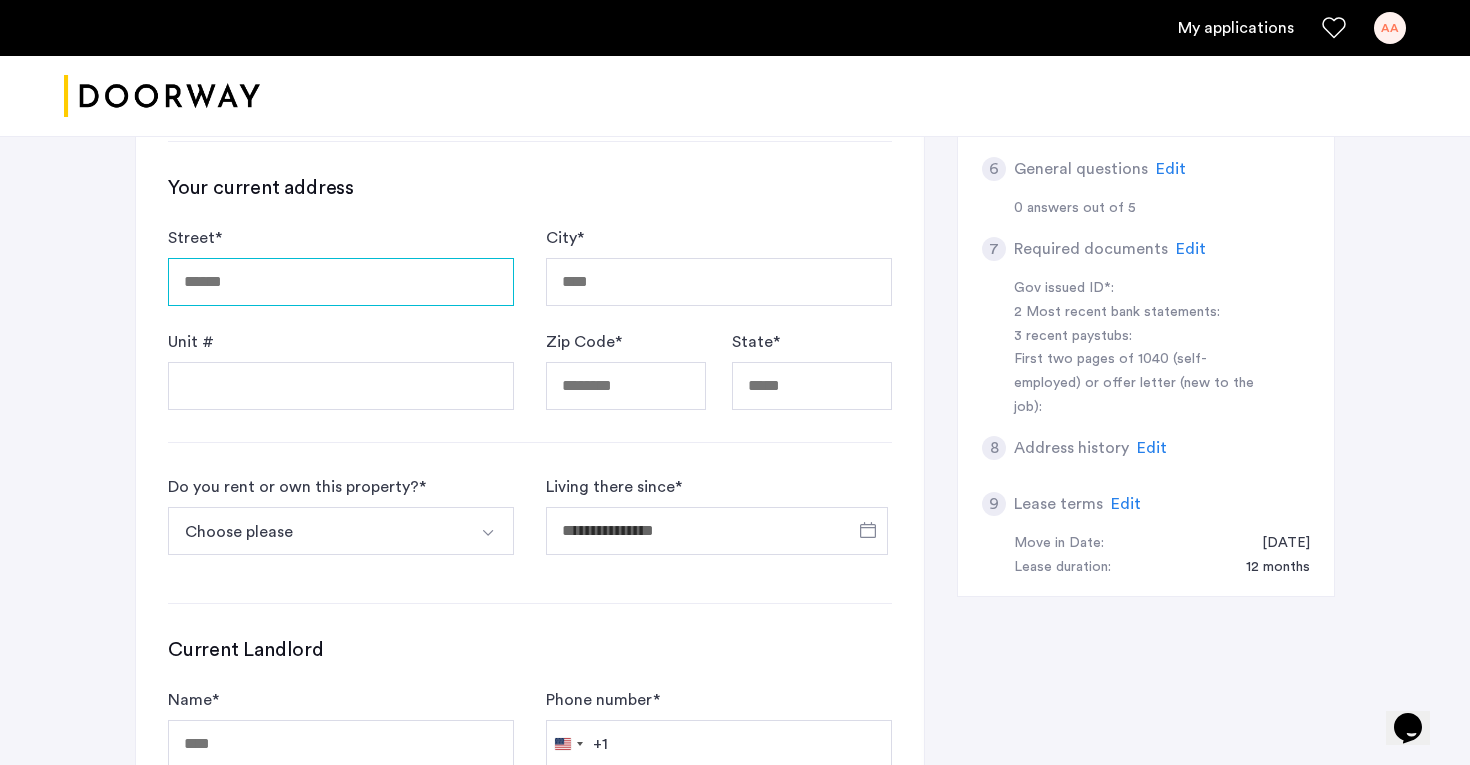 click on "Street  *" at bounding box center [341, 282] 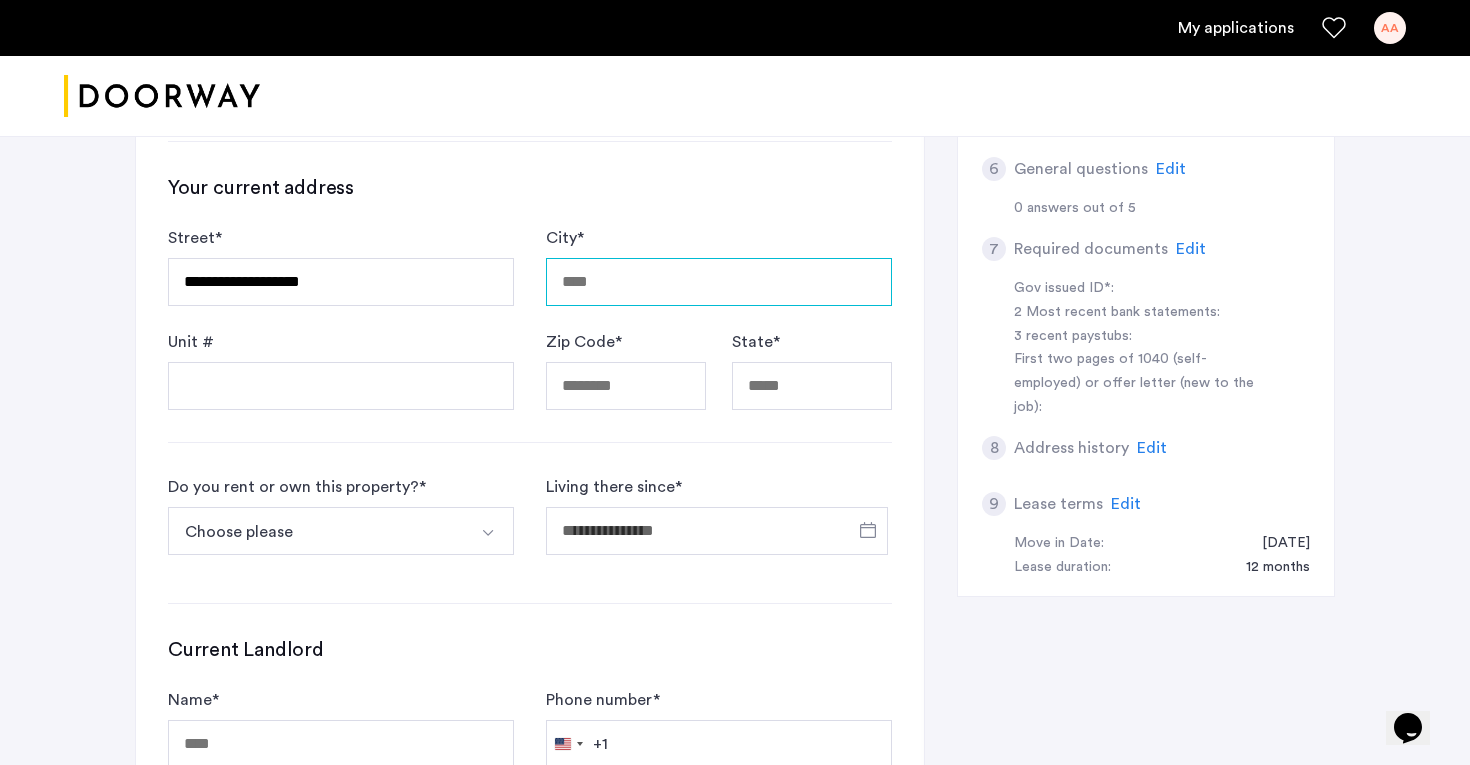 type on "********" 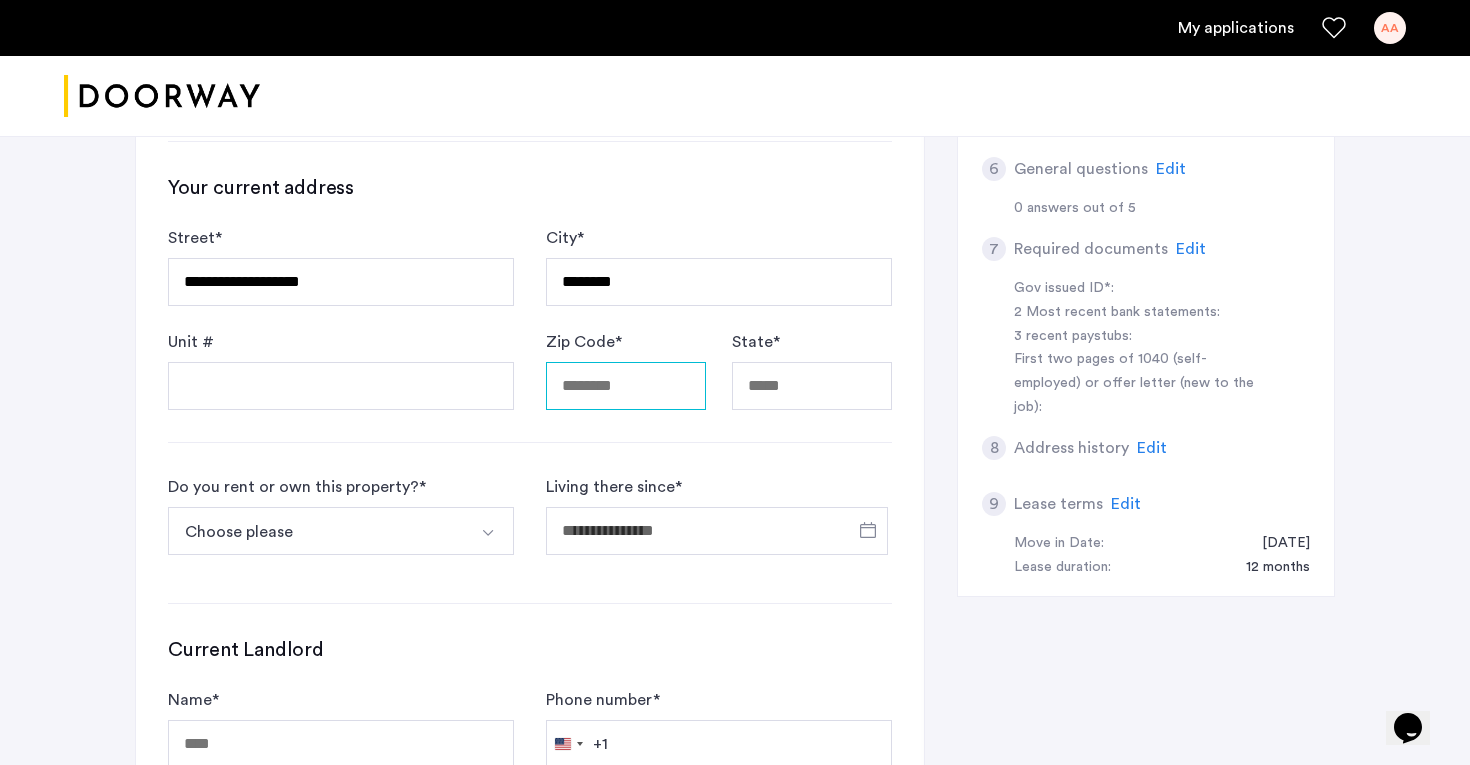 type on "*****" 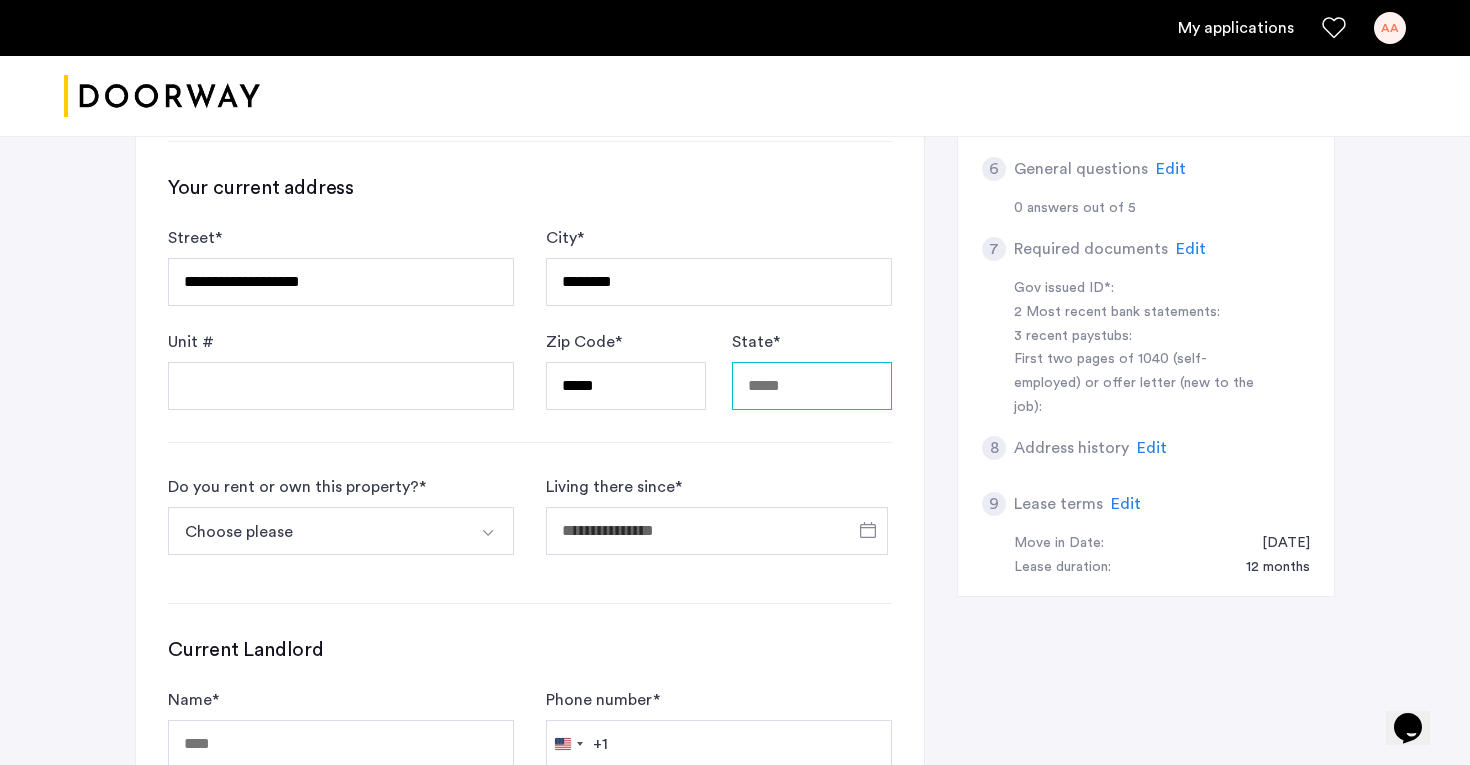 type on "**" 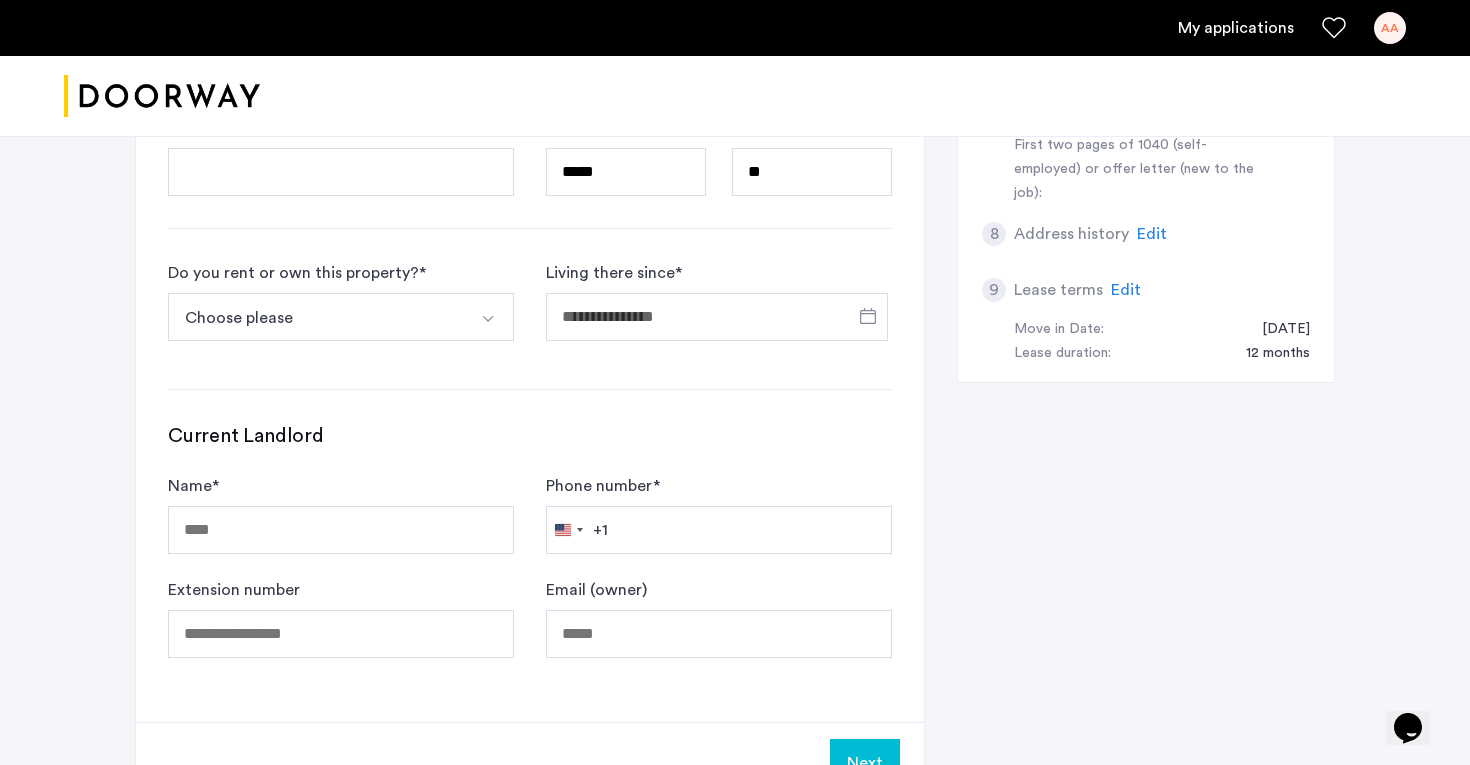 scroll, scrollTop: 938, scrollLeft: 0, axis: vertical 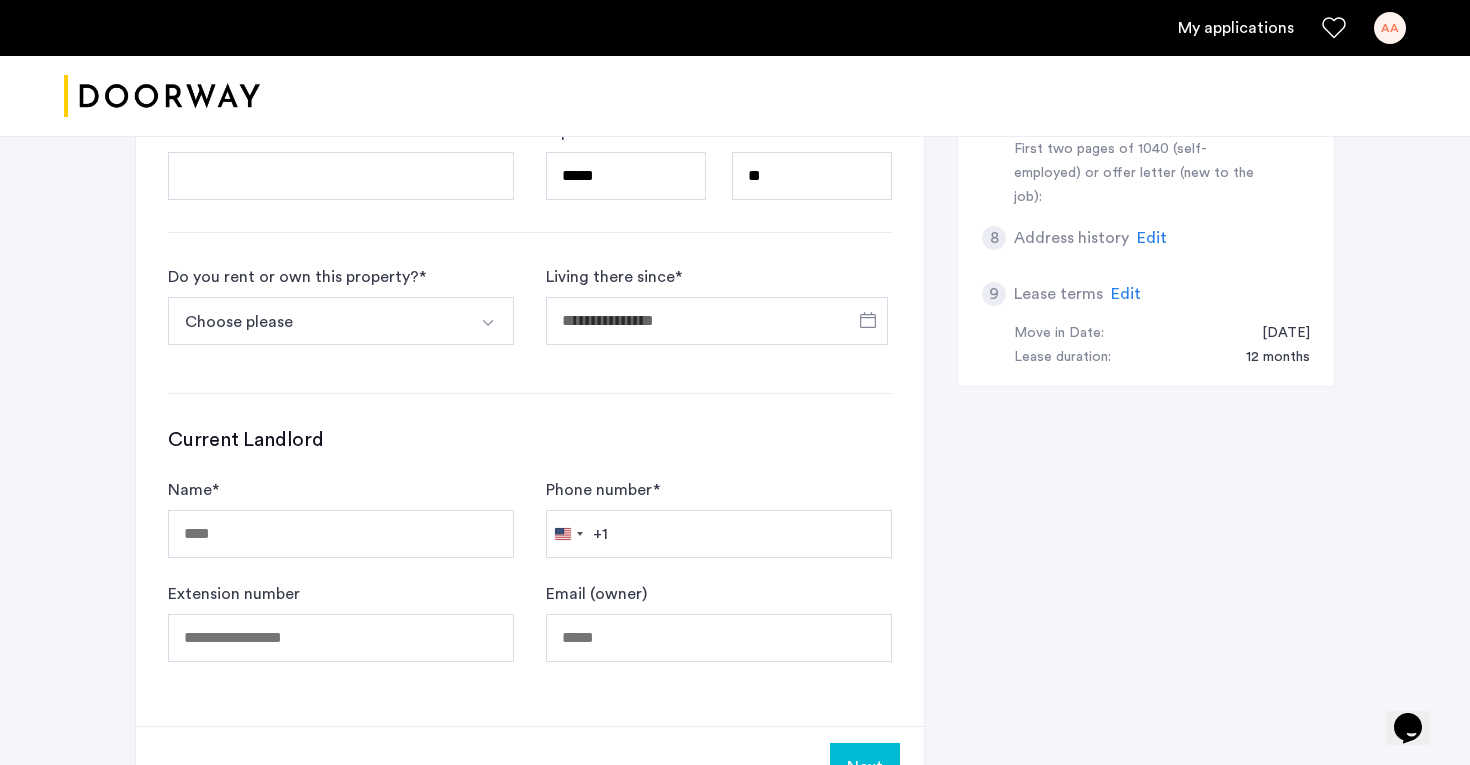 click on "Choose please" at bounding box center (317, 321) 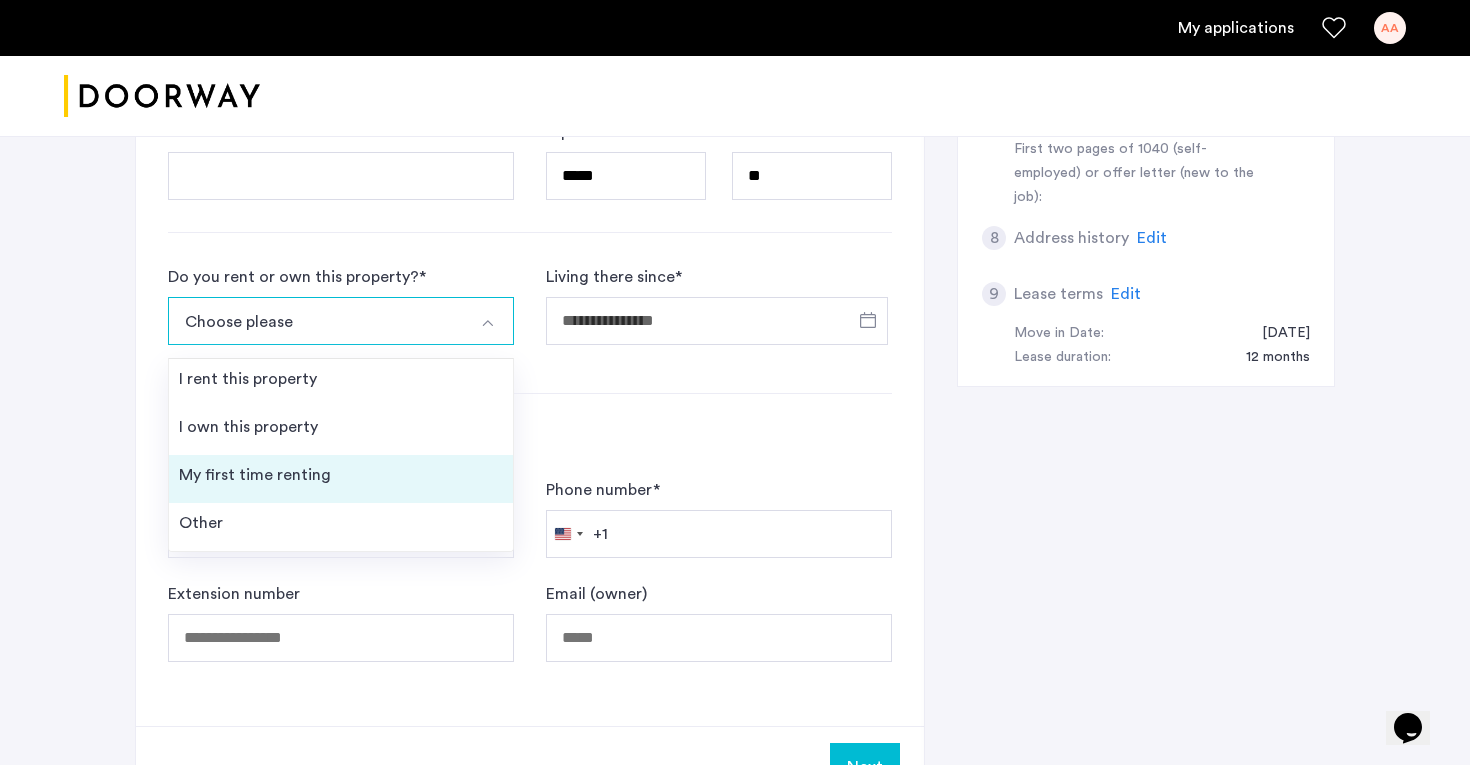 click on "My first time renting" at bounding box center [341, 479] 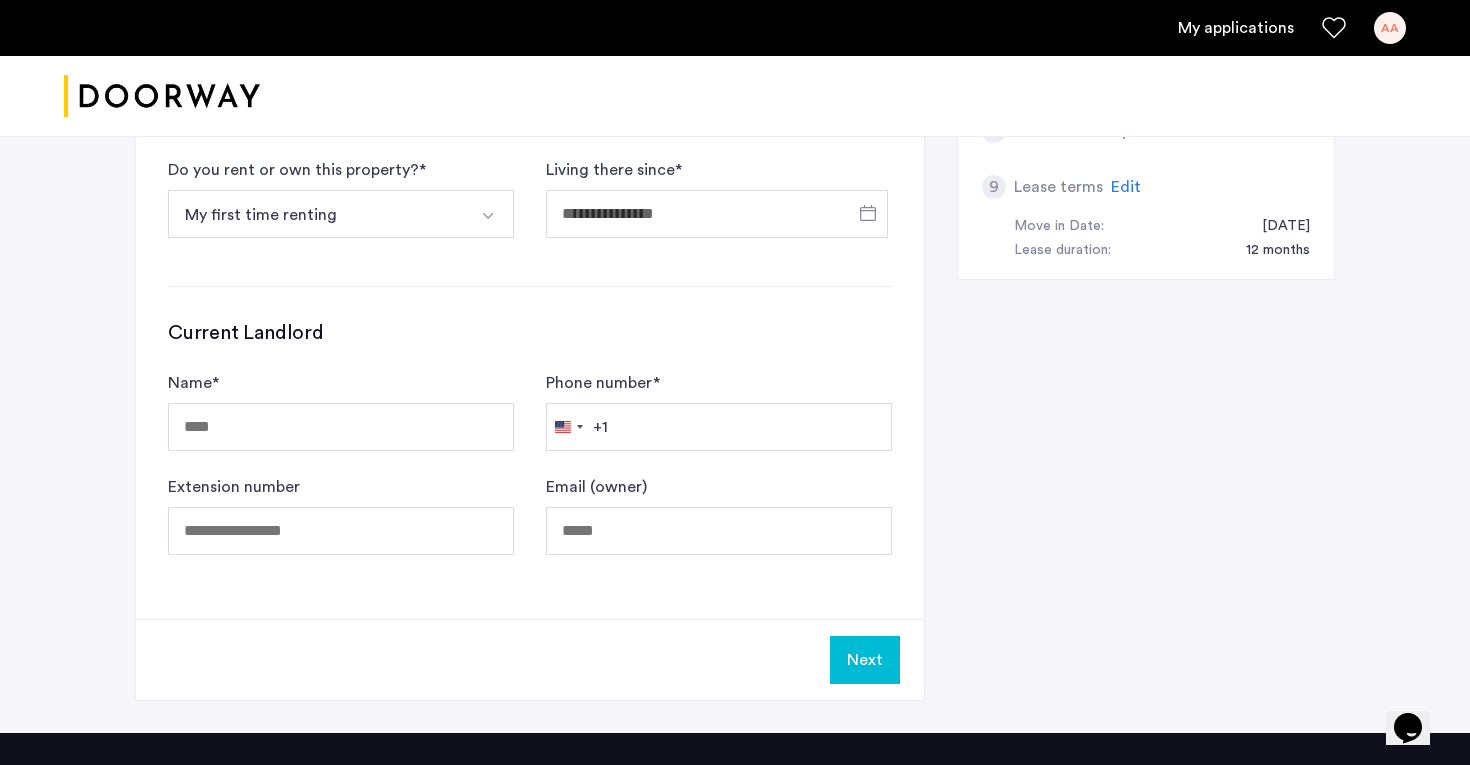 scroll, scrollTop: 1044, scrollLeft: 0, axis: vertical 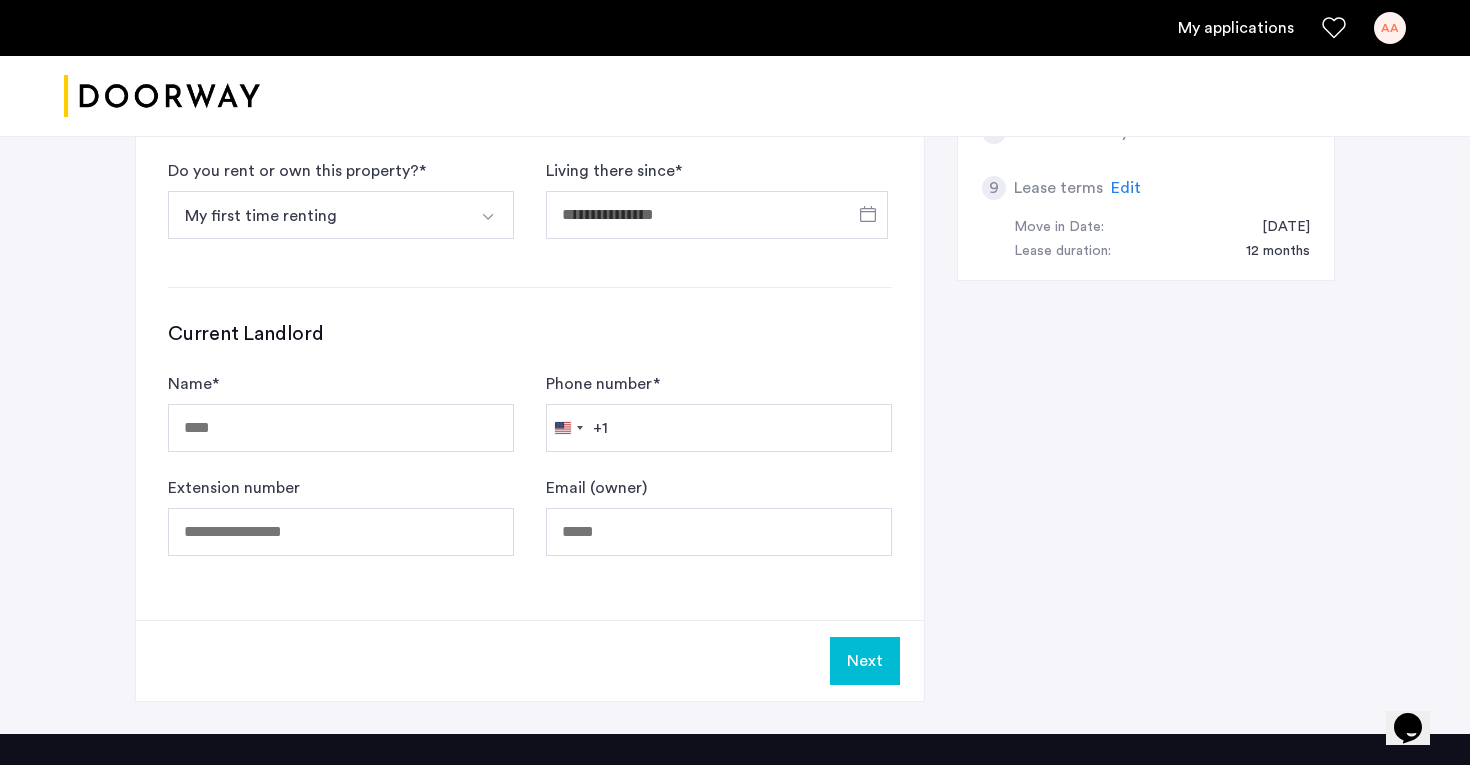 click on "My first time renting" at bounding box center [317, 215] 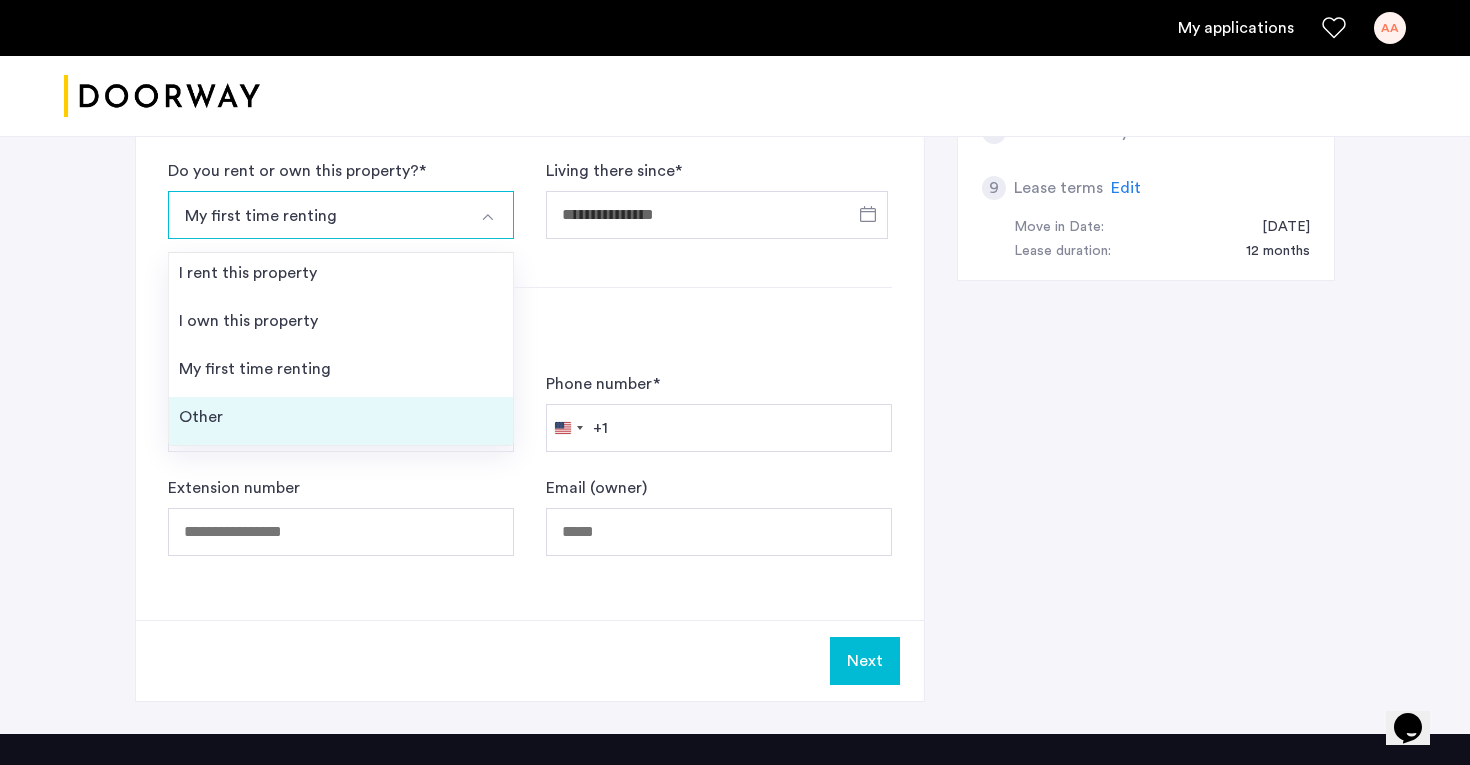 click on "Other" at bounding box center (341, 421) 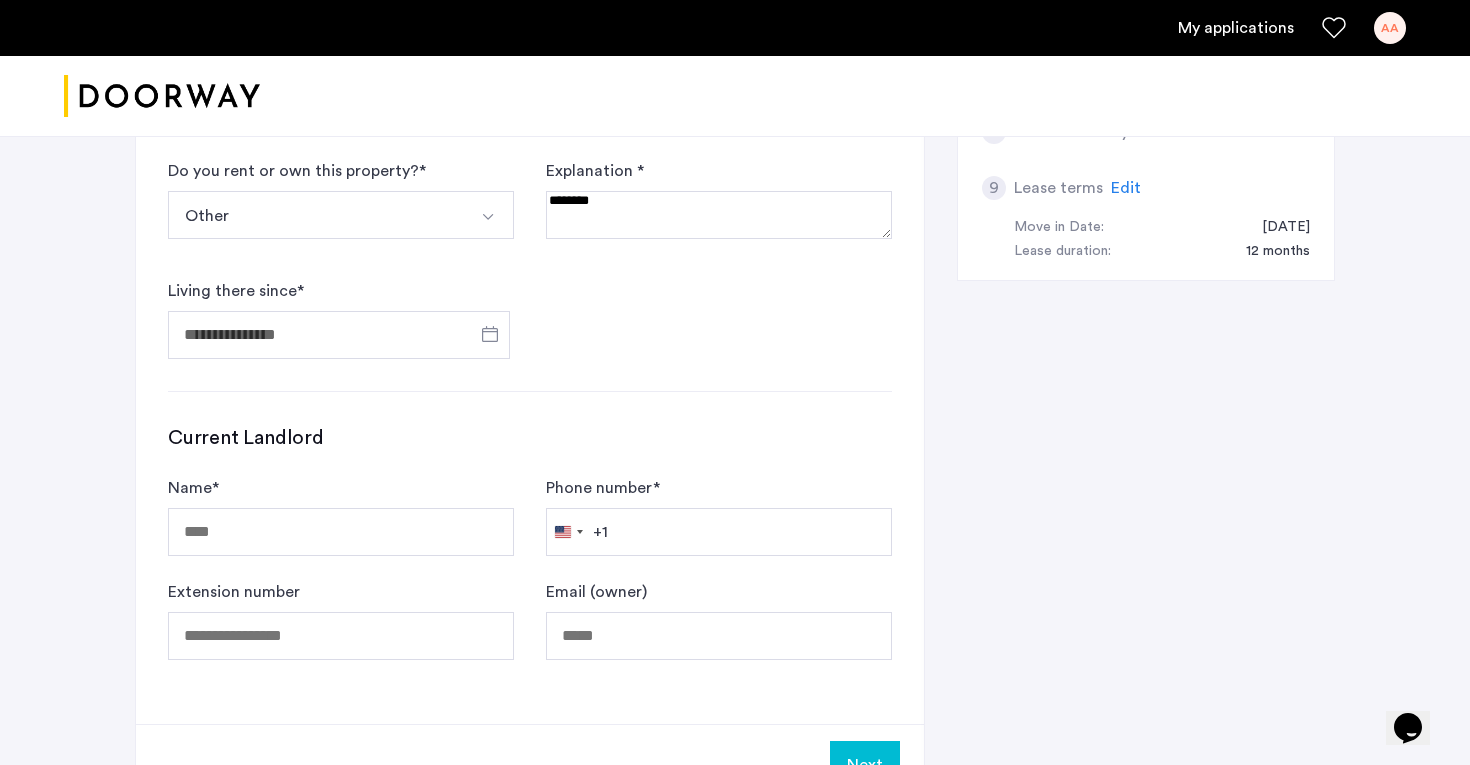 click on "Other" at bounding box center [317, 215] 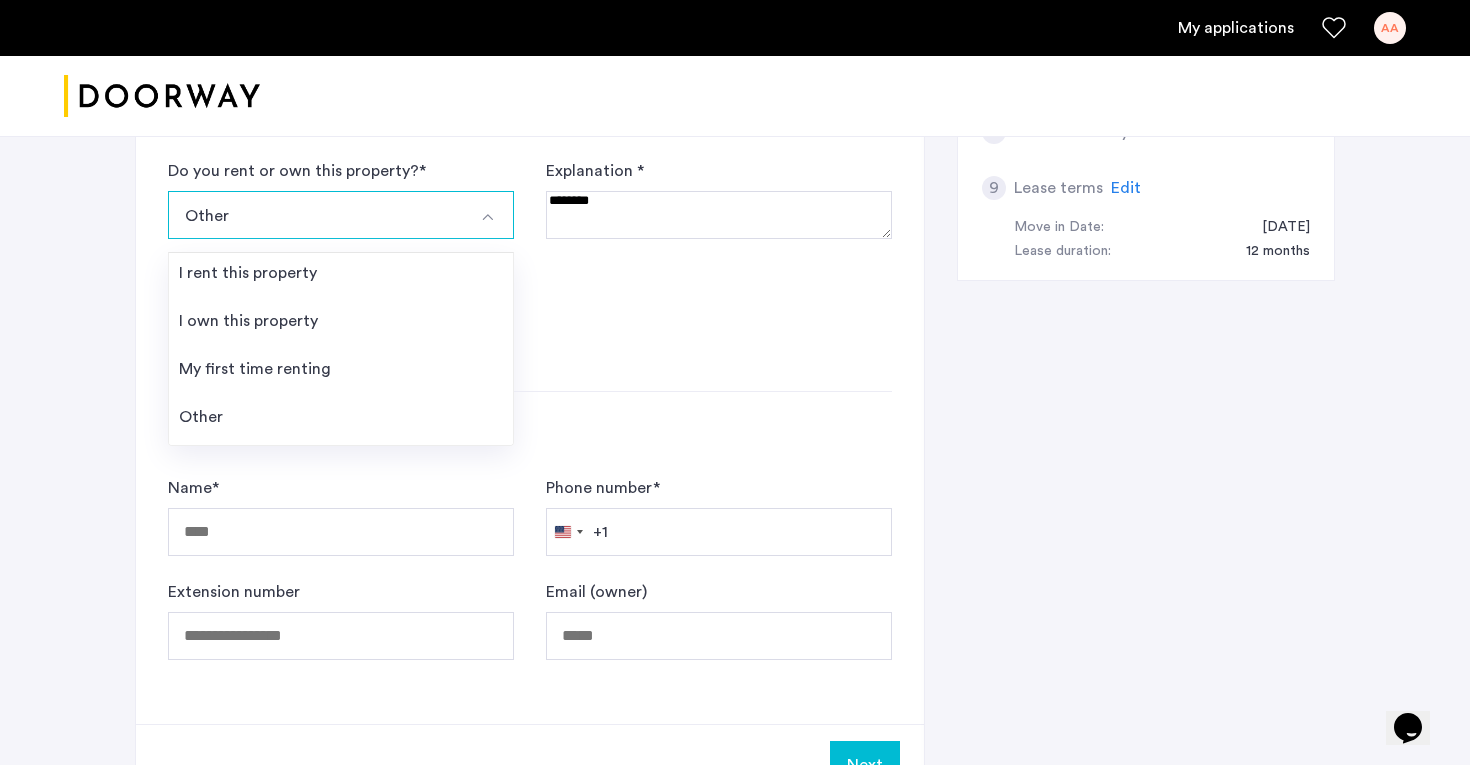 click on "**********" 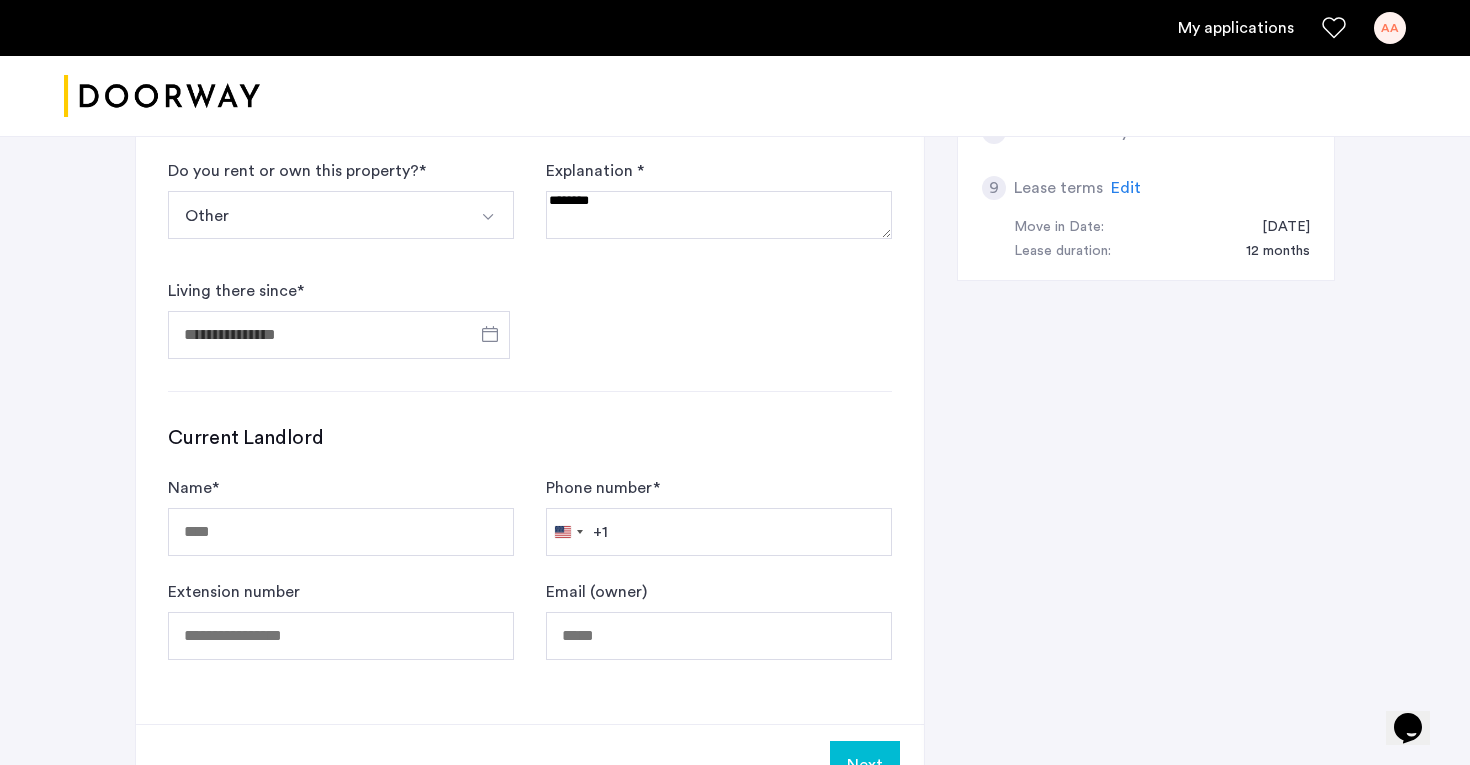 scroll, scrollTop: 1048, scrollLeft: 0, axis: vertical 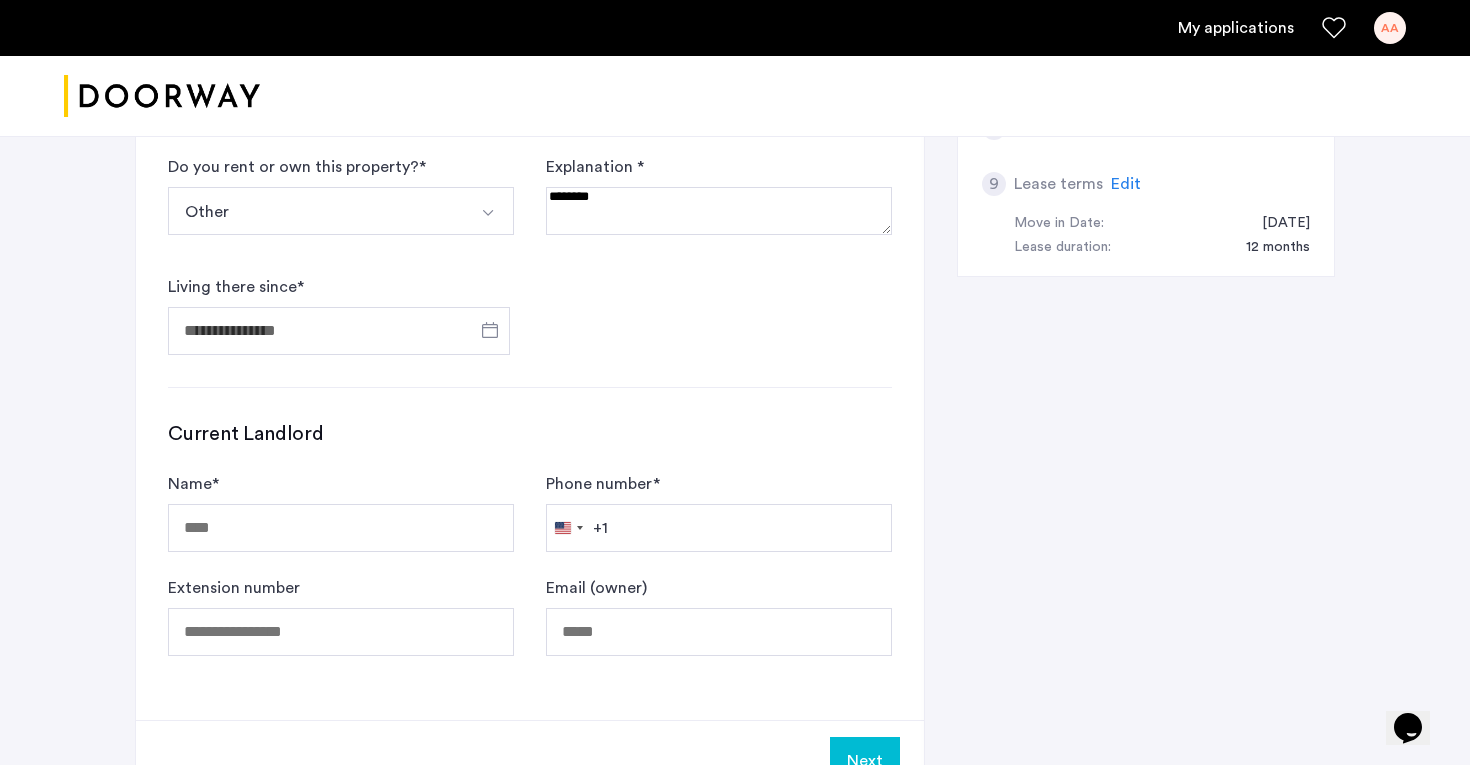 click at bounding box center [719, 211] 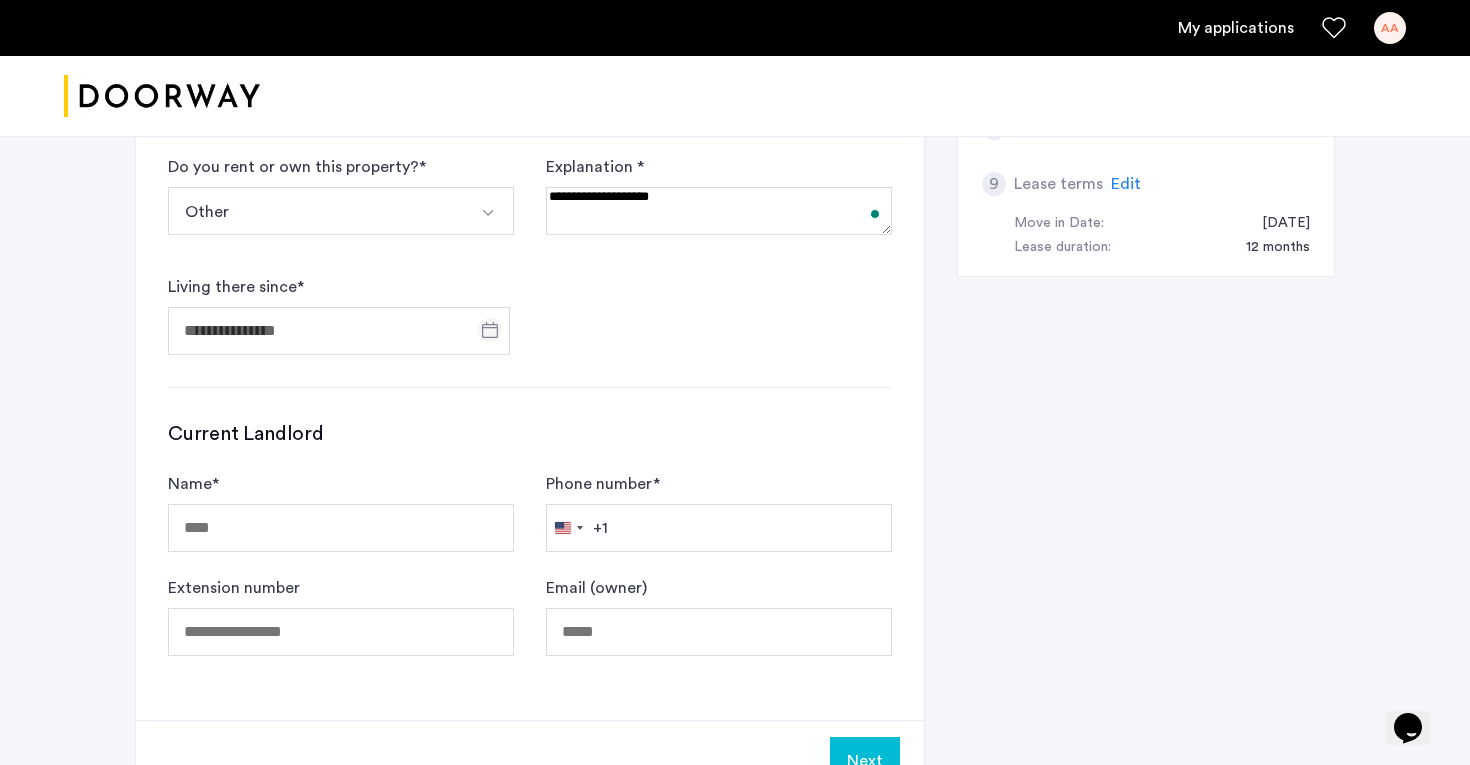 type on "**********" 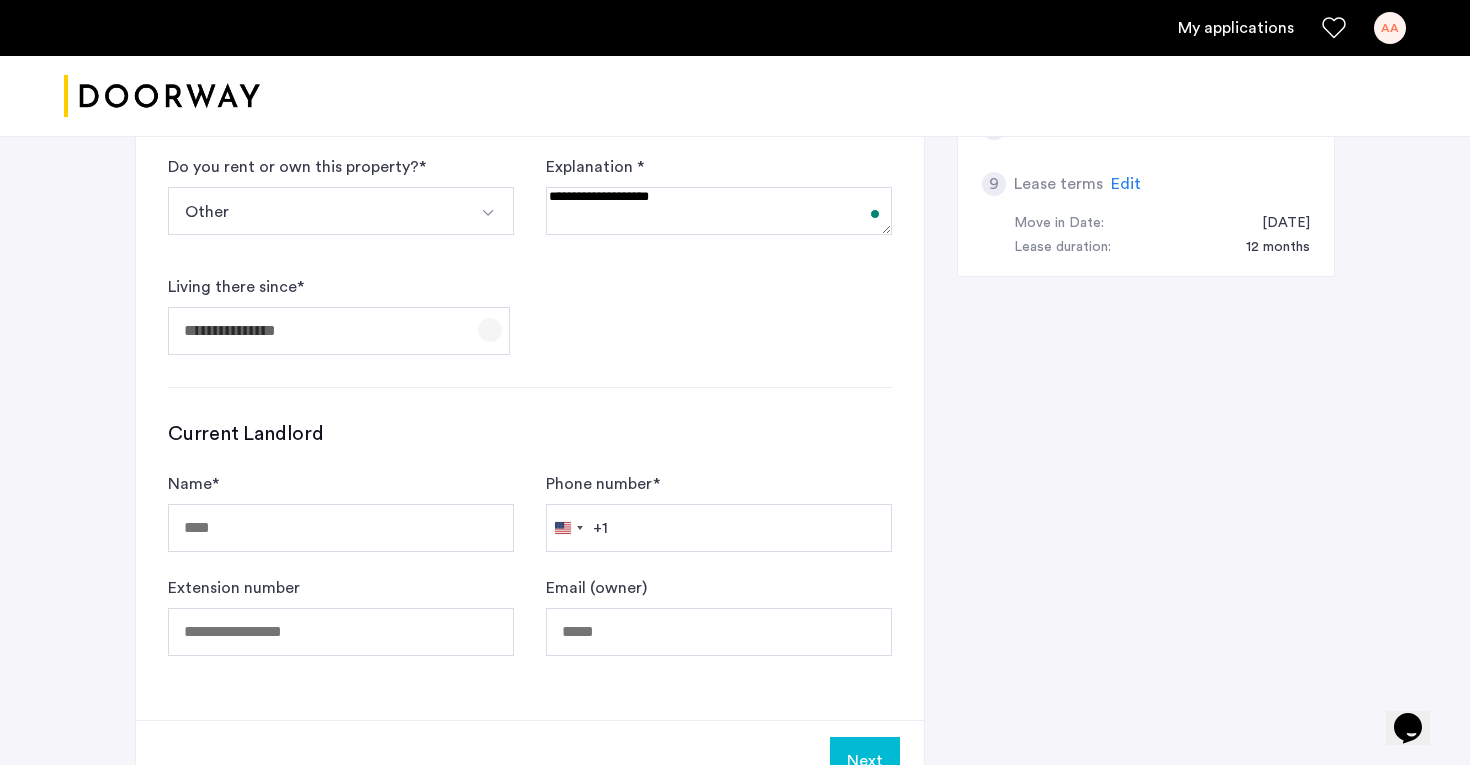 click 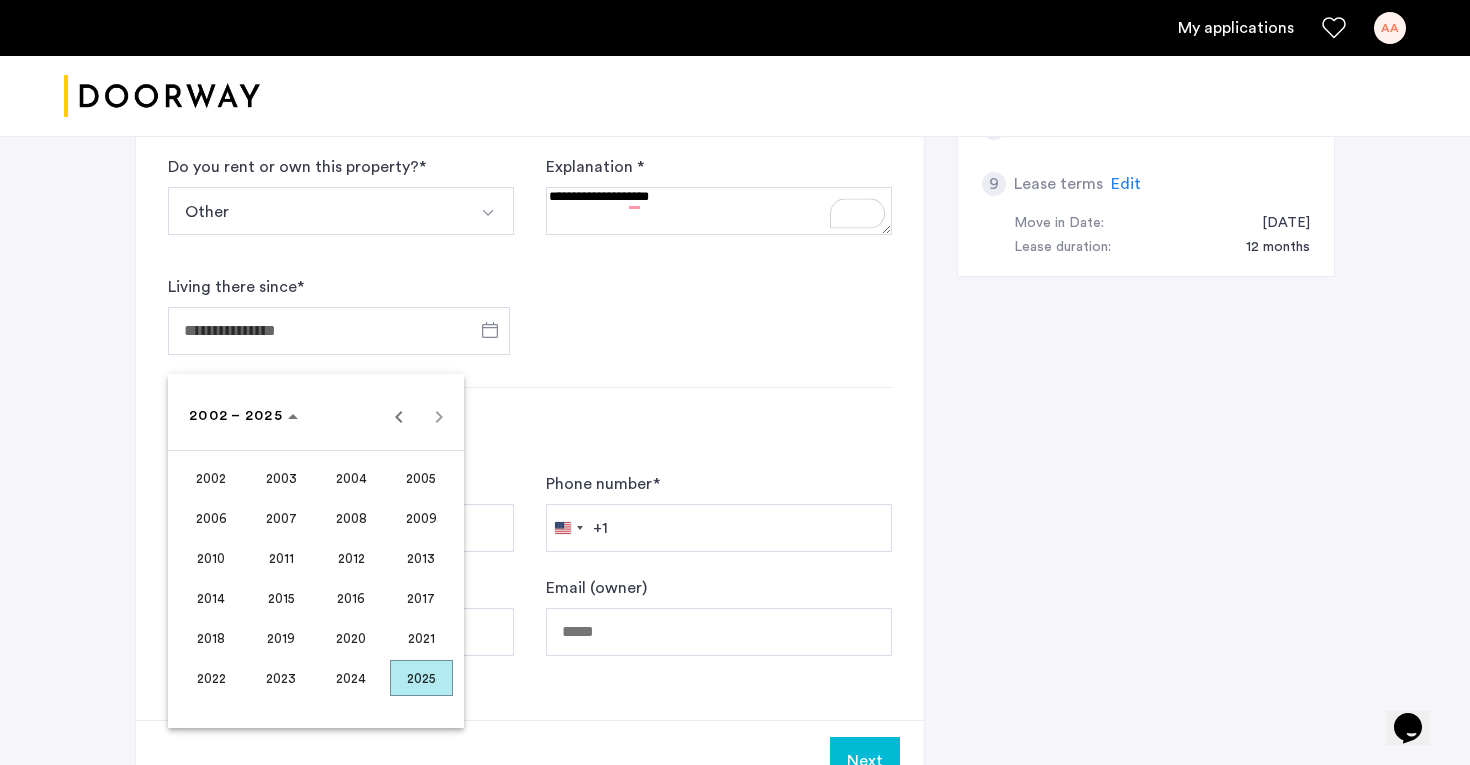 click on "2025" at bounding box center [421, 678] 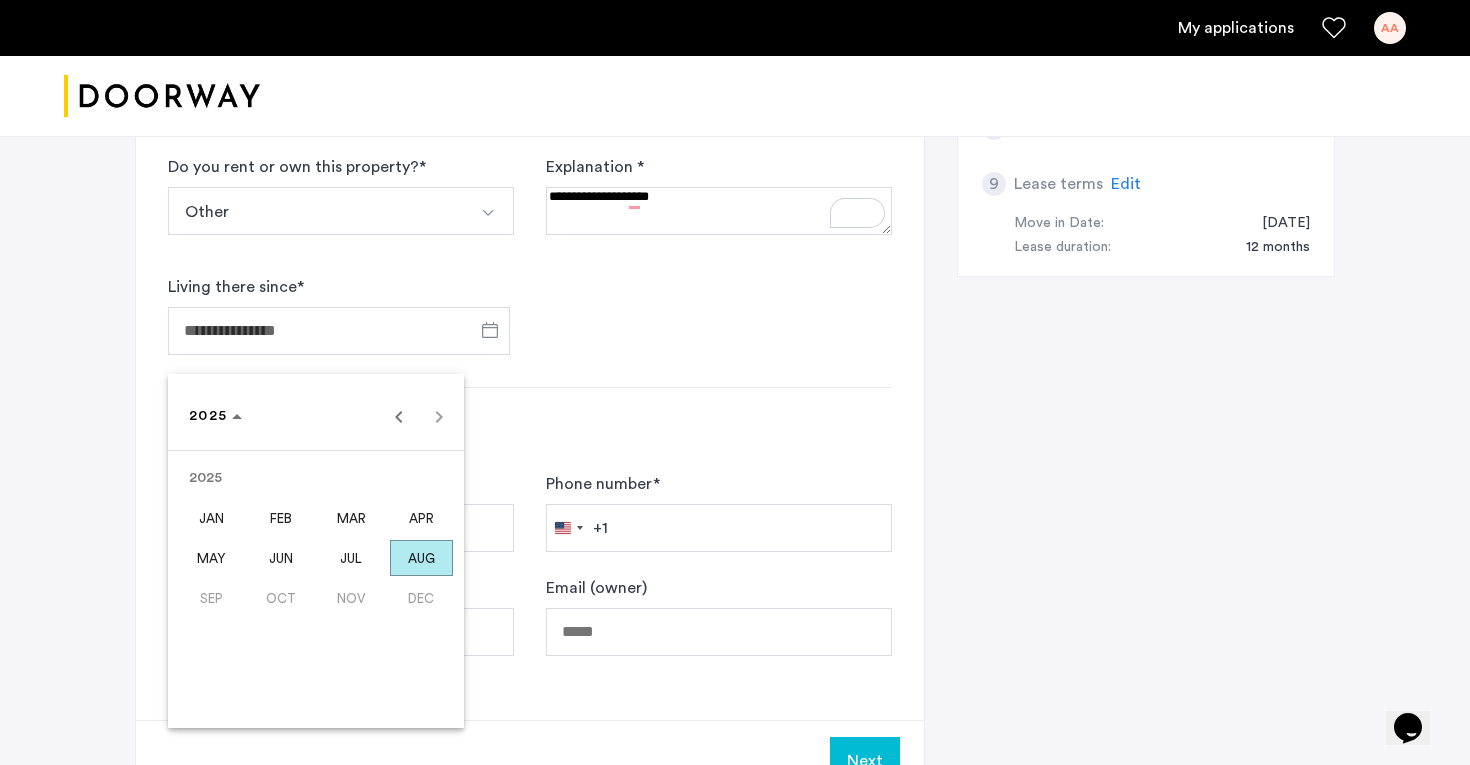 click on "JUN" at bounding box center (281, 558) 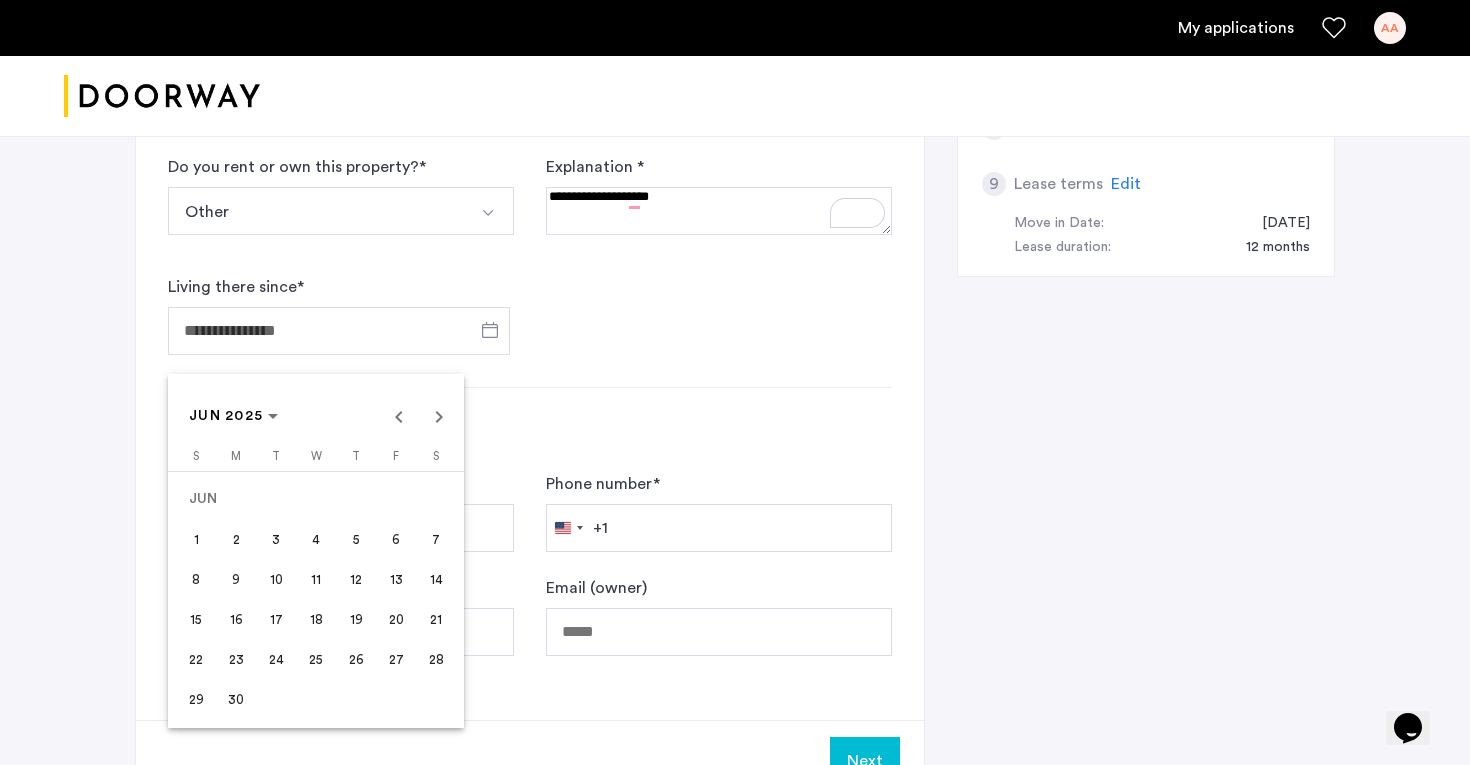 click on "11" at bounding box center (316, 579) 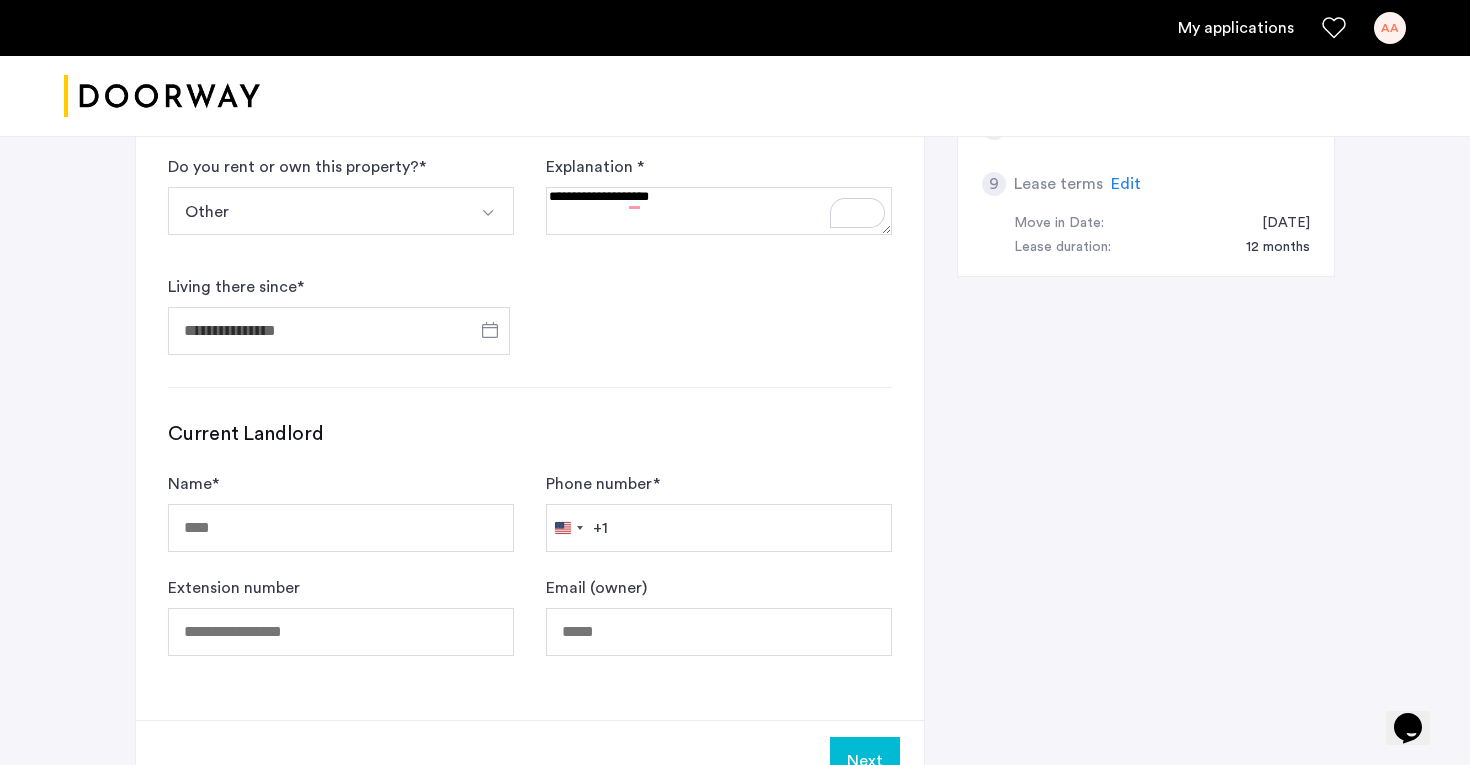 type on "**********" 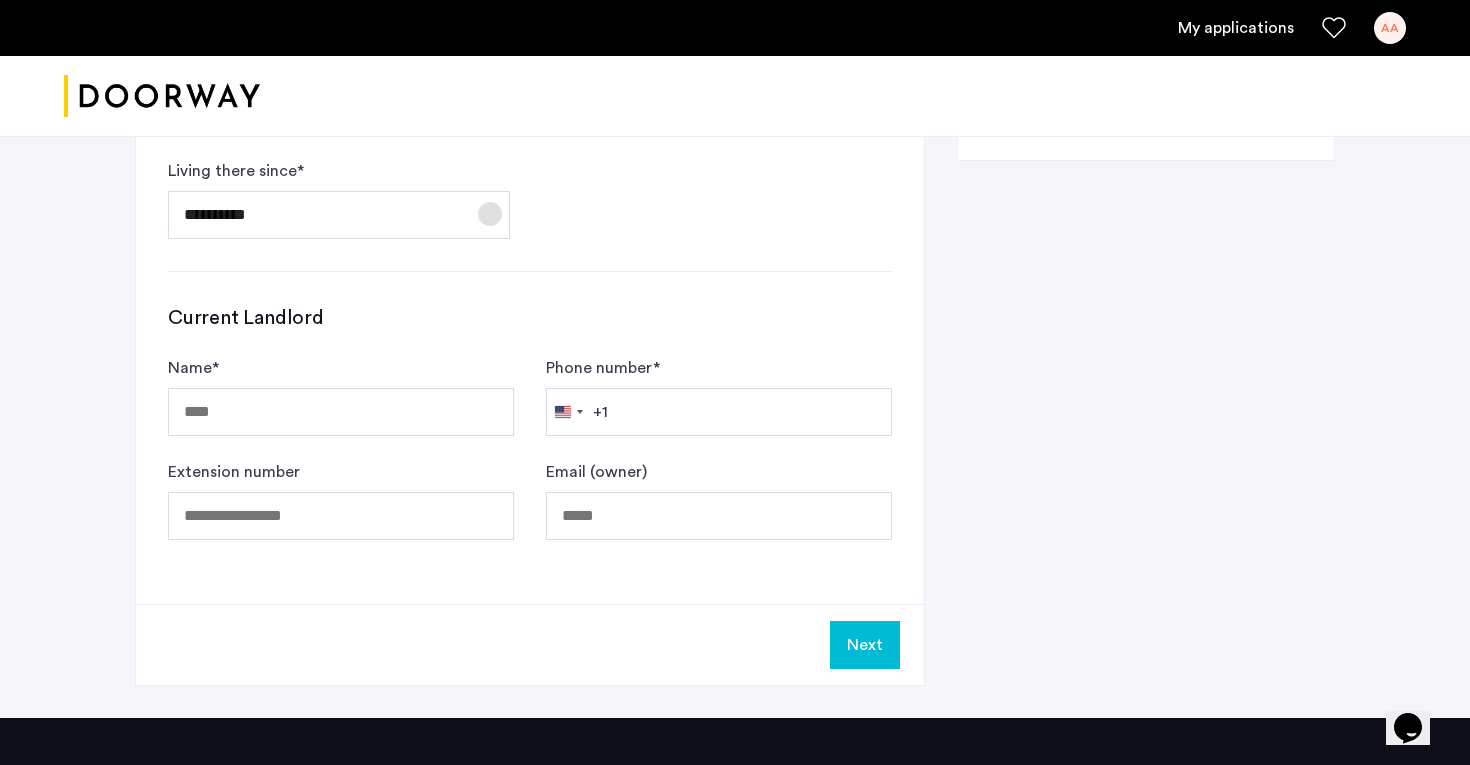 scroll, scrollTop: 1171, scrollLeft: 0, axis: vertical 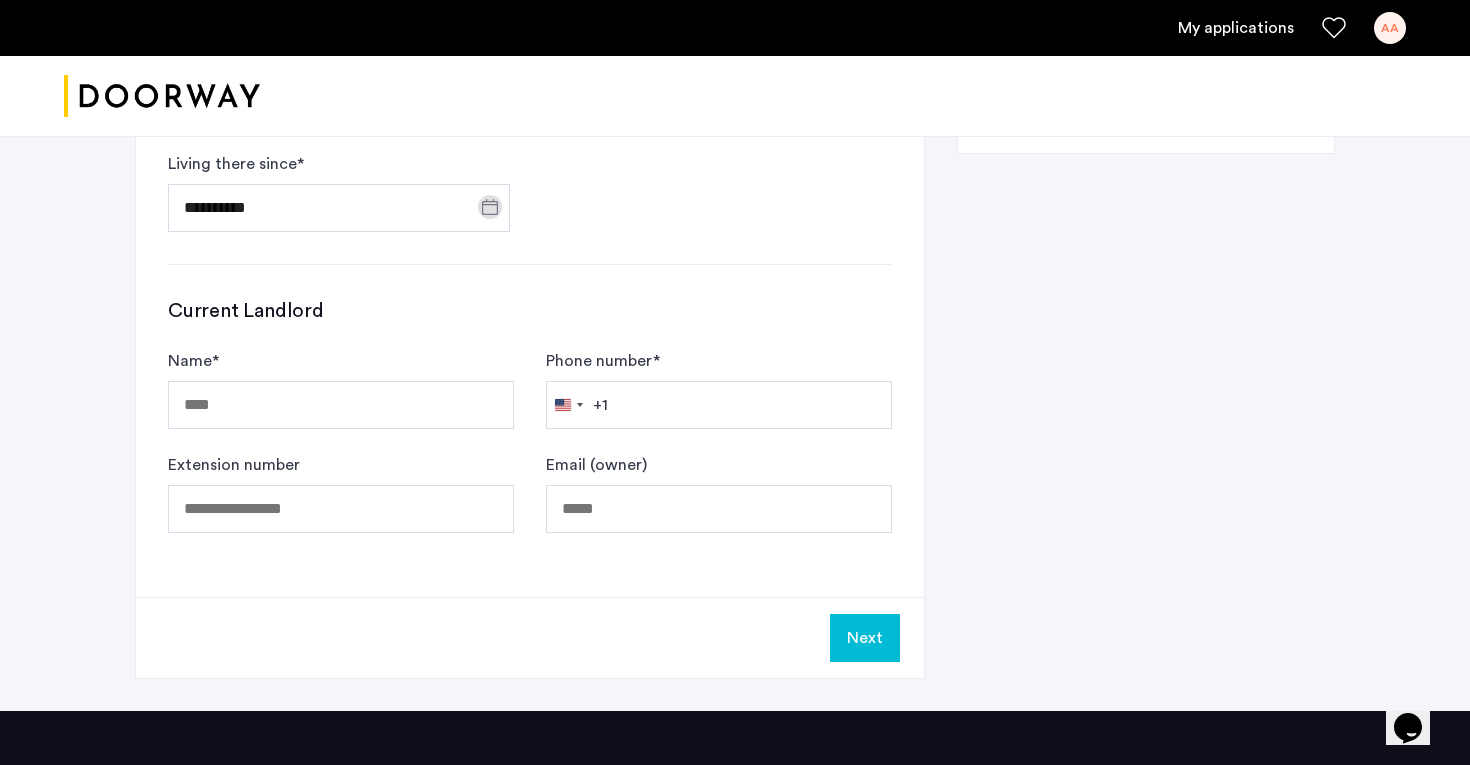 click on "Name  *" 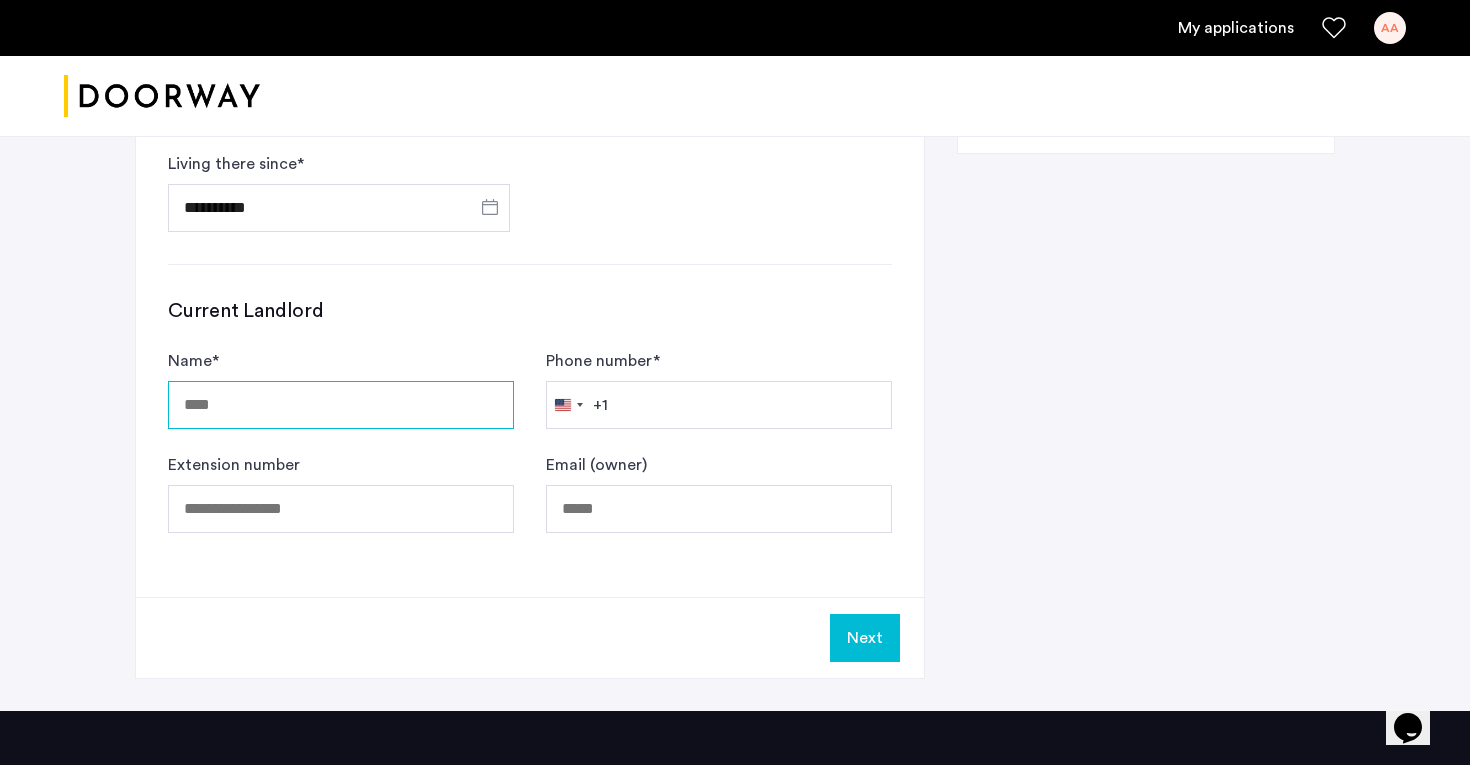 click on "Name  *" at bounding box center (341, 405) 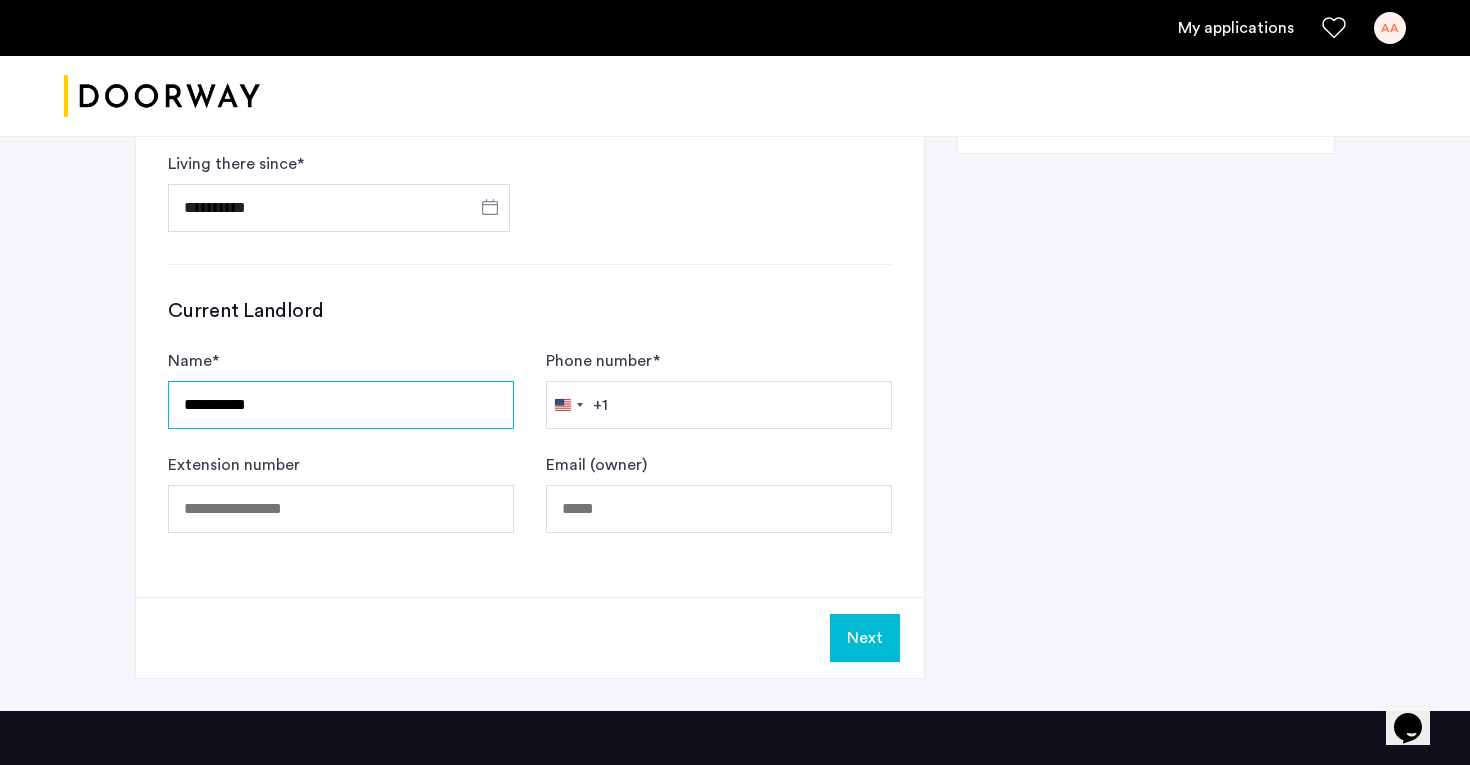 type on "**********" 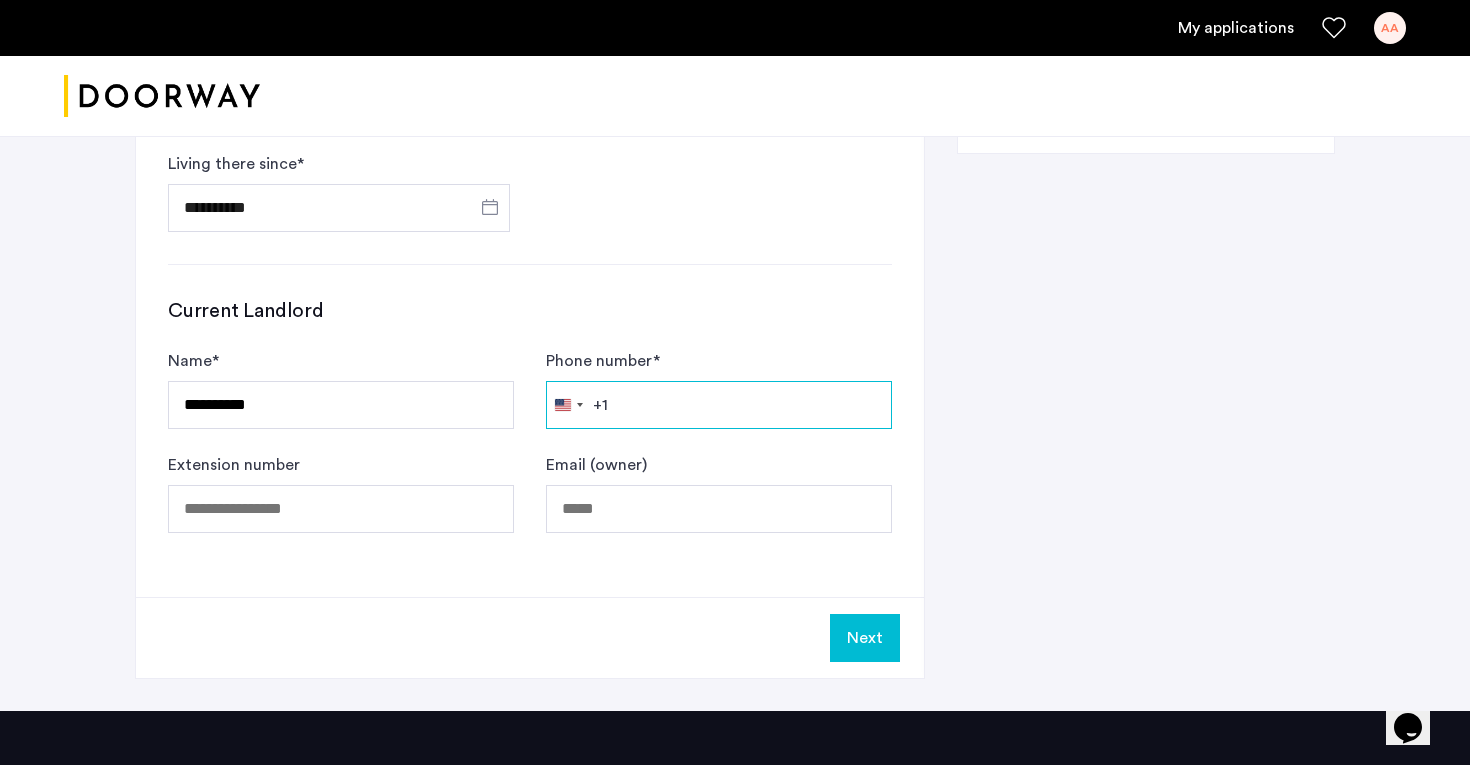 click on "Phone number  *" at bounding box center [719, 405] 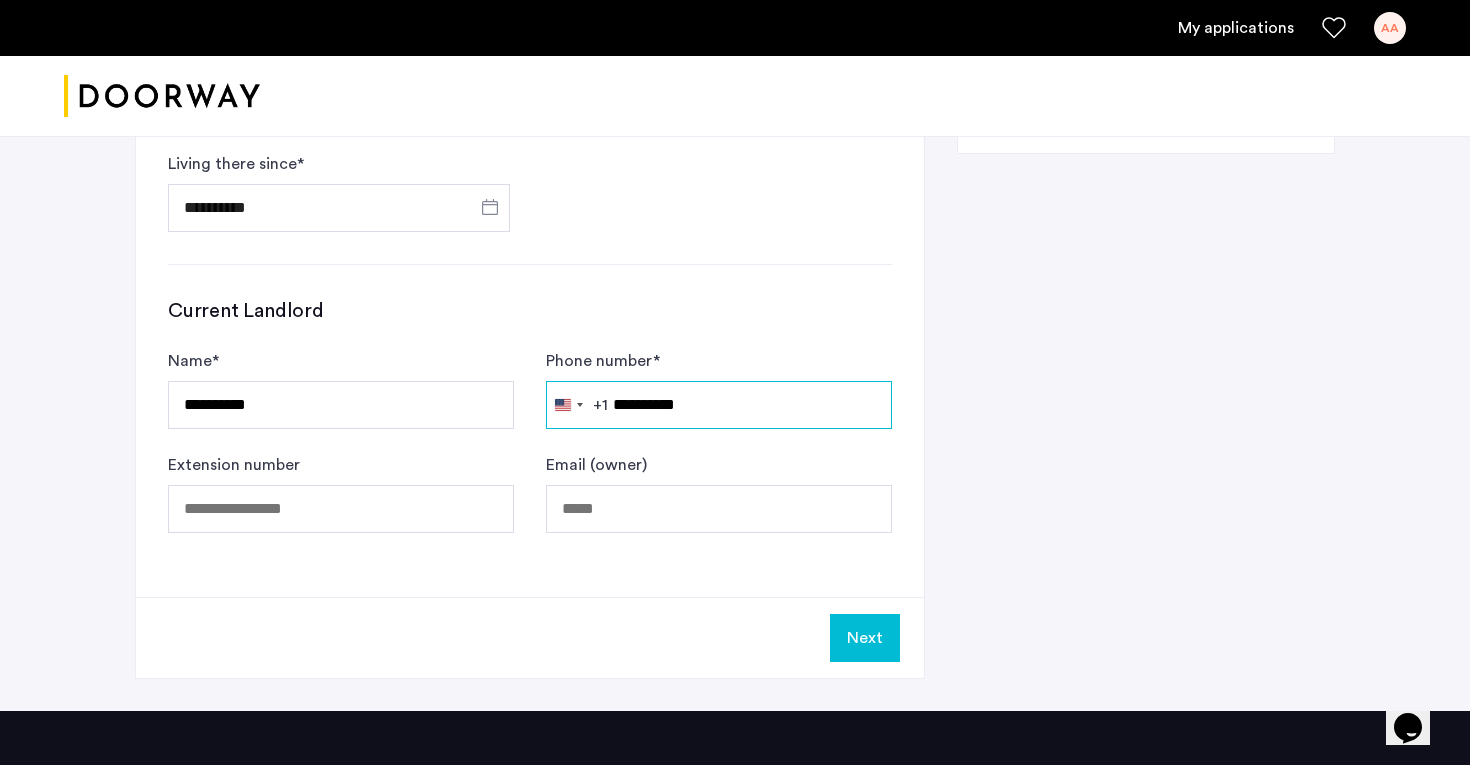 type on "**********" 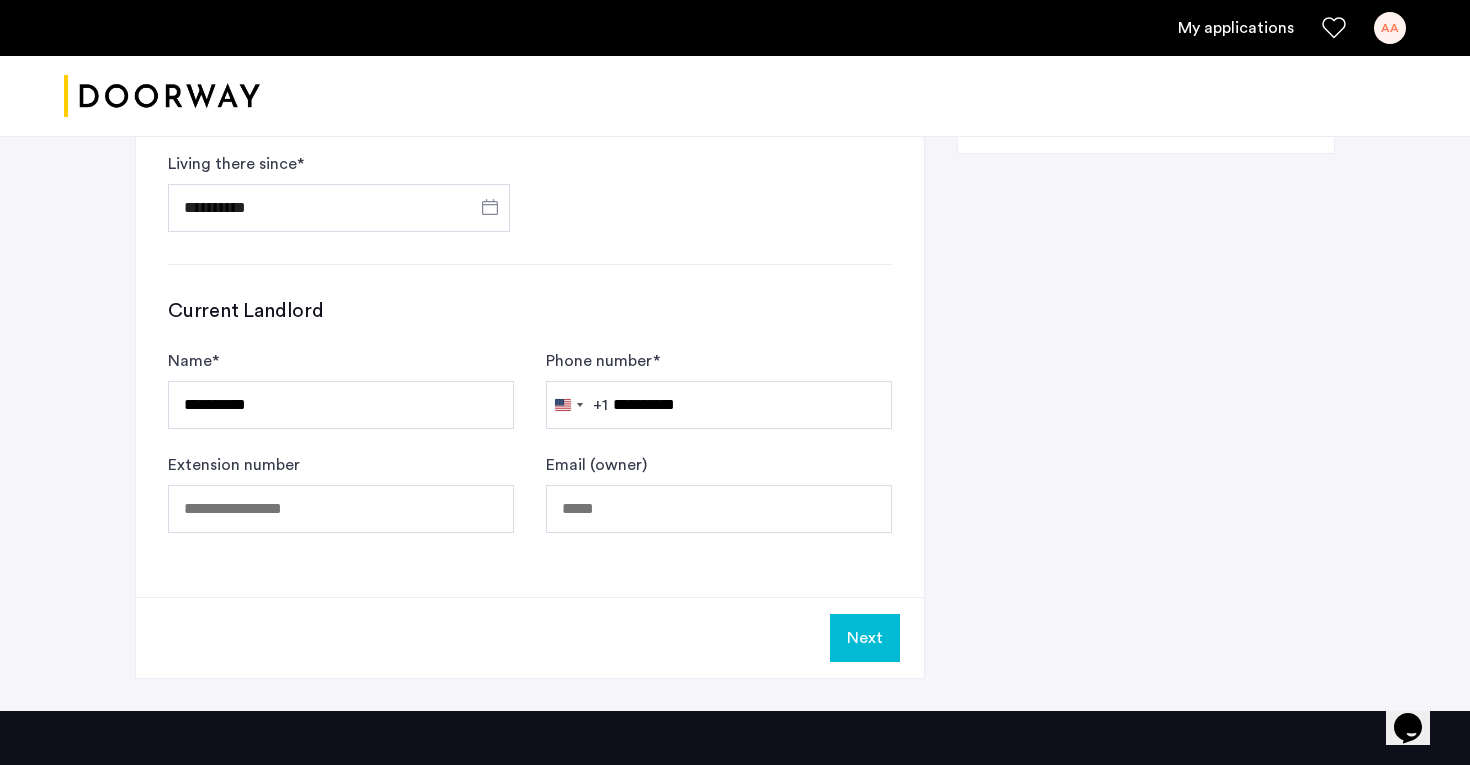 click on "Next" 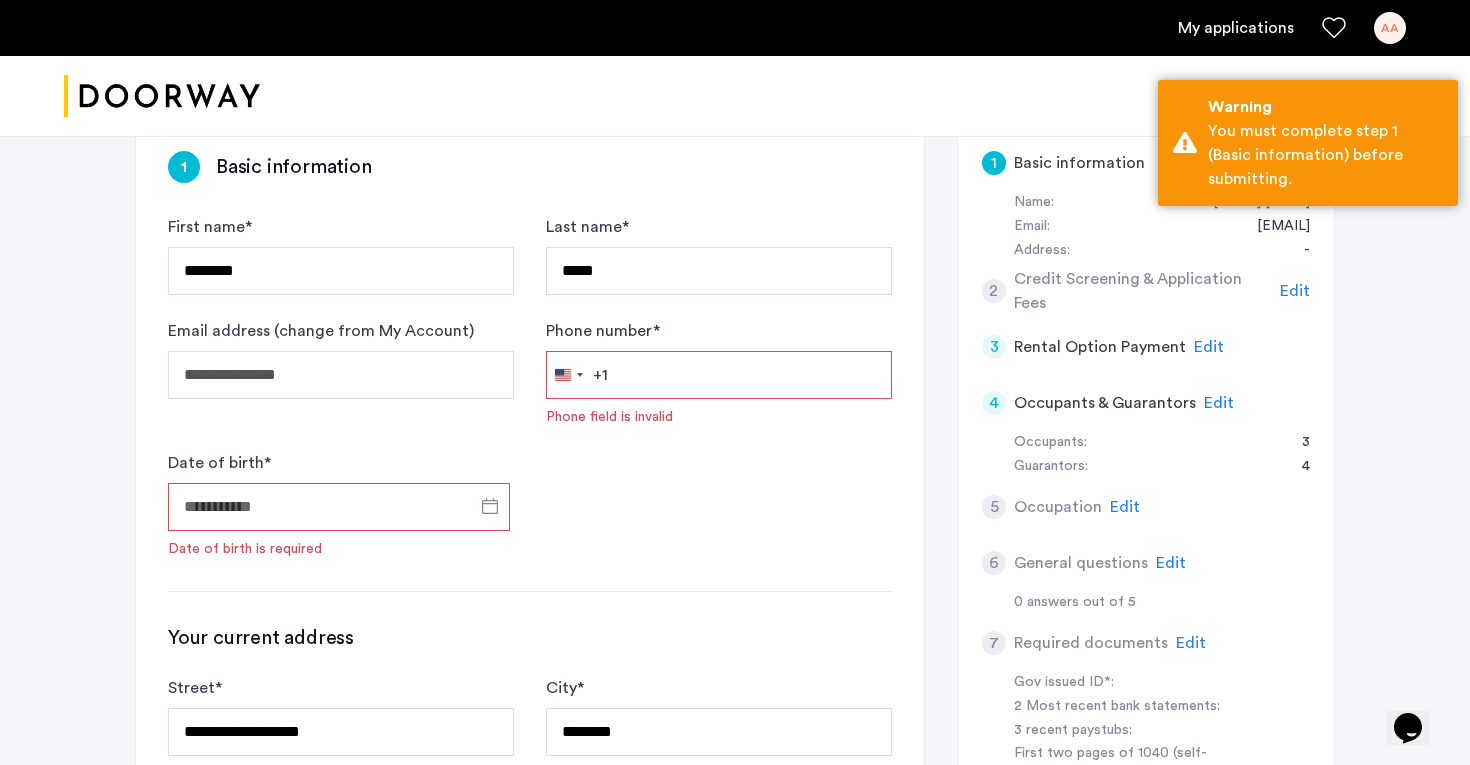 scroll, scrollTop: 313, scrollLeft: 0, axis: vertical 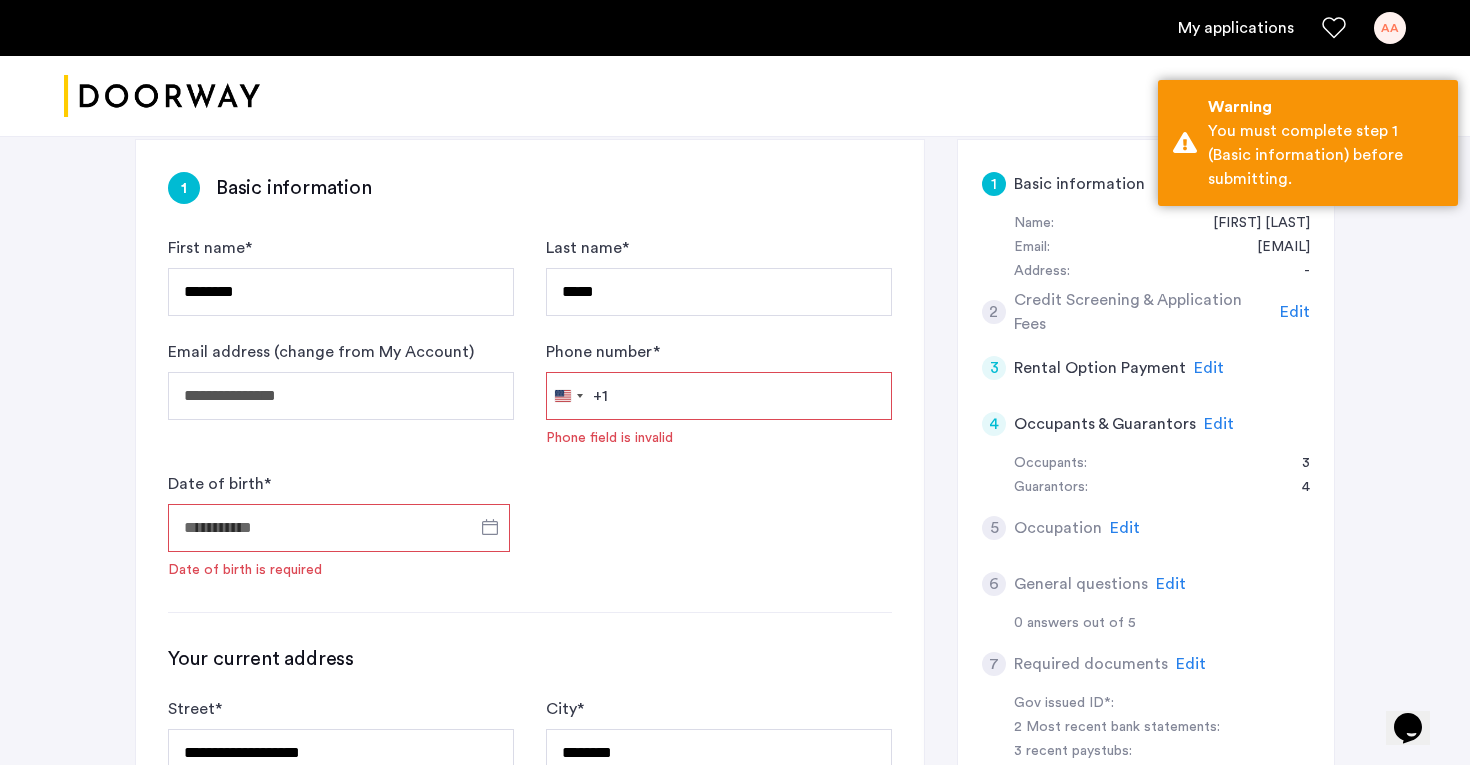 click on "Phone number  *" at bounding box center (719, 396) 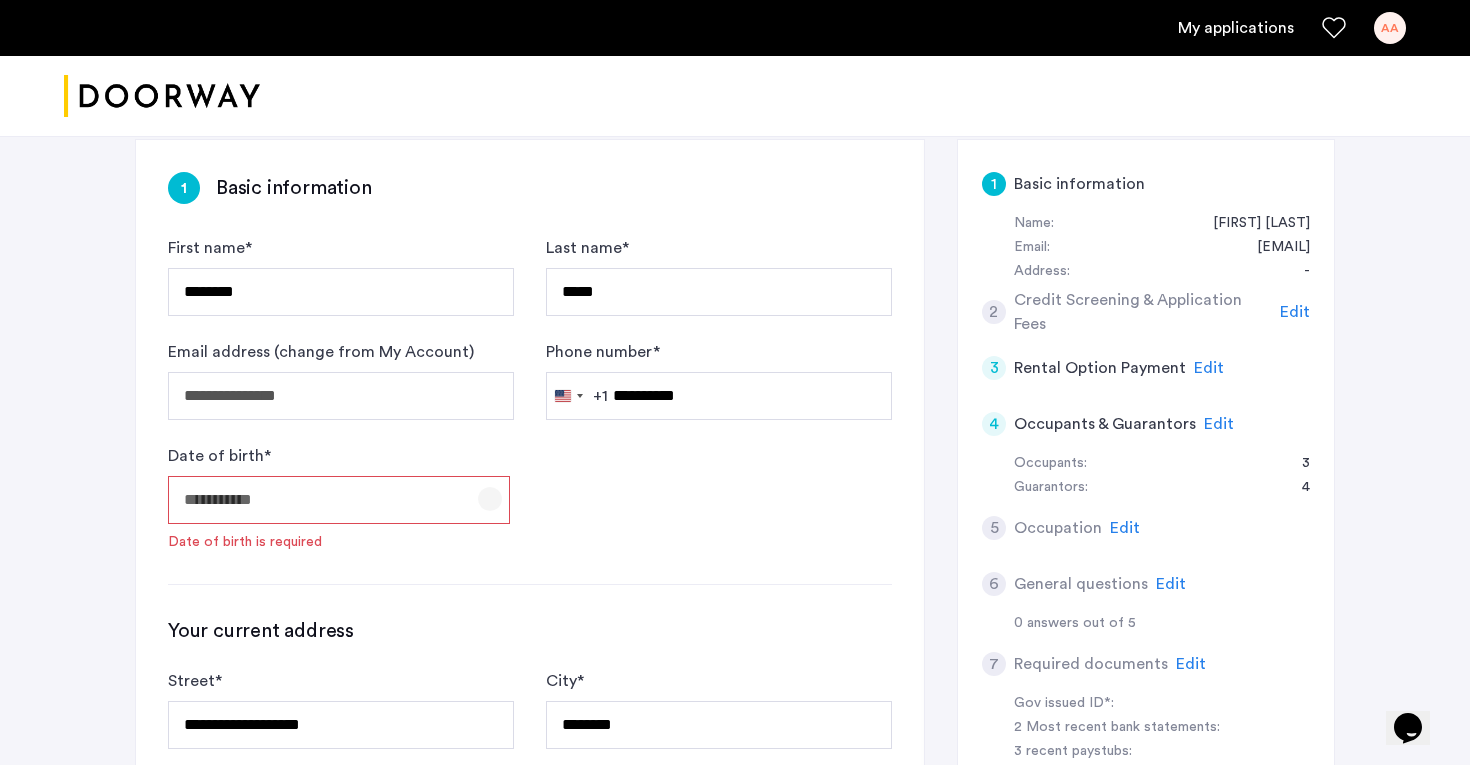 click 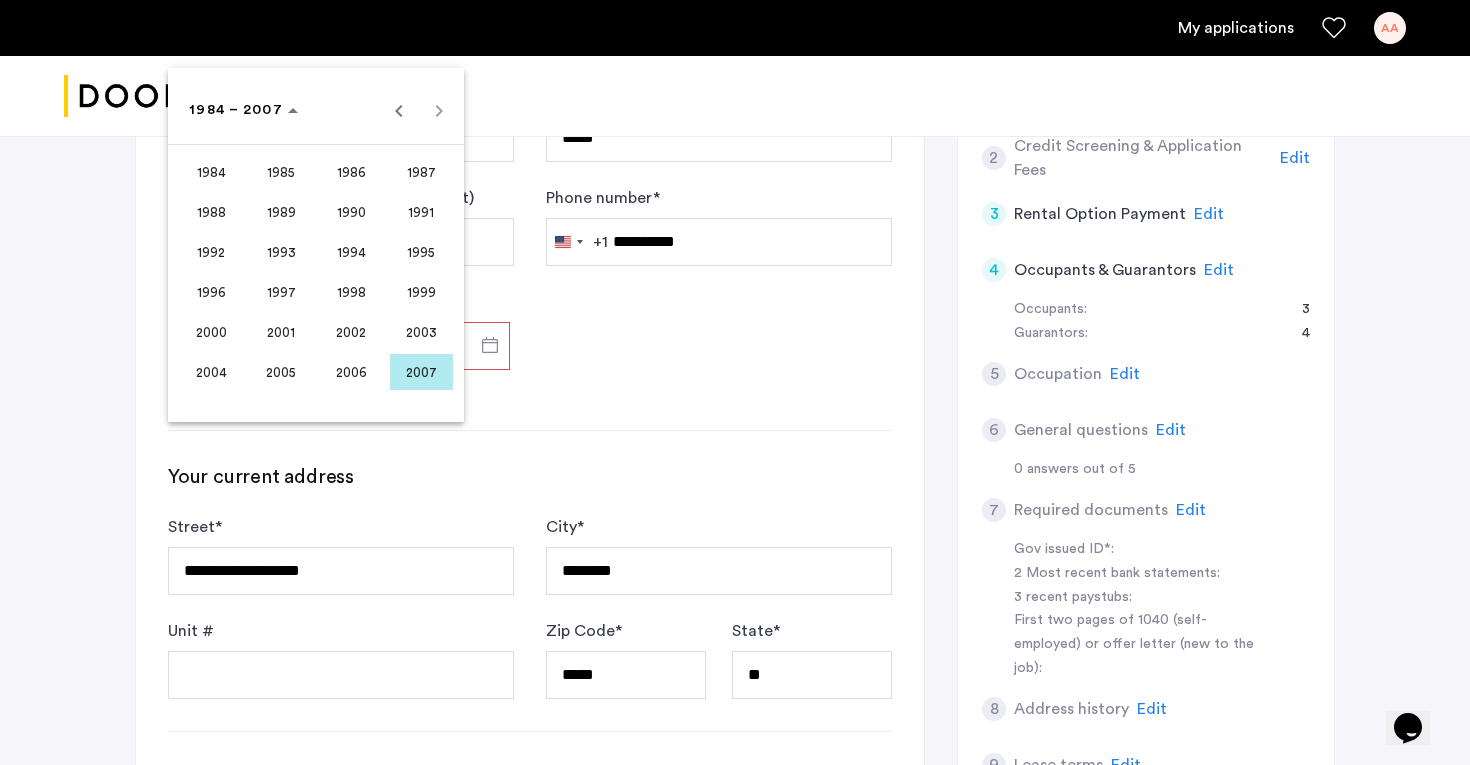 scroll, scrollTop: 283, scrollLeft: 0, axis: vertical 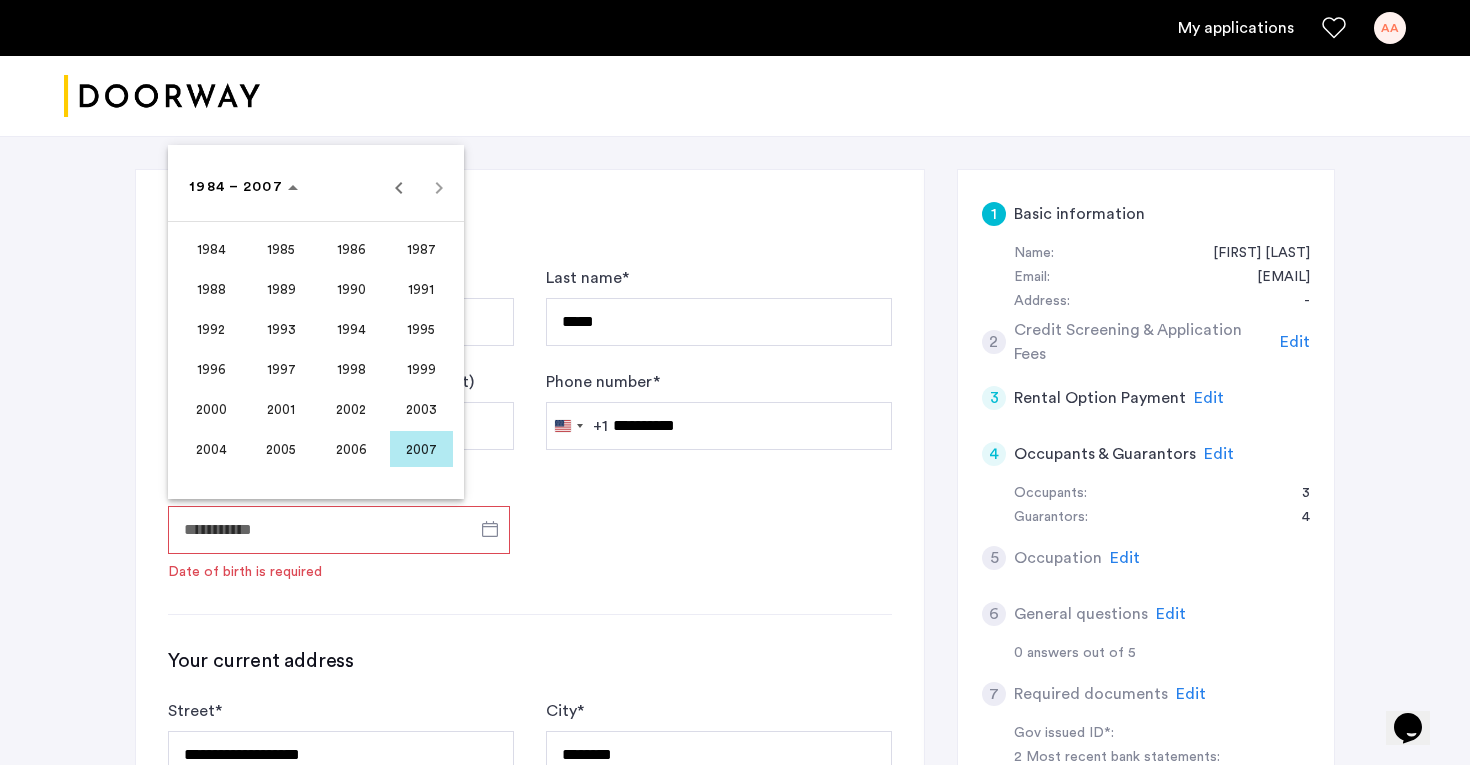 click on "2003" at bounding box center [421, 409] 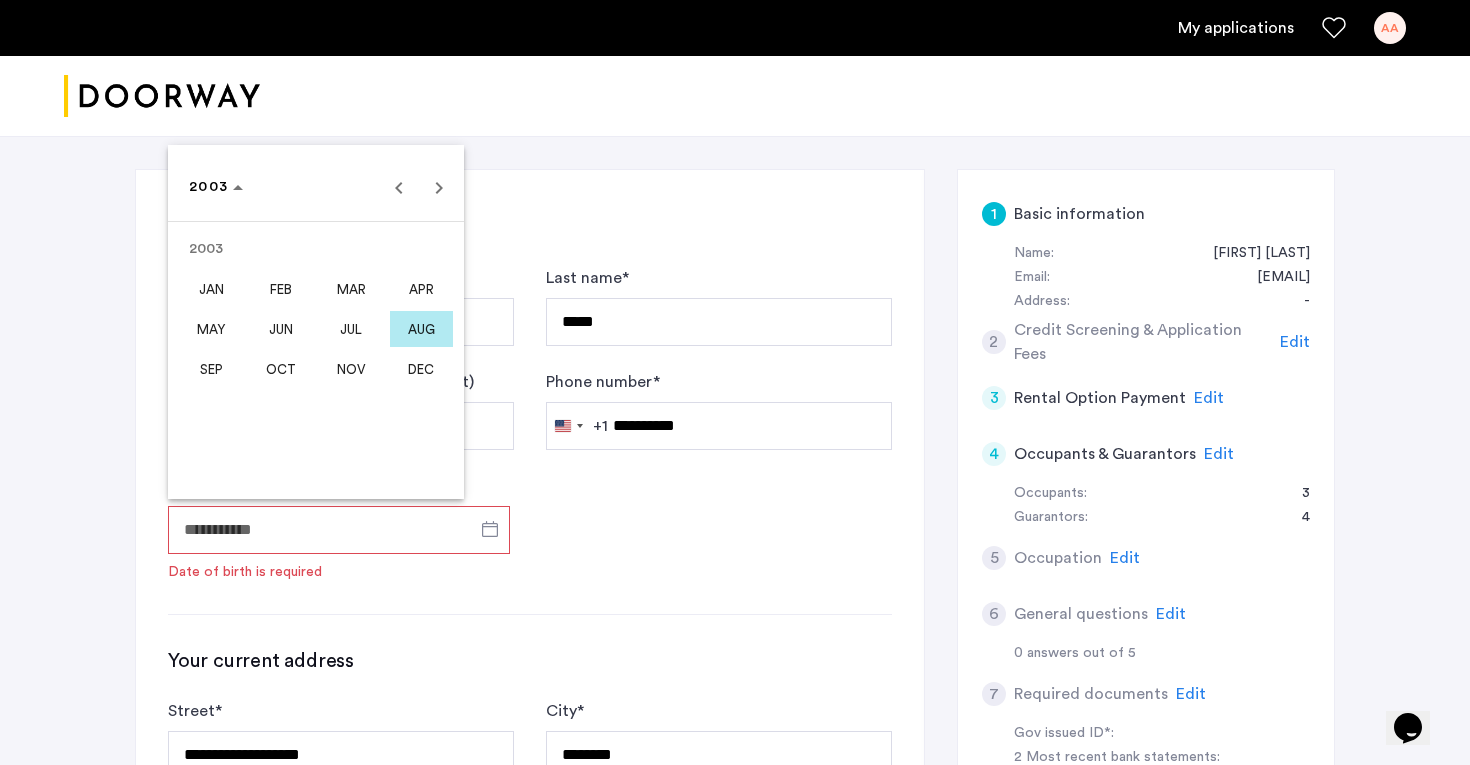 click on "DEC" at bounding box center (421, 369) 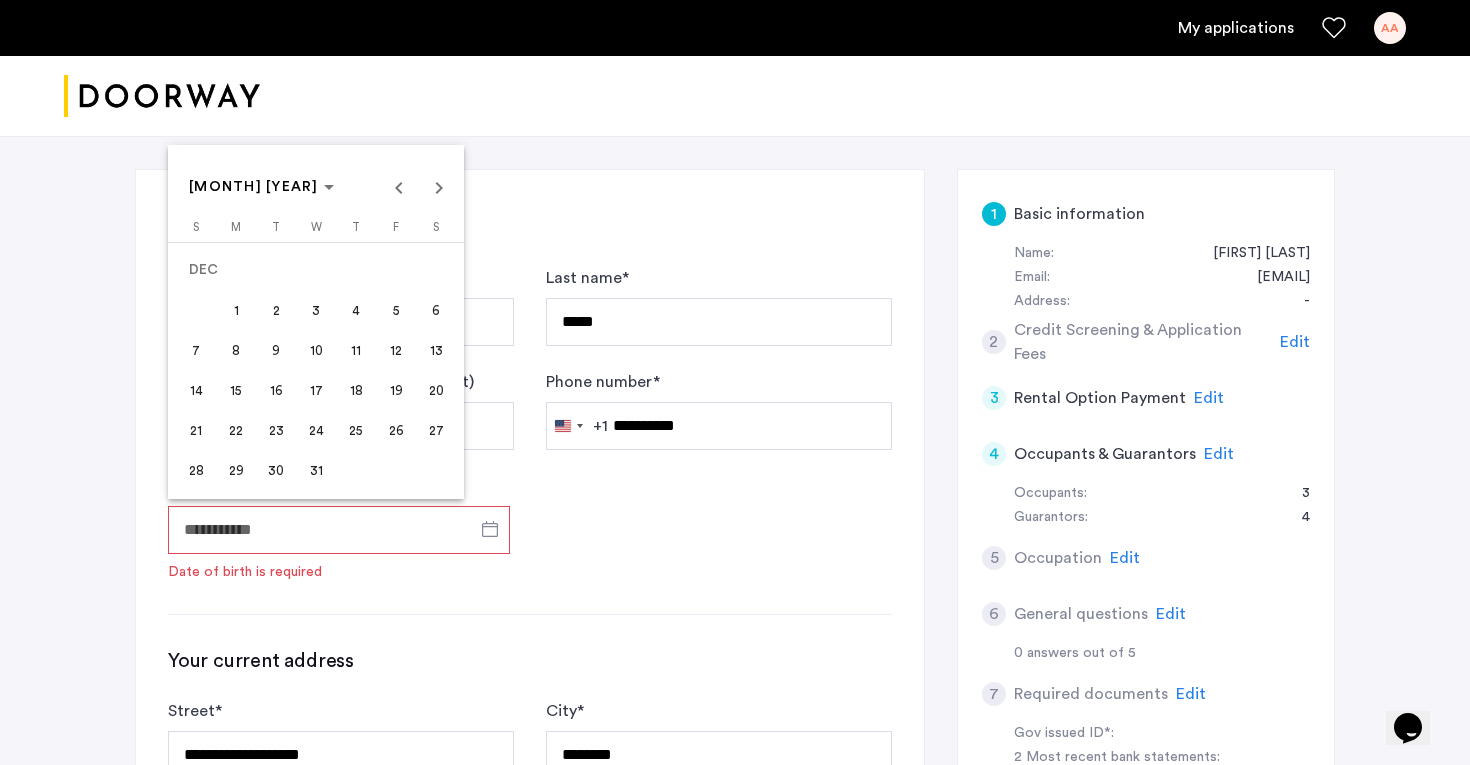 click on "19" at bounding box center [396, 390] 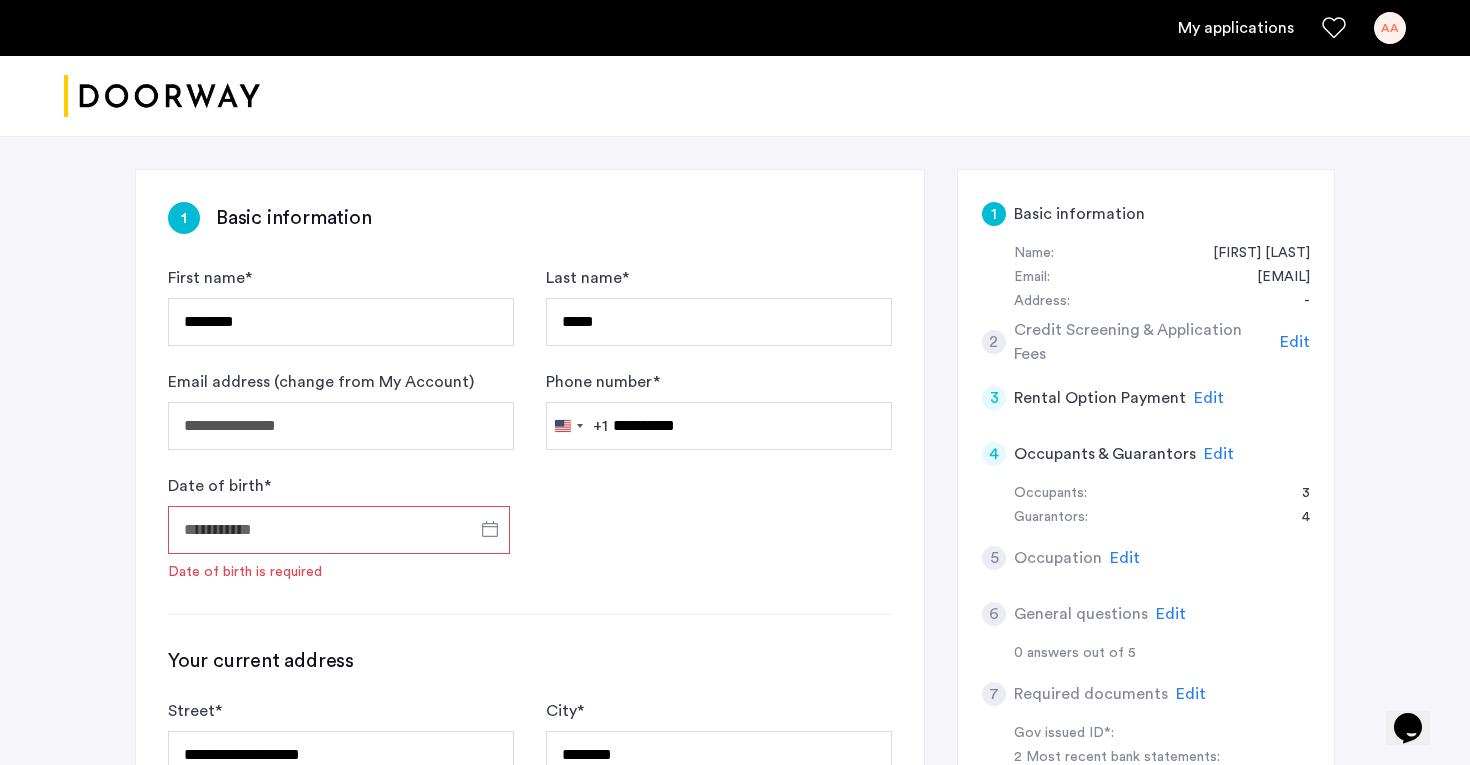 type on "**********" 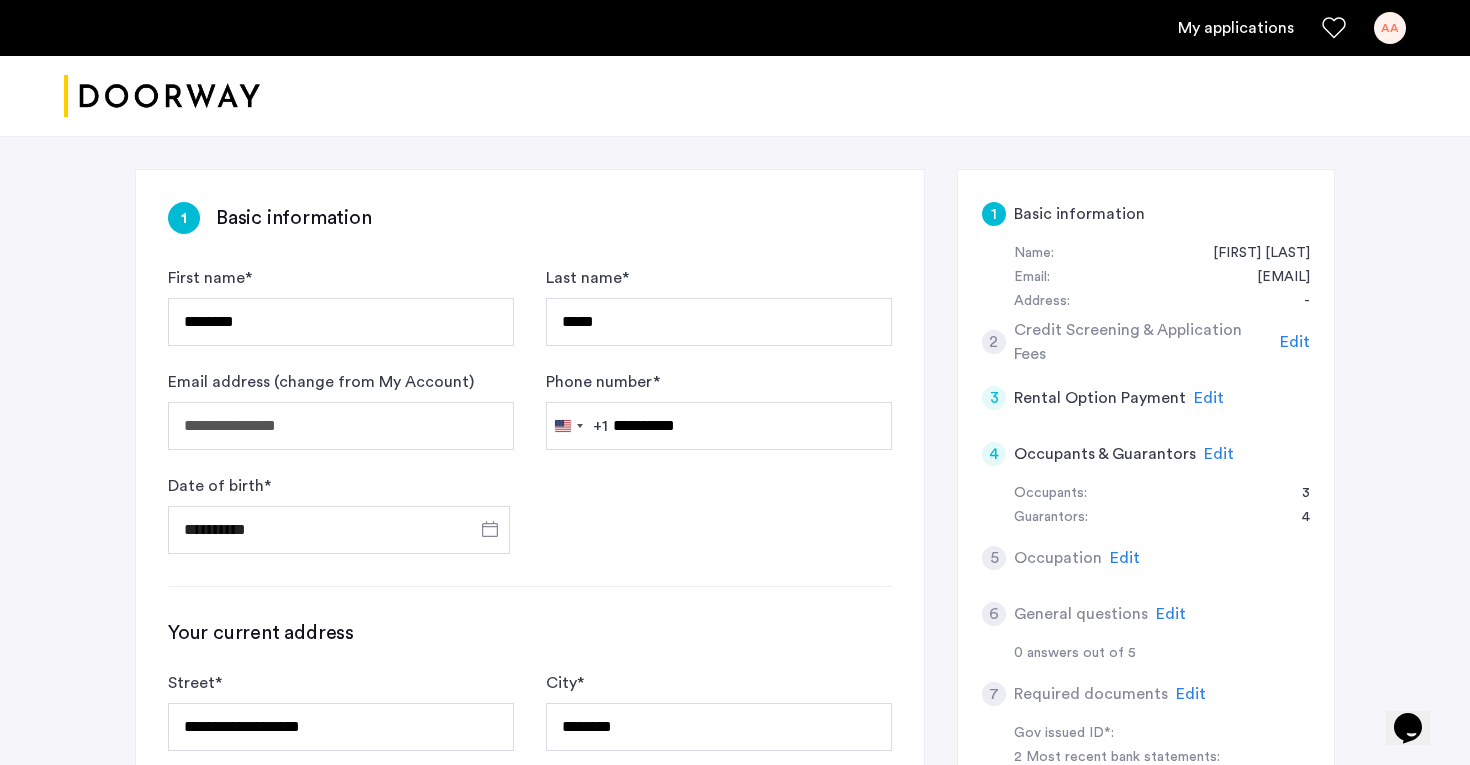 click on "**********" 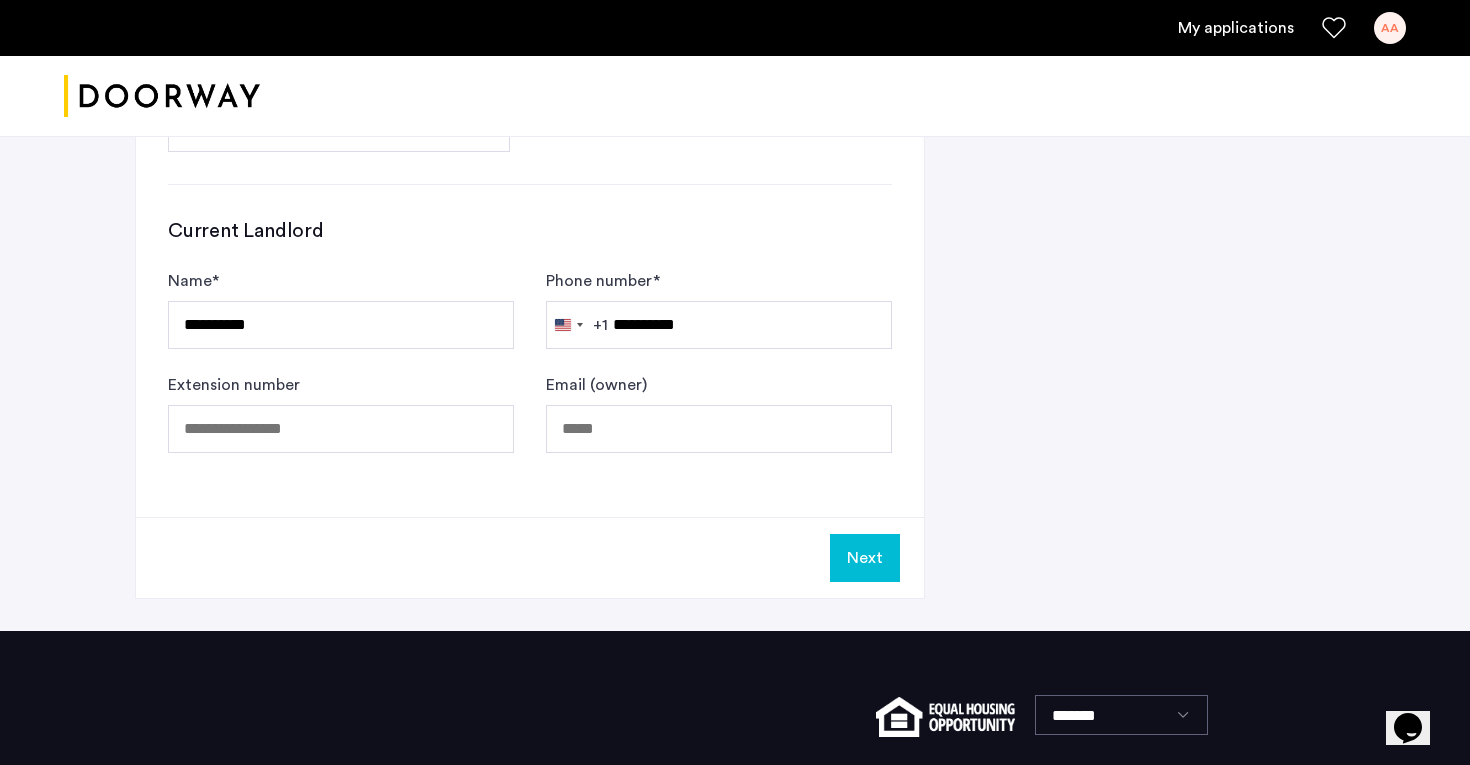 scroll, scrollTop: 1243, scrollLeft: 0, axis: vertical 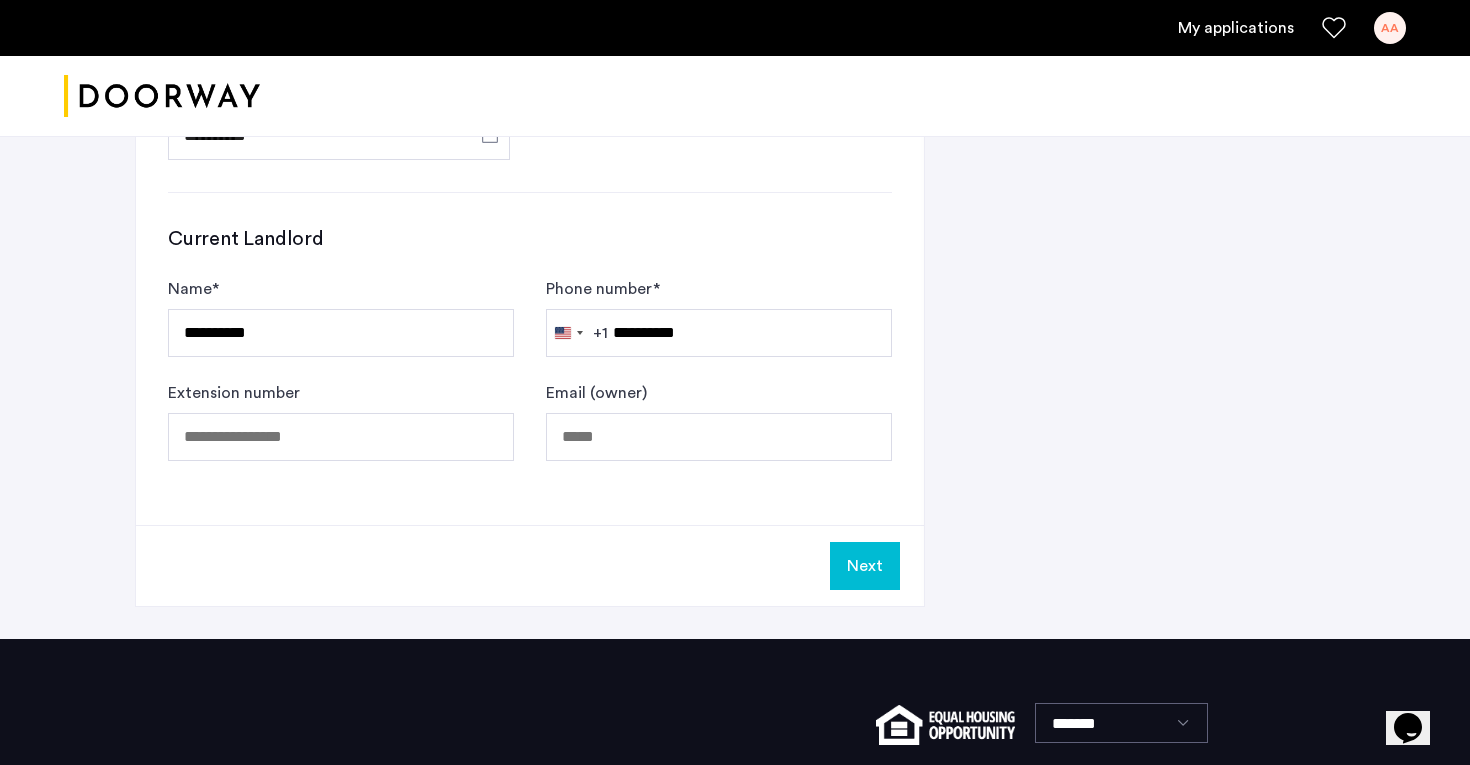 click on "Next" 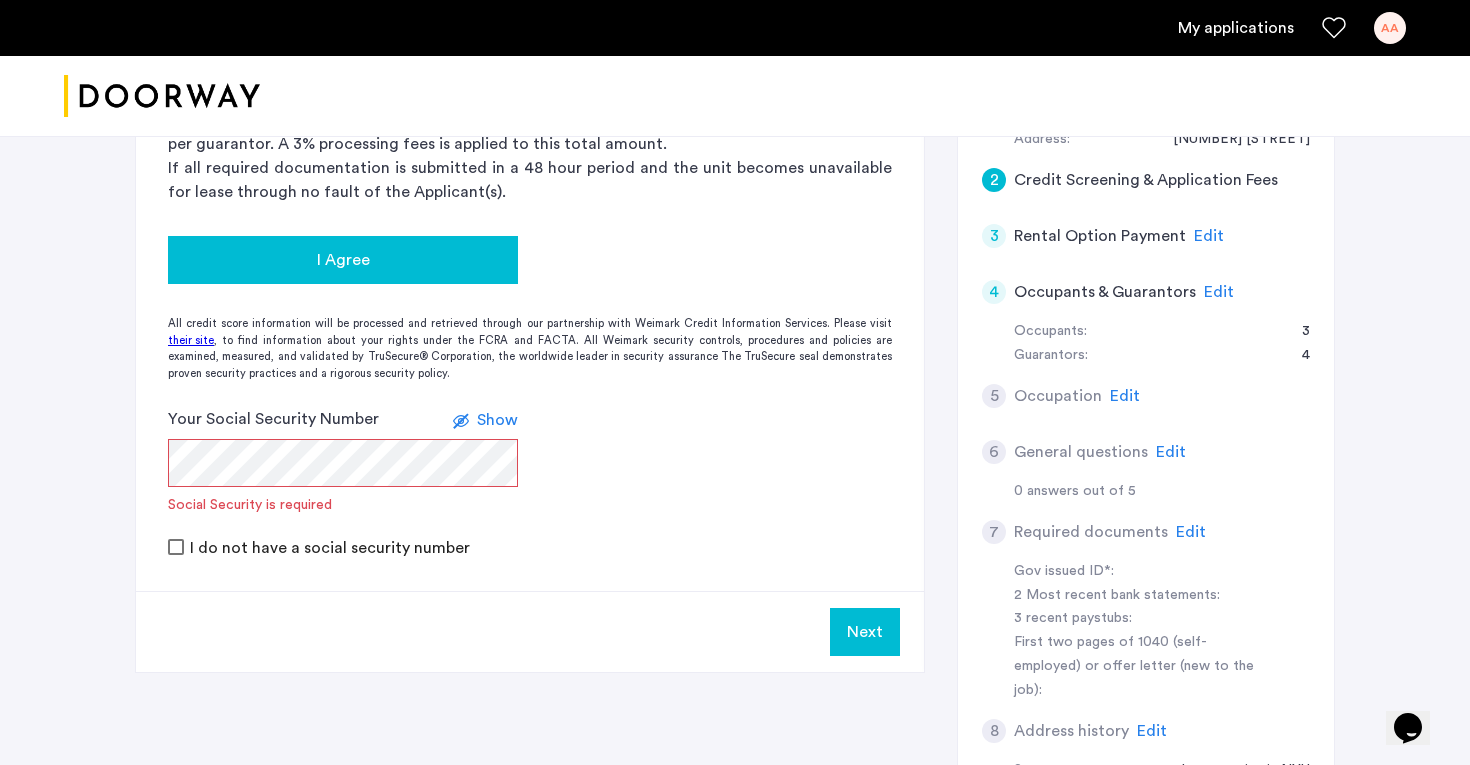 scroll, scrollTop: 483, scrollLeft: 0, axis: vertical 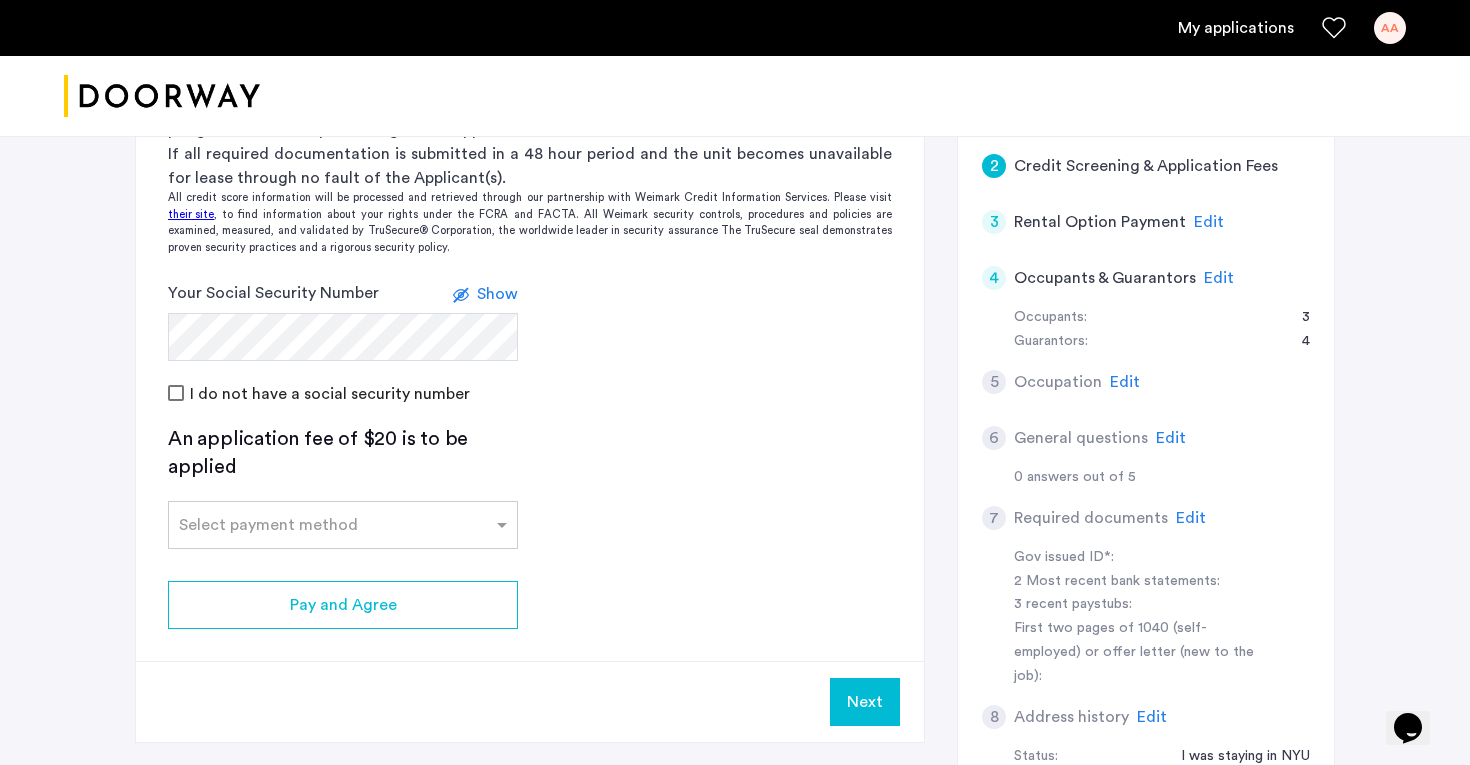 click on "Your Social Security Number Show I do not have a social security number" 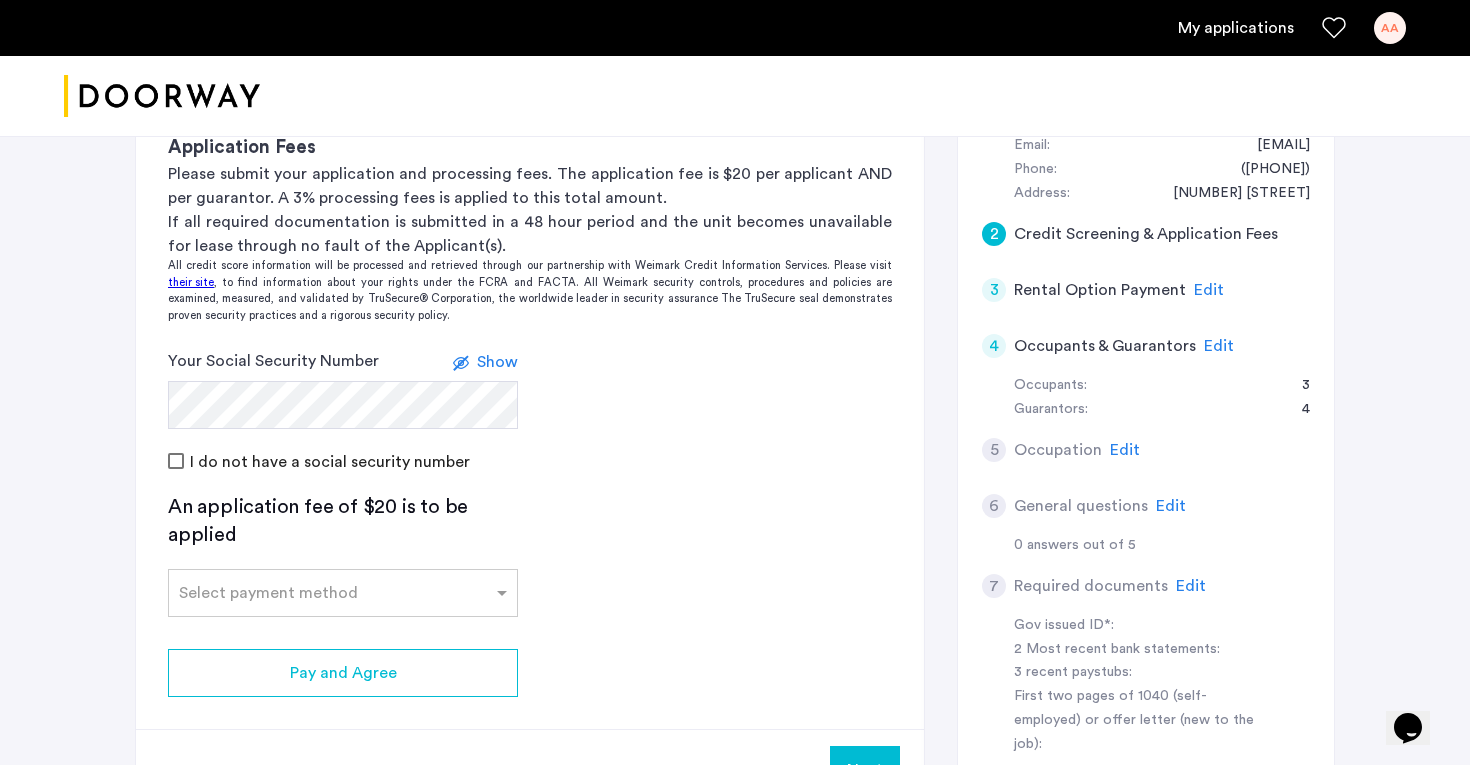 scroll, scrollTop: 405, scrollLeft: 0, axis: vertical 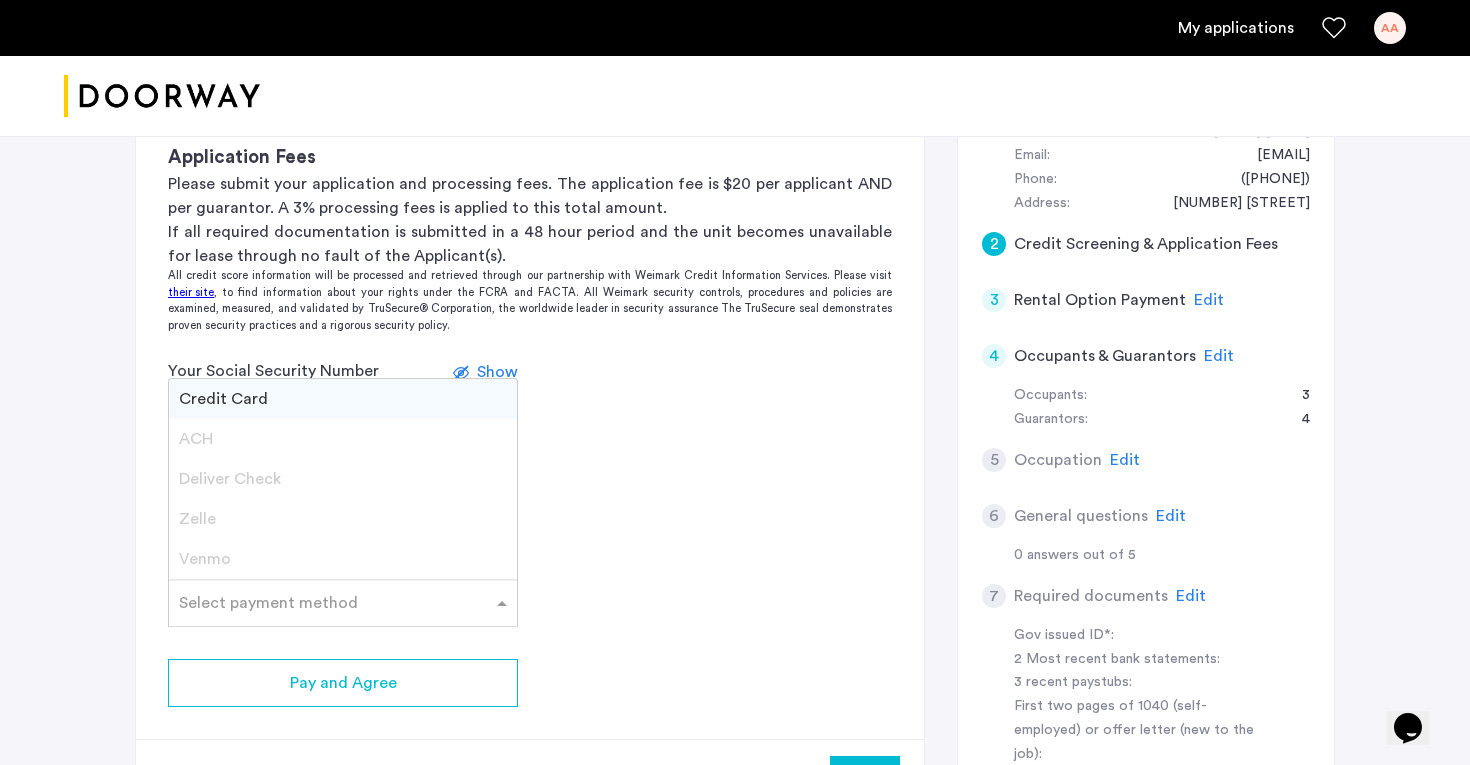 click on "Select payment method" 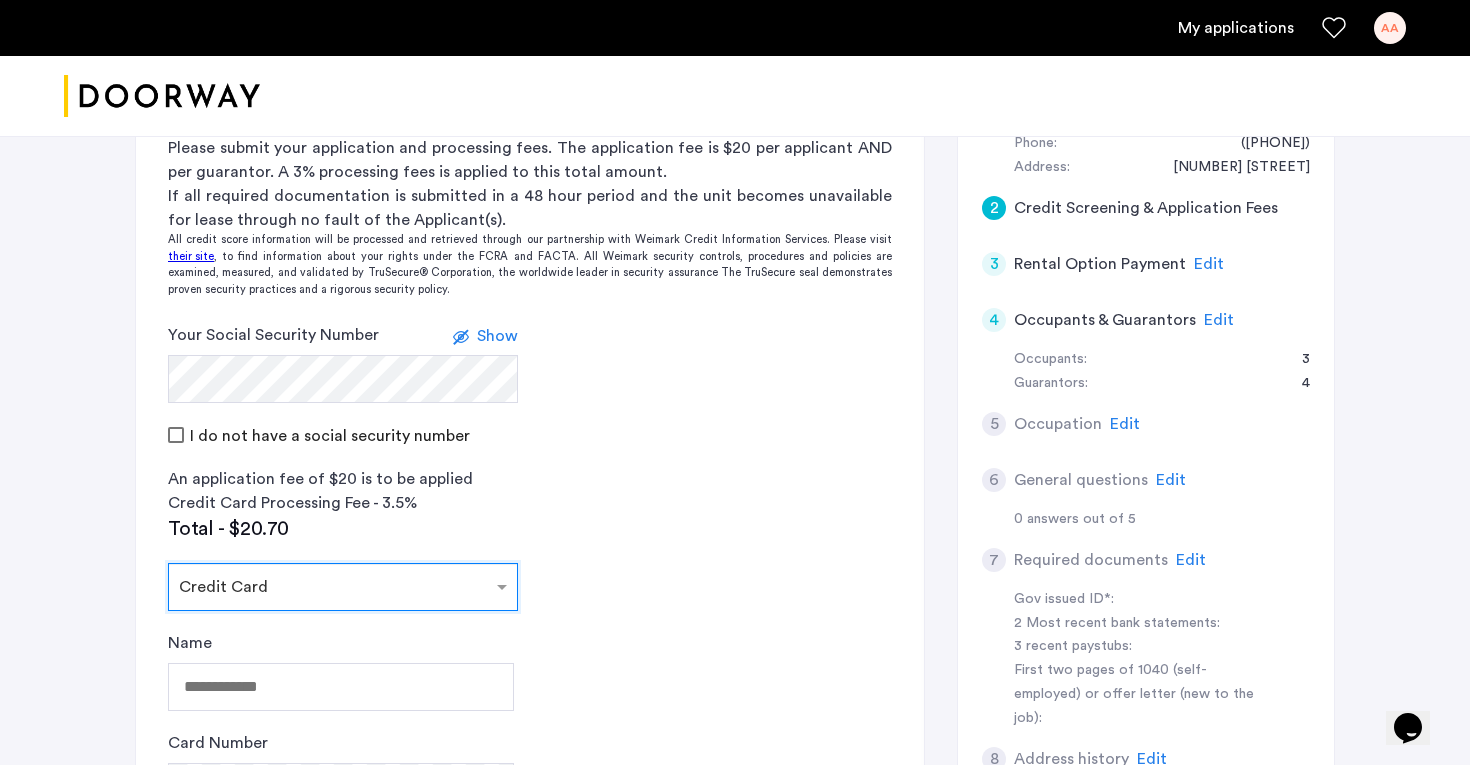 scroll, scrollTop: 443, scrollLeft: 0, axis: vertical 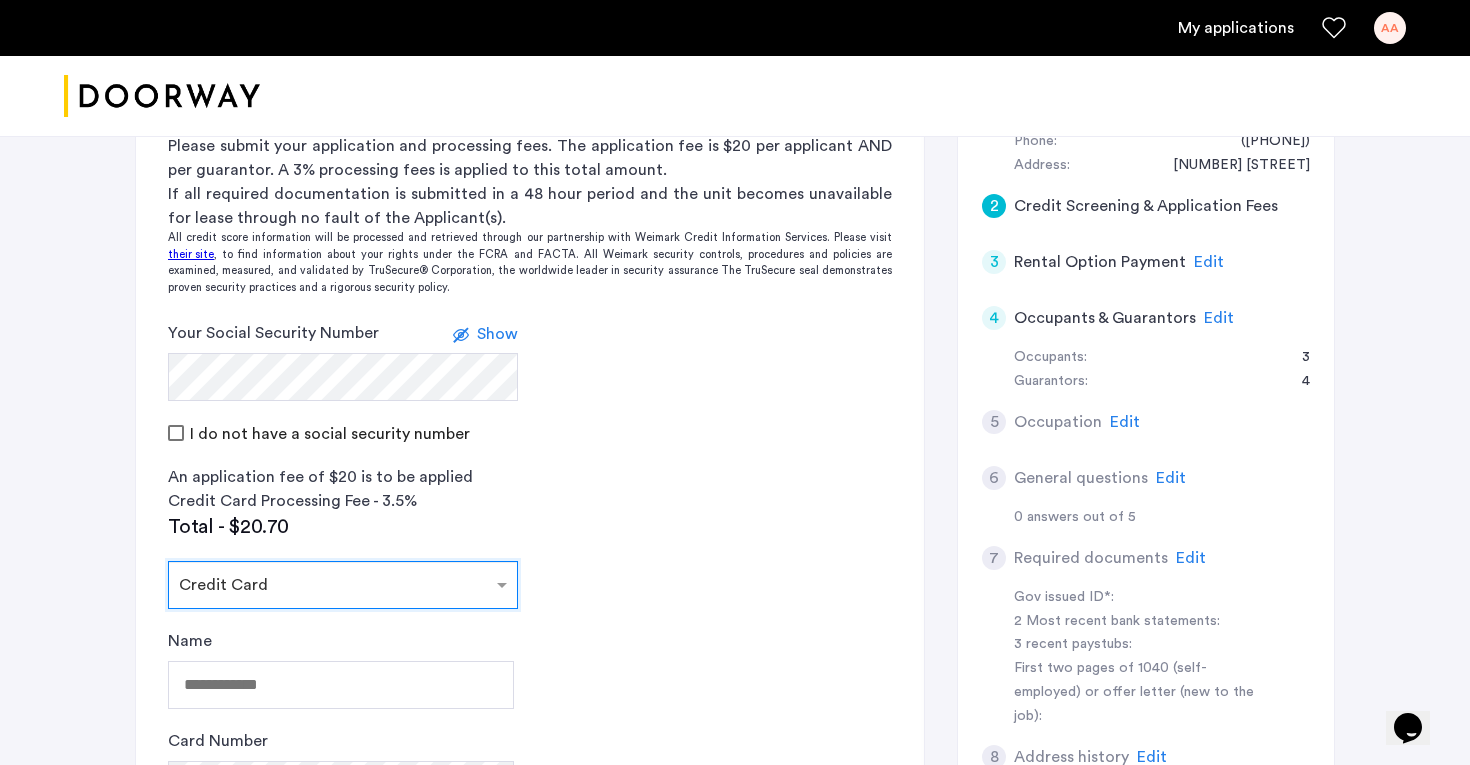 click 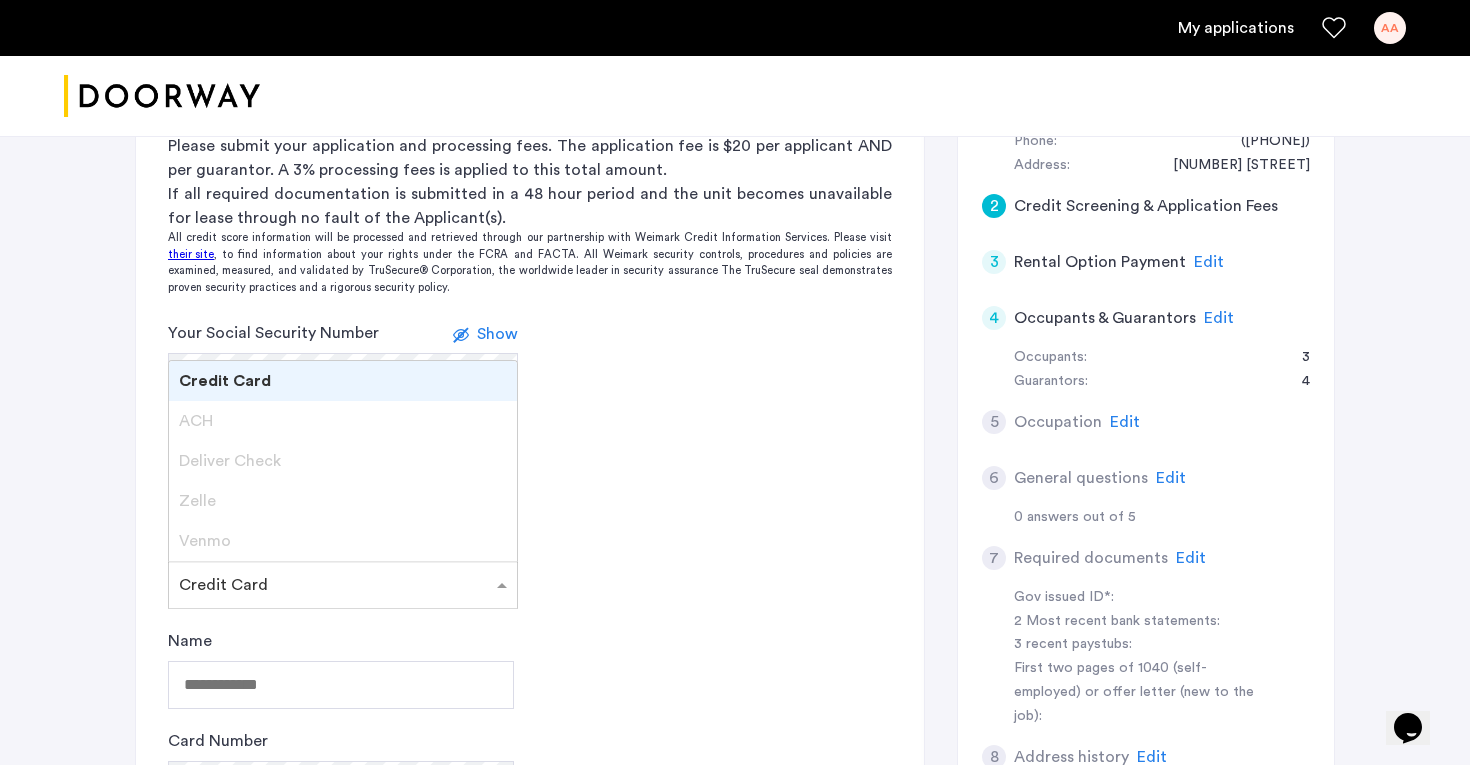 click on "2 Credit Screening & Application Fees Application Fees Please submit your application and processing fees. The application fee is $20 per applicant AND per guarantor. A 3% processing fees is applied to this total amount. If all required documentation is submitted in a 48 hour period and the unit becomes unavailable for lease through no fault of the Applicant(s). All credit score information will be processed and retrieved through our partnership with Weimark Credit Information Services. Please visit  their site , to find information about your rights under the FCRA and FACTA. All Weimark security controls, procedures and policies are examined, measured, and validated by TruSecure® Corporation, the worldwide leader in security assurance The TruSecure seal demonstrates proven security practices and a rigorous security policy. Your Social Security Number Show I do not have a social security number An application fee of $20 is to be applied Credit Card Processing Fee - 3.5% Total - $20.70 Select payment method" 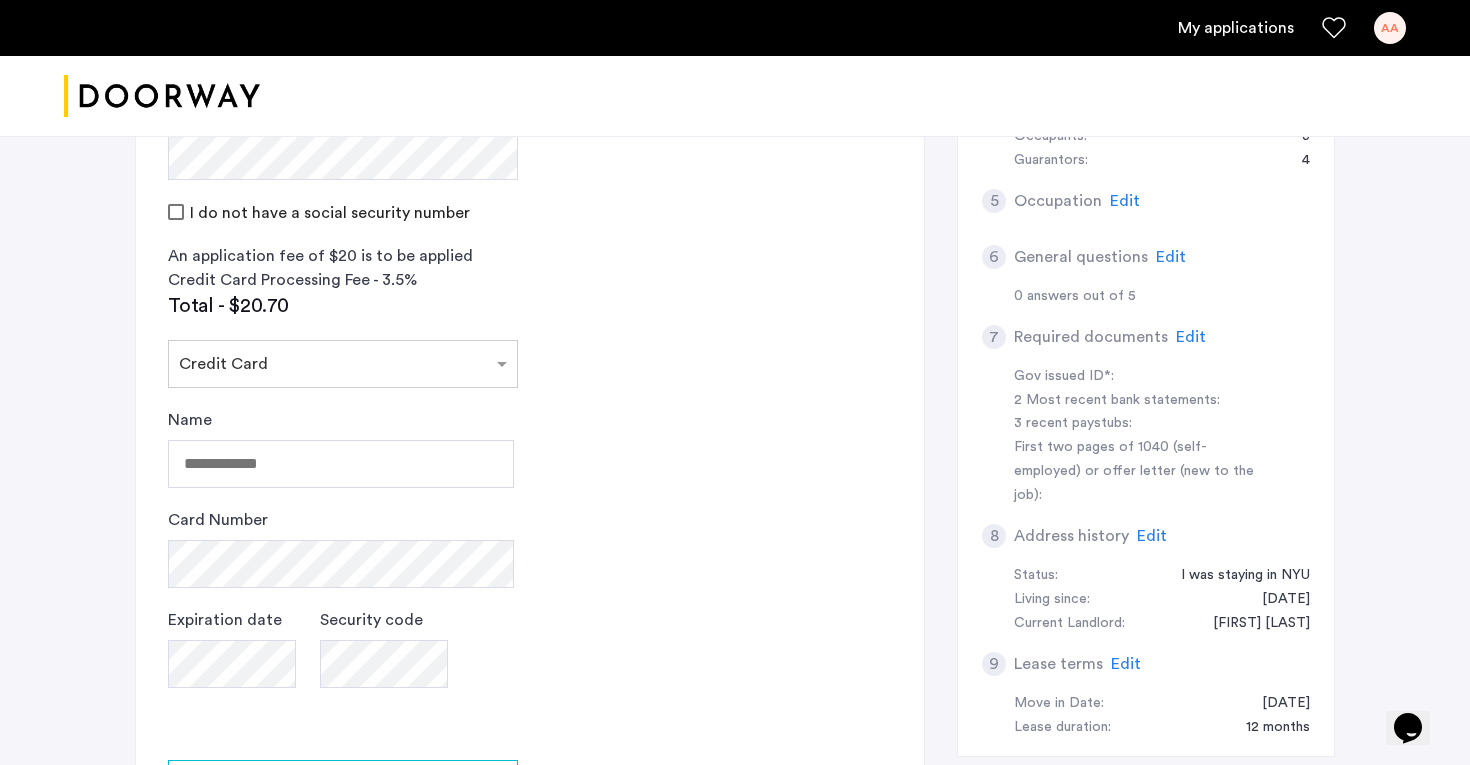 scroll, scrollTop: 741, scrollLeft: 0, axis: vertical 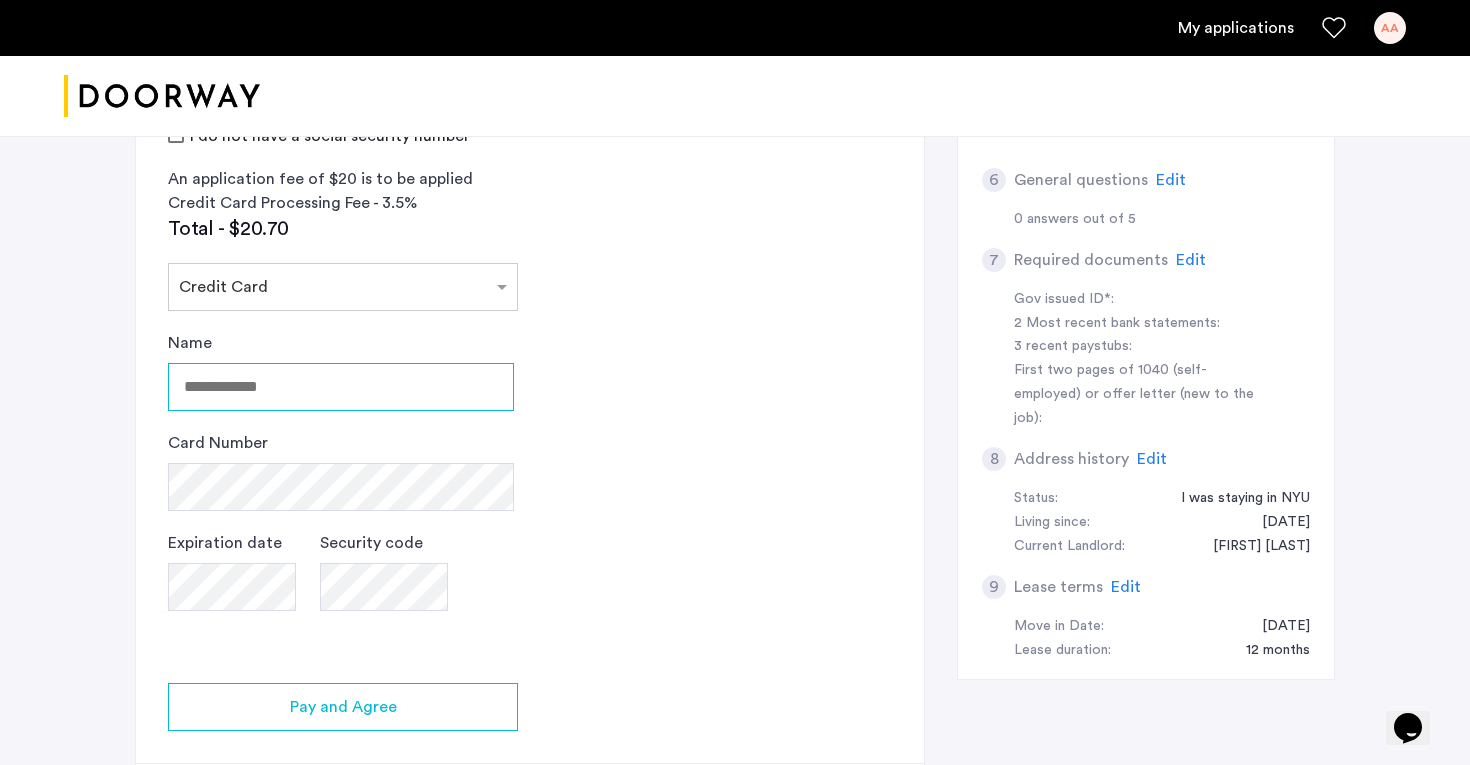 click on "Name" at bounding box center (341, 387) 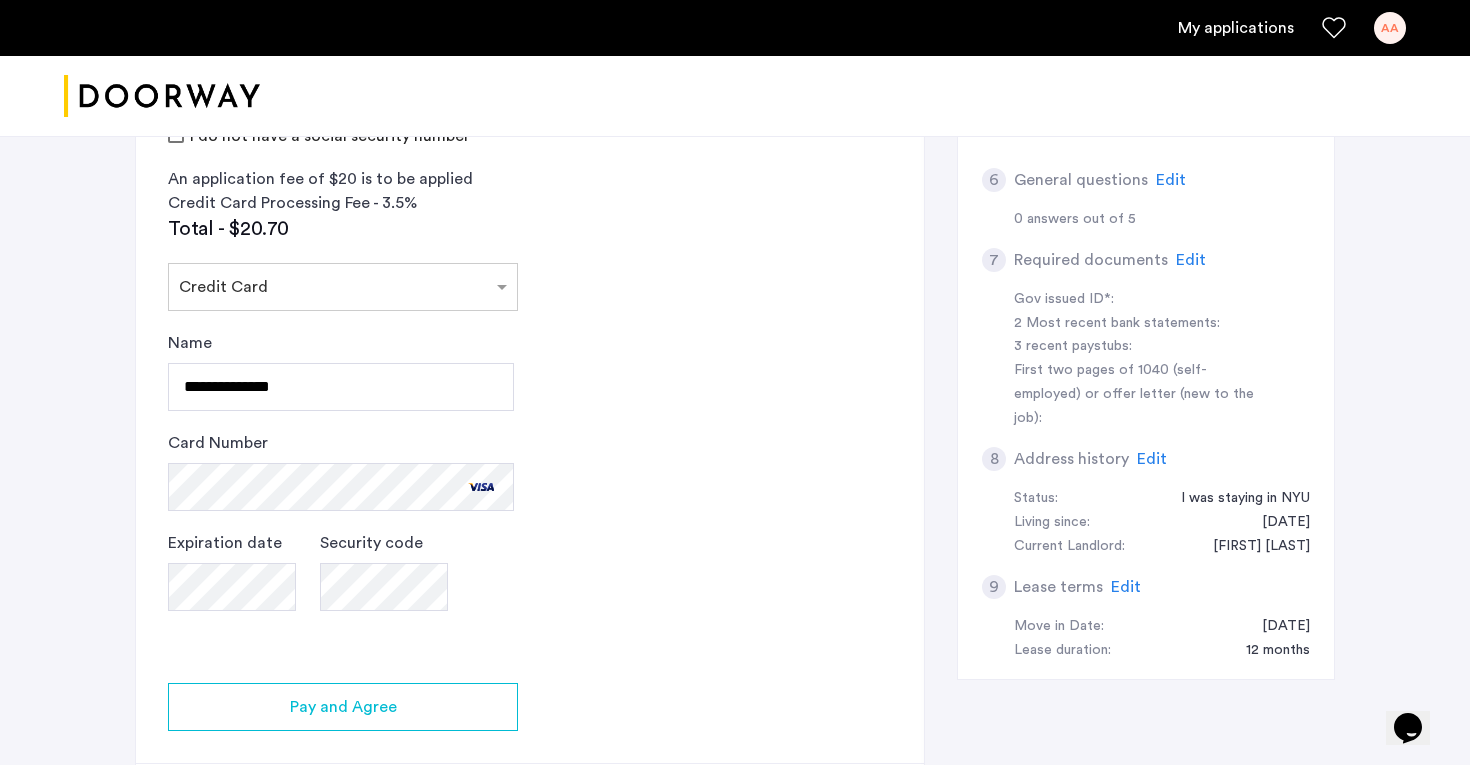 click on "2 Credit Screening & Application Fees Application Fees Please submit your application and processing fees. The application fee is $20 per applicant AND per guarantor. A 3% processing fees is applied to this total amount. If all required documentation is submitted in a 48 hour period and the unit becomes unavailable for lease through no fault of the Applicant(s). All credit score information will be processed and retrieved through our partnership with Weimark Credit Information Services. Please visit  their site , to find information about your rights under the FCRA and FACTA. All Weimark security controls, procedures and policies are examined, measured, and validated by TruSecure® Corporation, the worldwide leader in security assurance The TruSecure seal demonstrates proven security practices and a rigorous security policy. Your Social Security Number Show I do not have a social security number An application fee of $20 is to be applied Credit Card Processing Fee - 3.5% Total - $20.70 Select payment method" 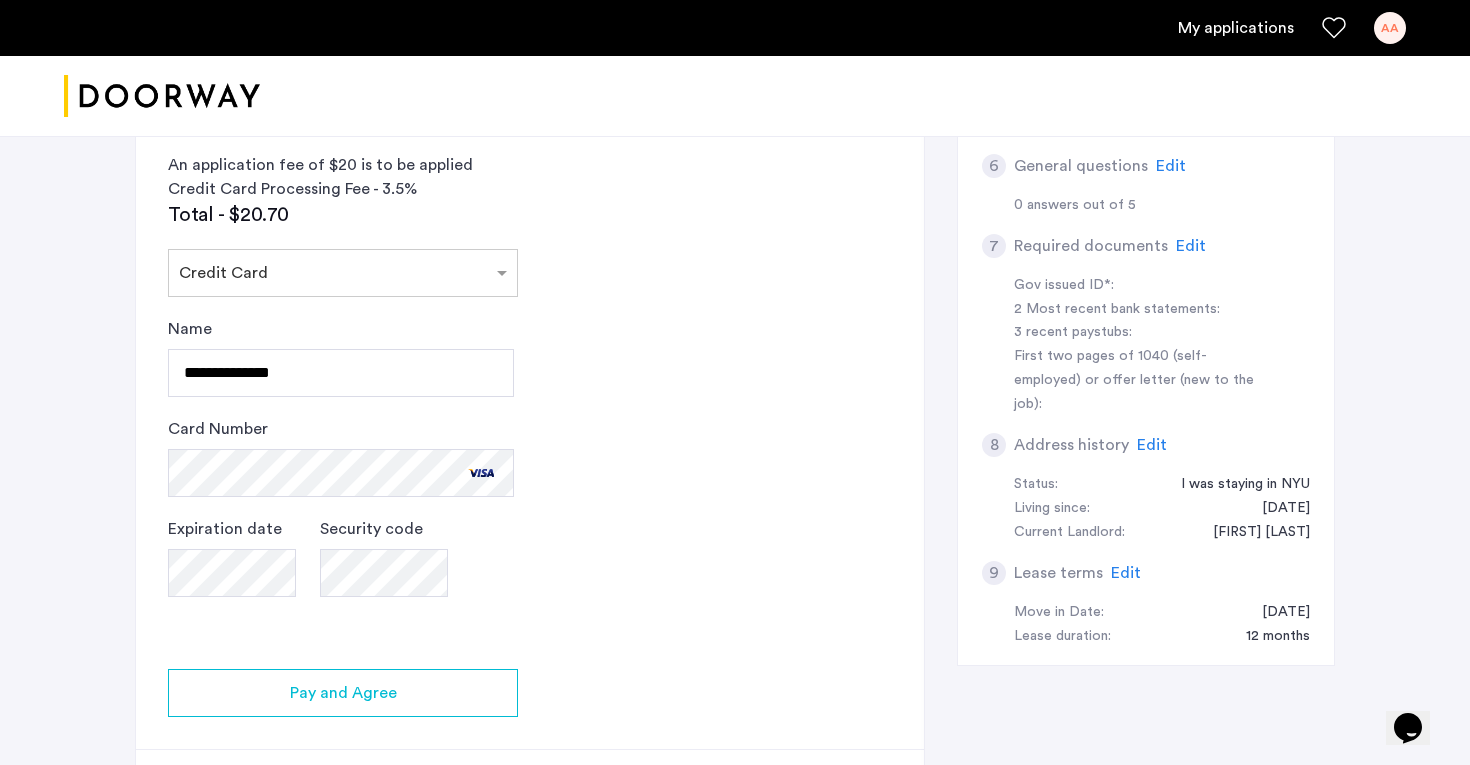 scroll, scrollTop: 759, scrollLeft: 0, axis: vertical 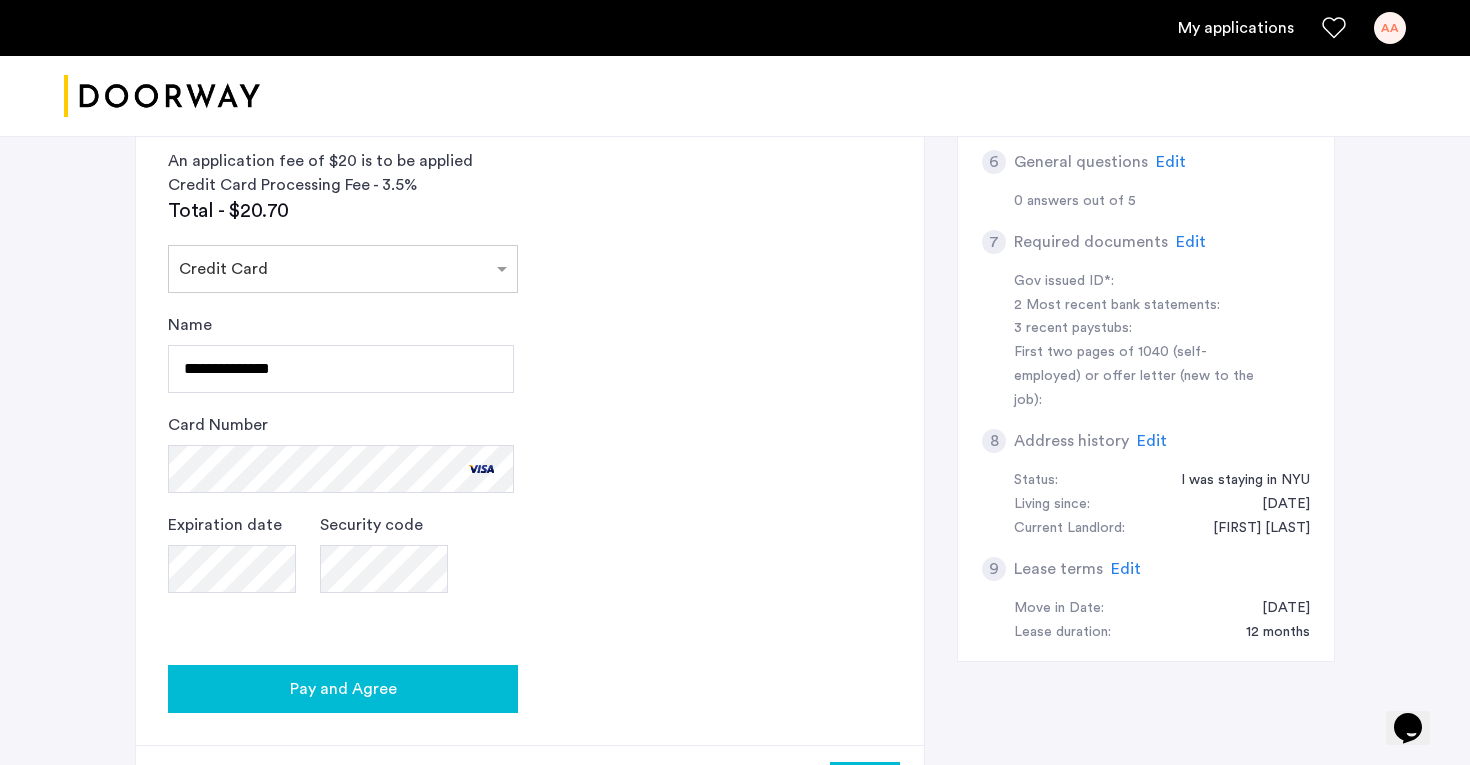 click on "Pay and Agree" 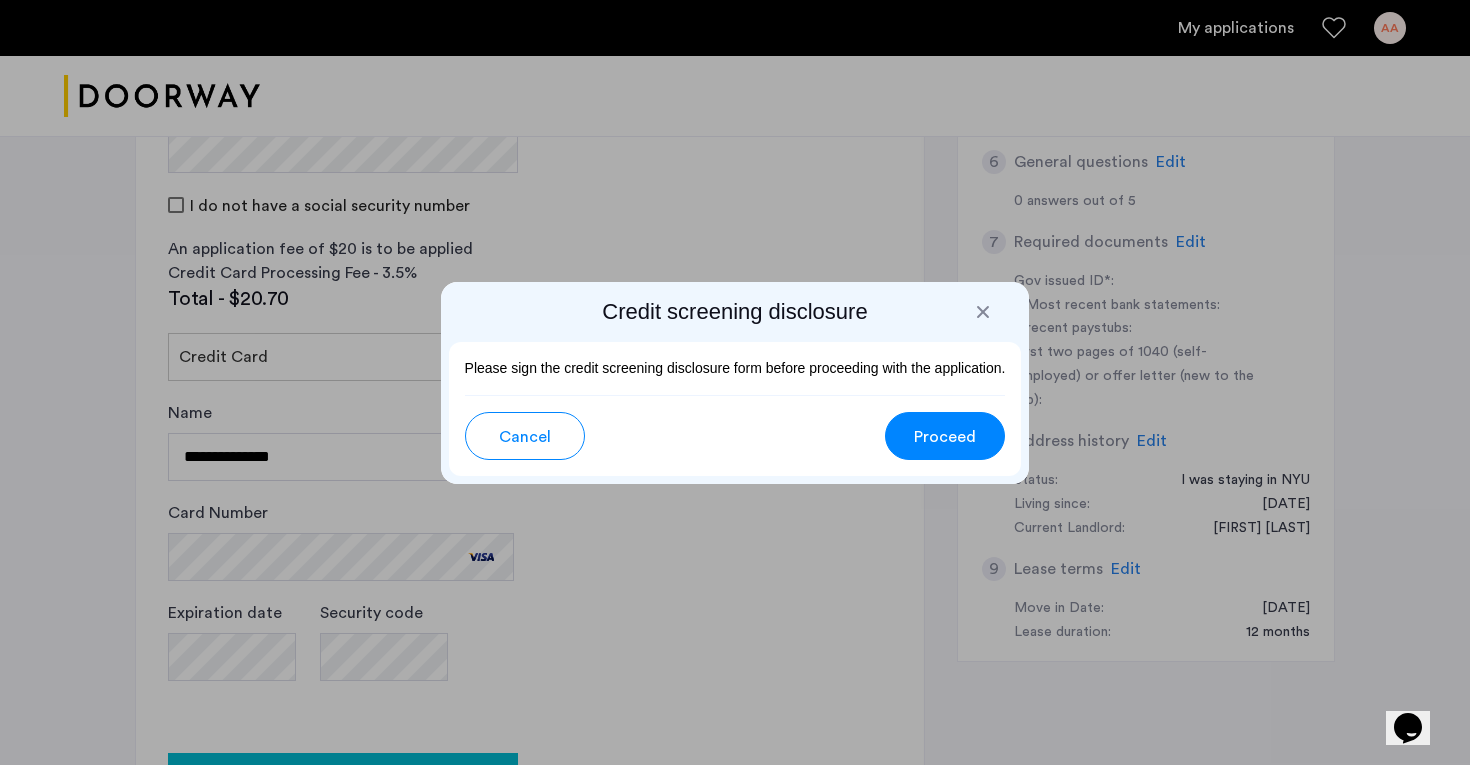 scroll, scrollTop: 0, scrollLeft: 0, axis: both 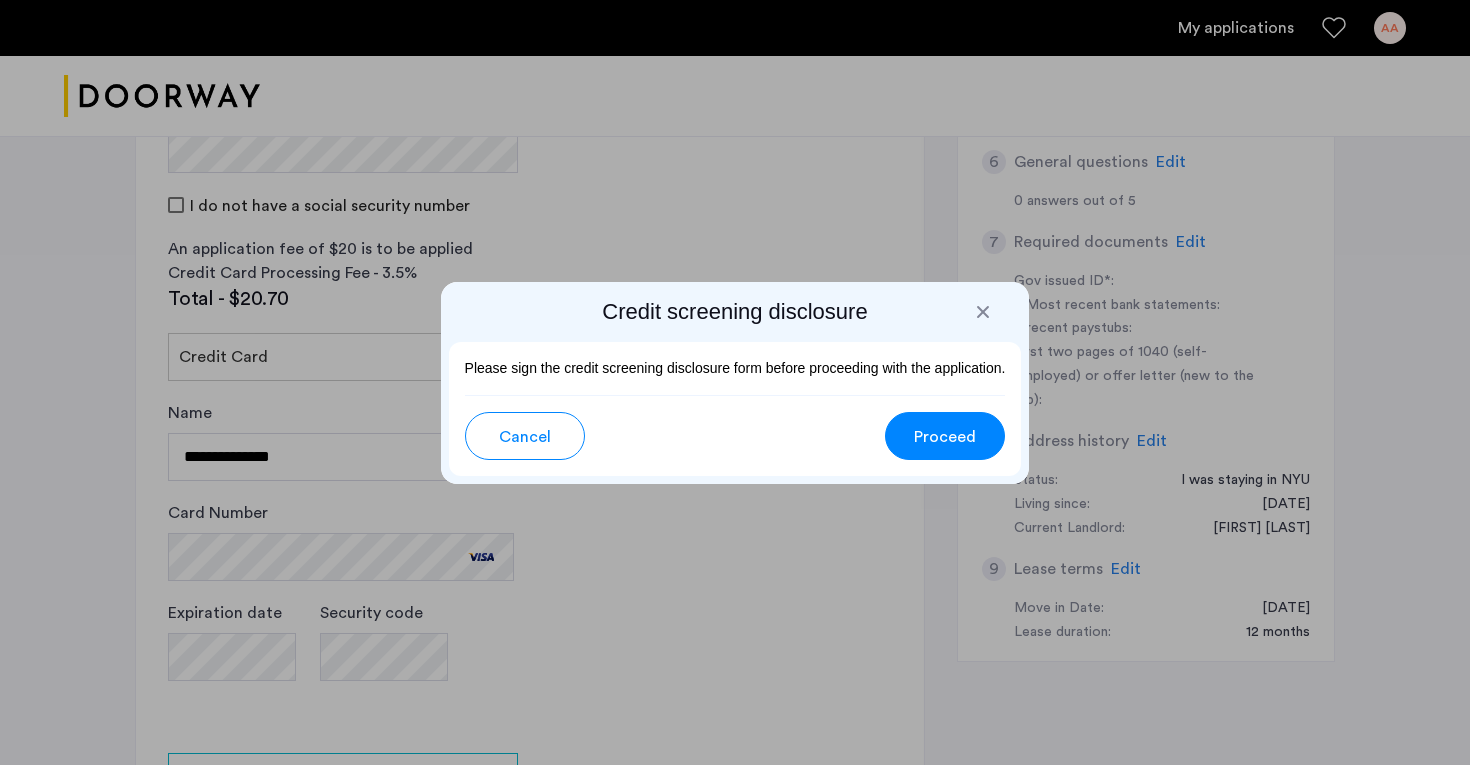 click on "Proceed" at bounding box center (945, 437) 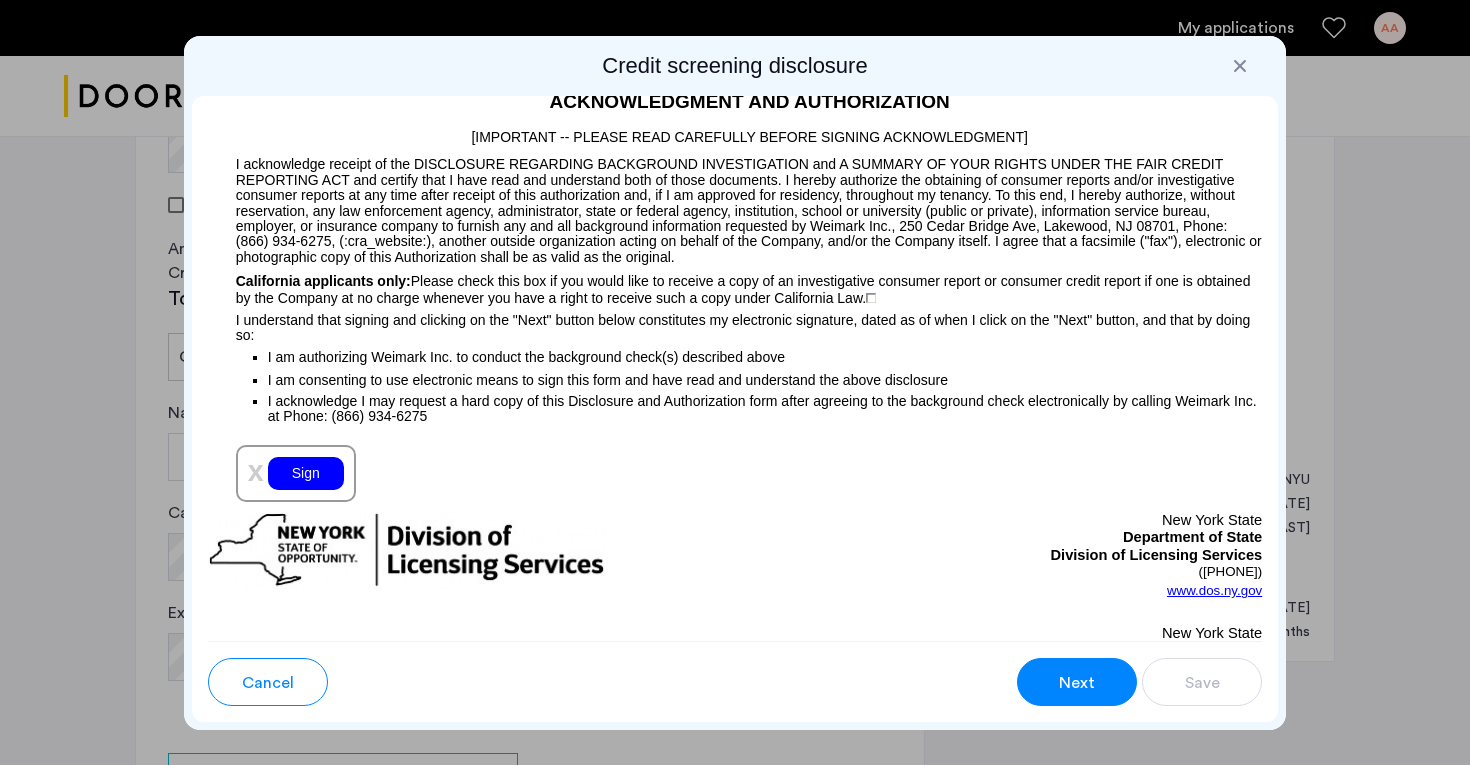 scroll, scrollTop: 2053, scrollLeft: 0, axis: vertical 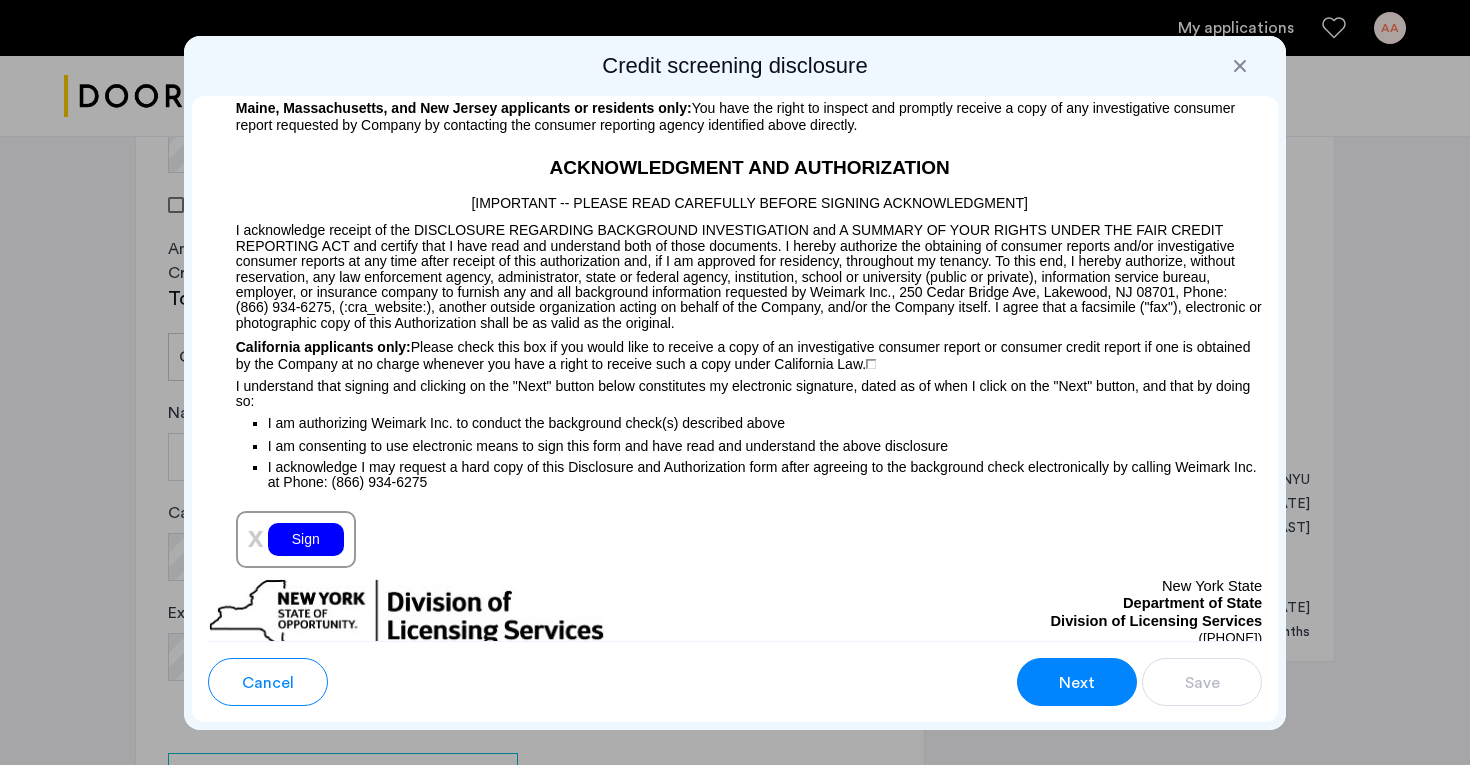 click on "Sign" at bounding box center (306, 539) 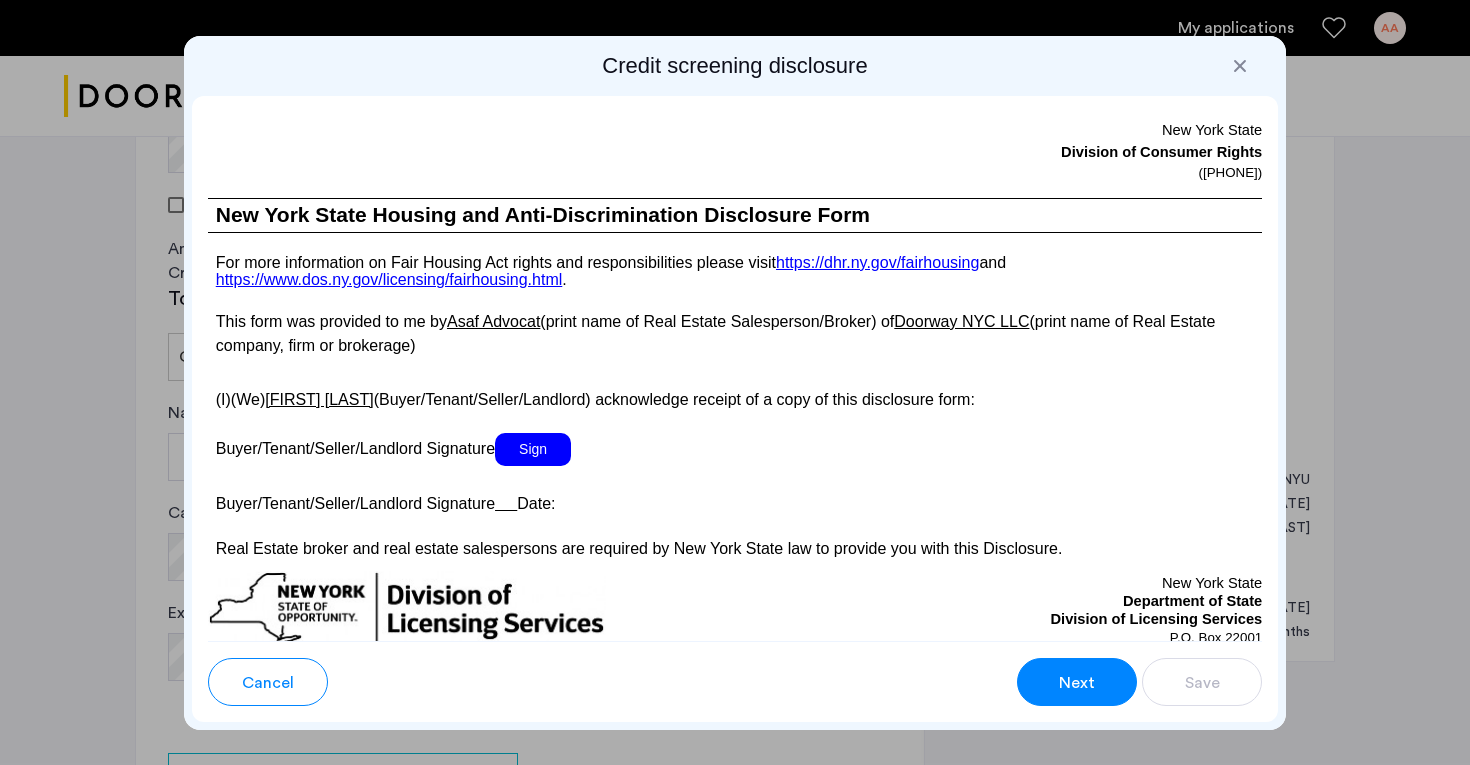 scroll, scrollTop: 3623, scrollLeft: 0, axis: vertical 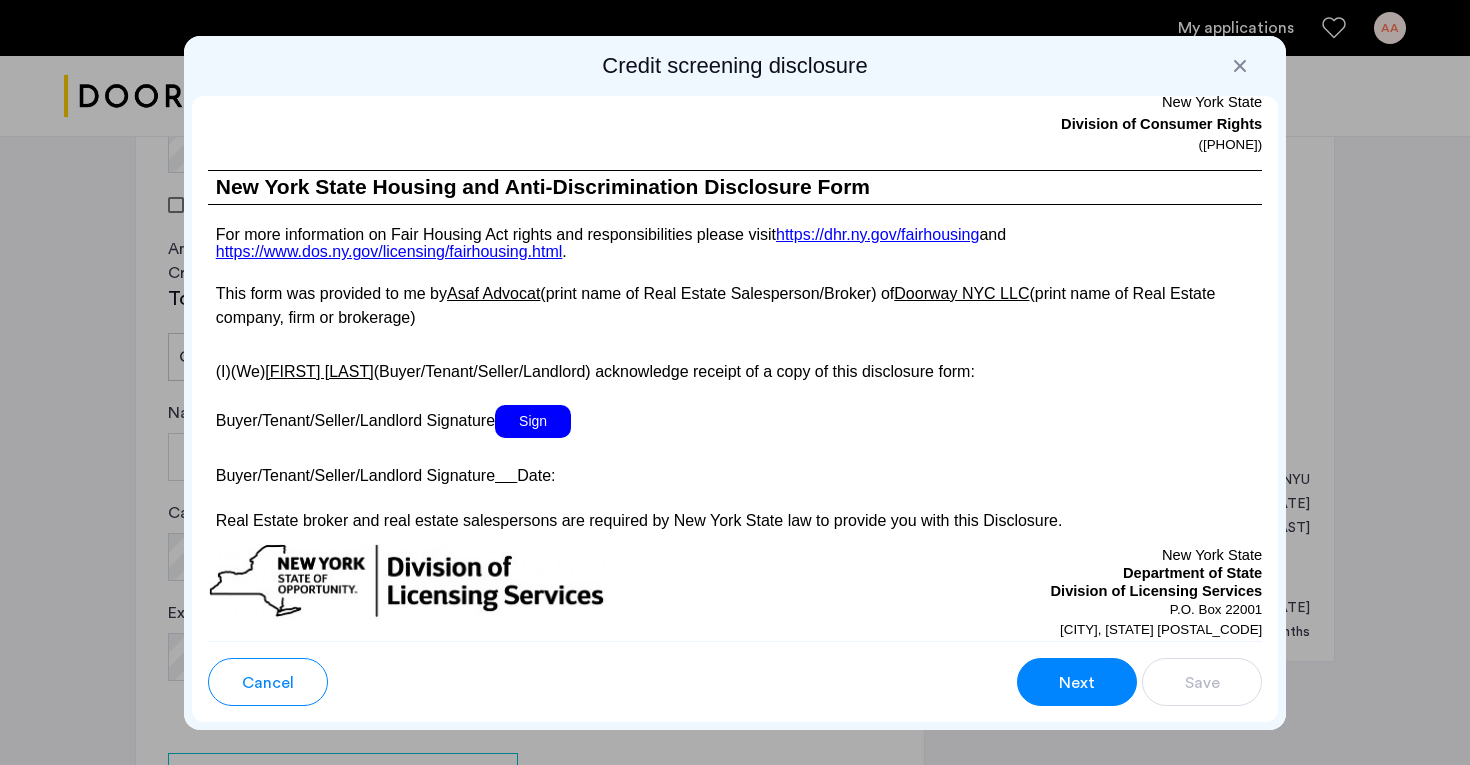 click on "Sign" at bounding box center (533, 421) 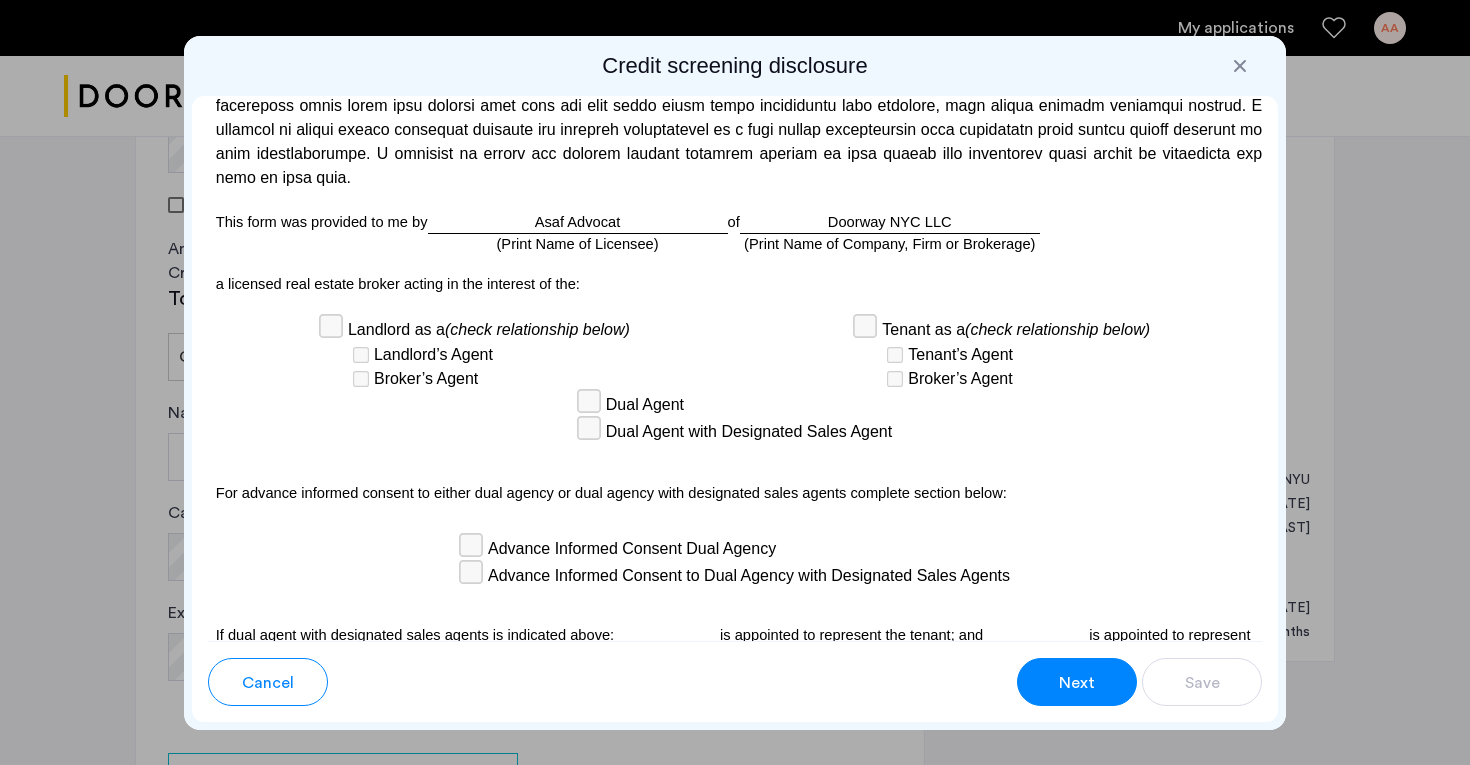 scroll, scrollTop: 5855, scrollLeft: 0, axis: vertical 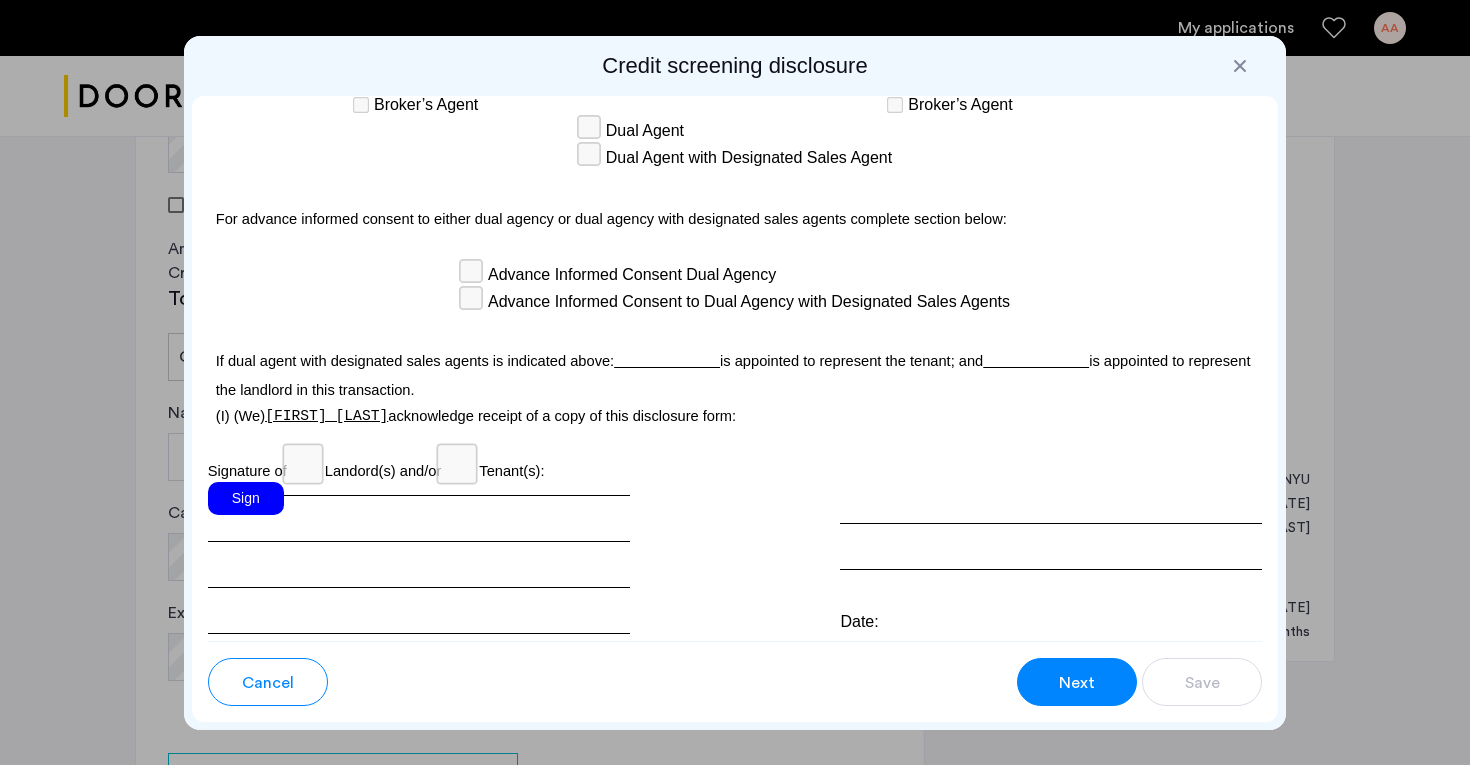 click on "Sign" at bounding box center (246, 498) 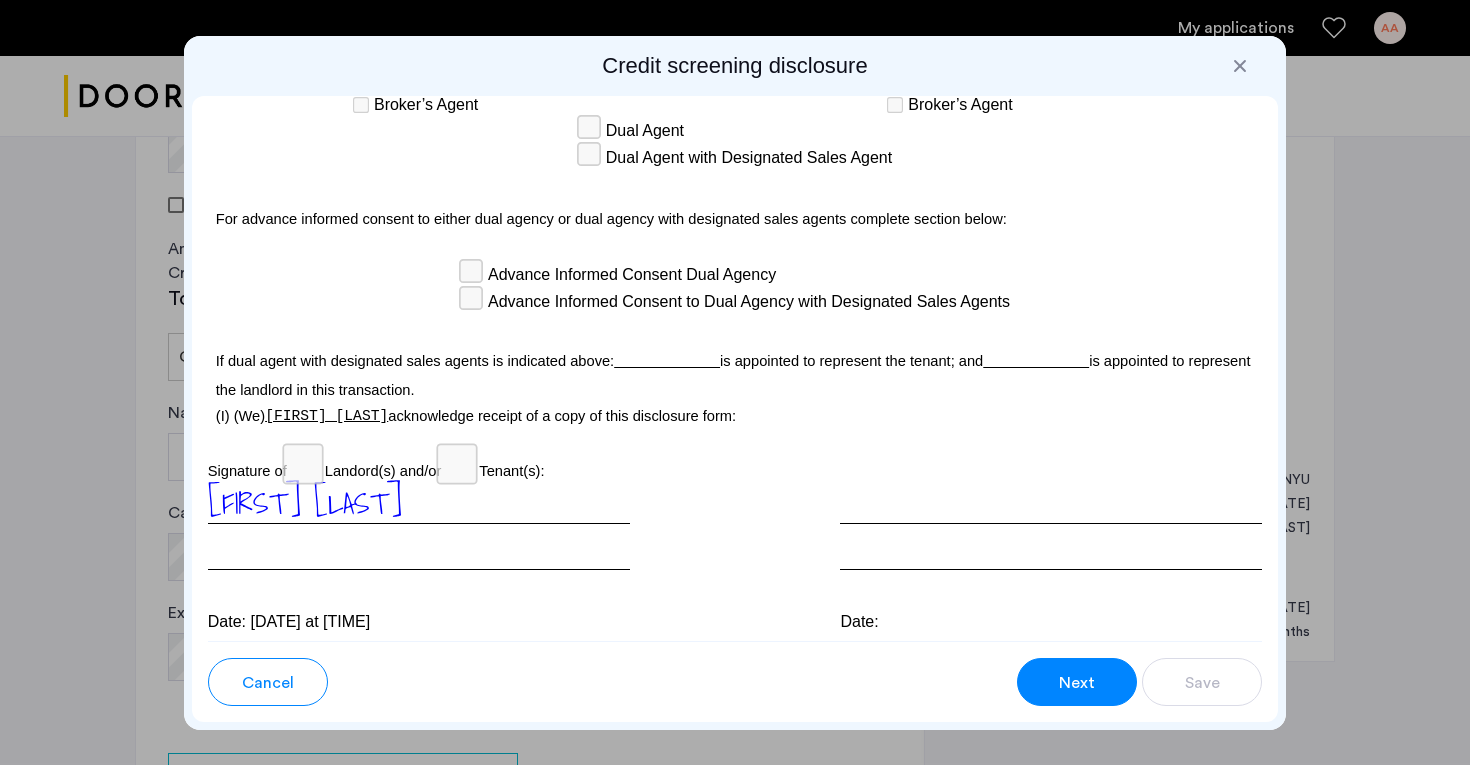 click on "Next" at bounding box center (1077, 683) 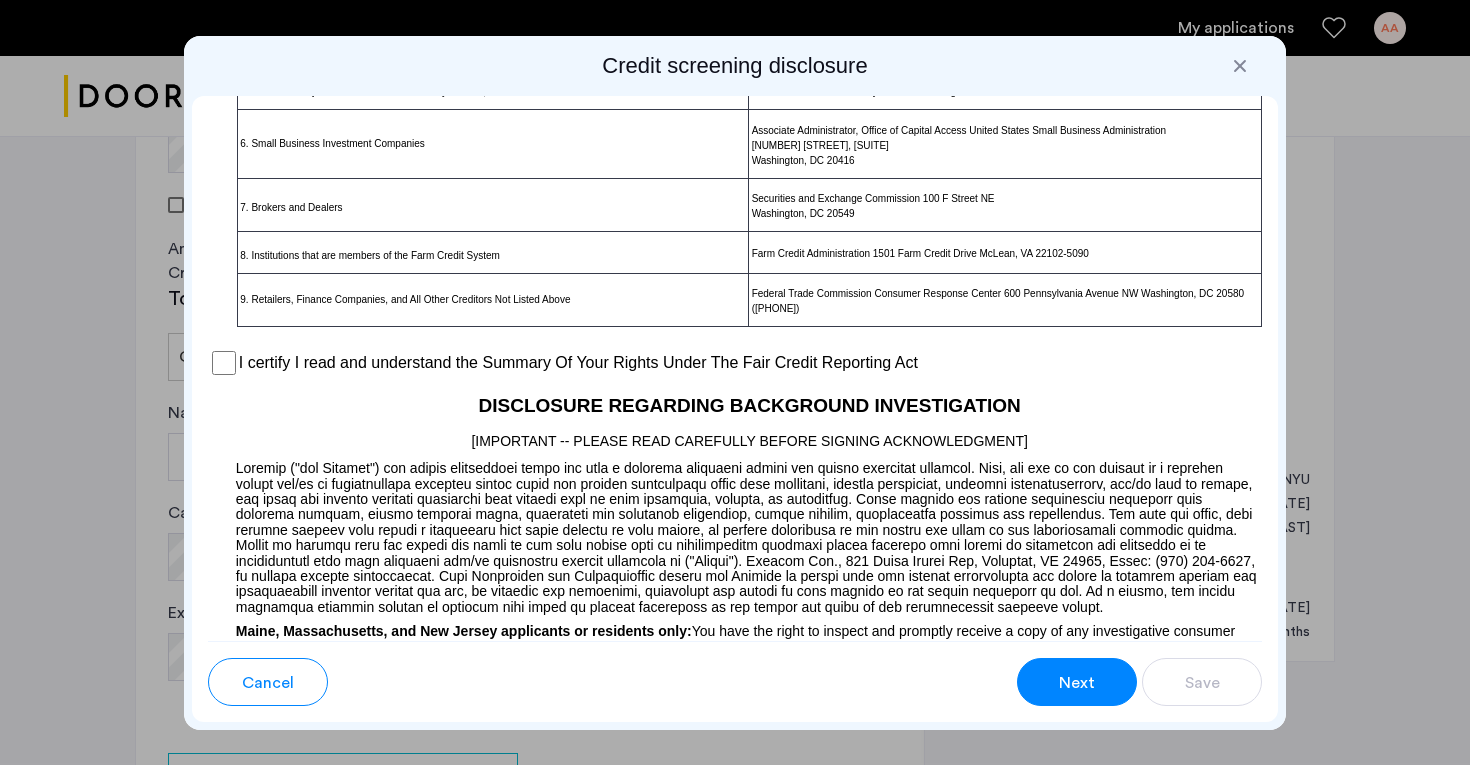 scroll, scrollTop: 1466, scrollLeft: 0, axis: vertical 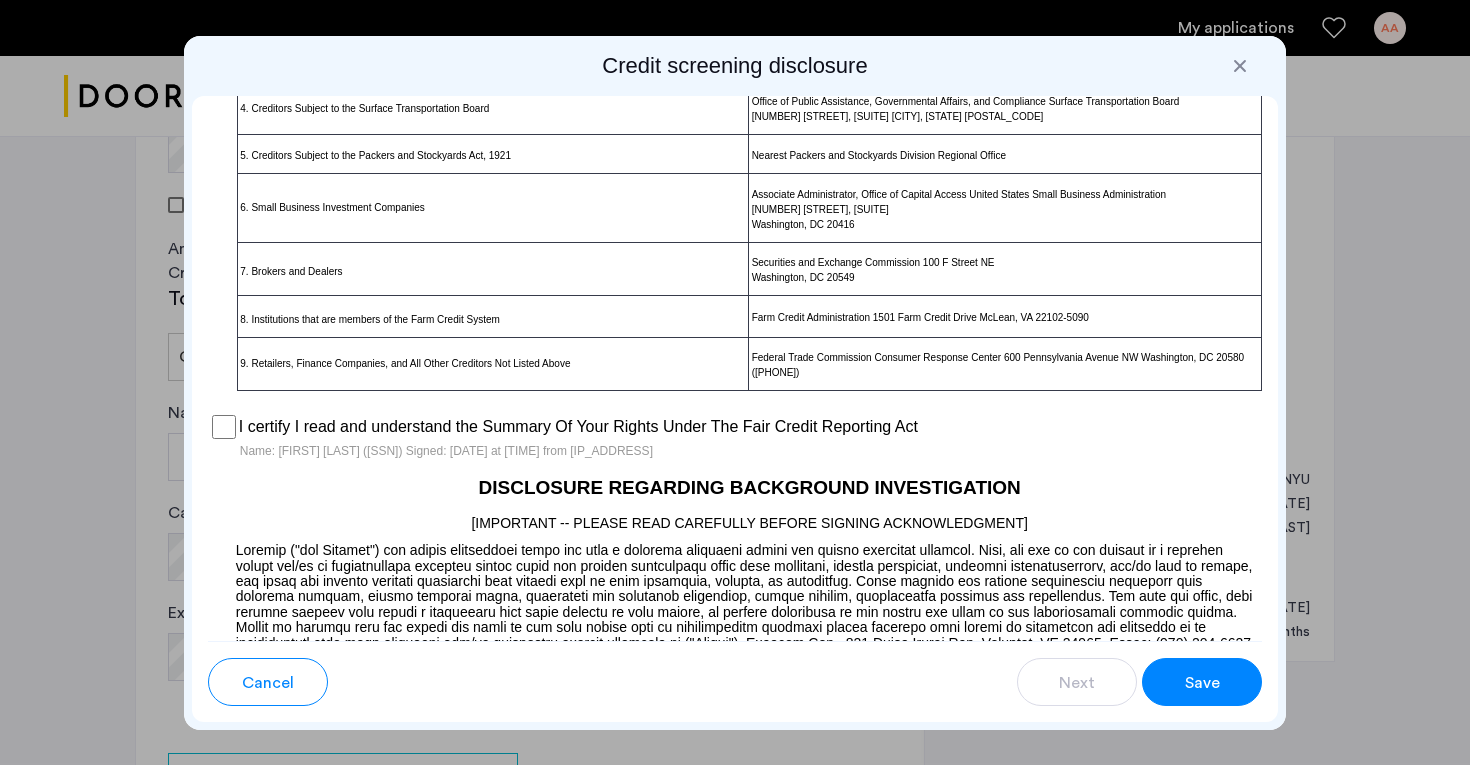 click on "Save" at bounding box center [1202, 683] 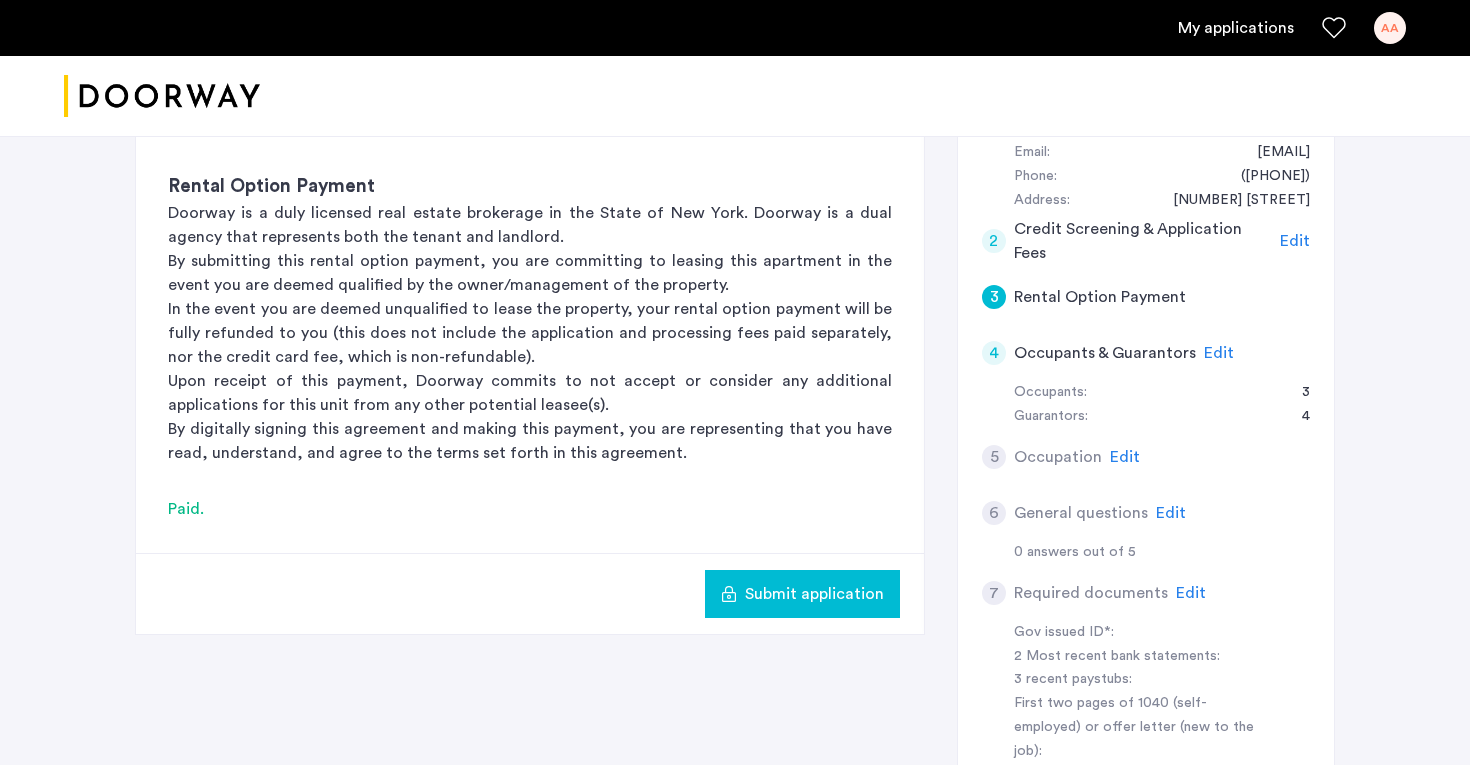 scroll, scrollTop: 410, scrollLeft: 0, axis: vertical 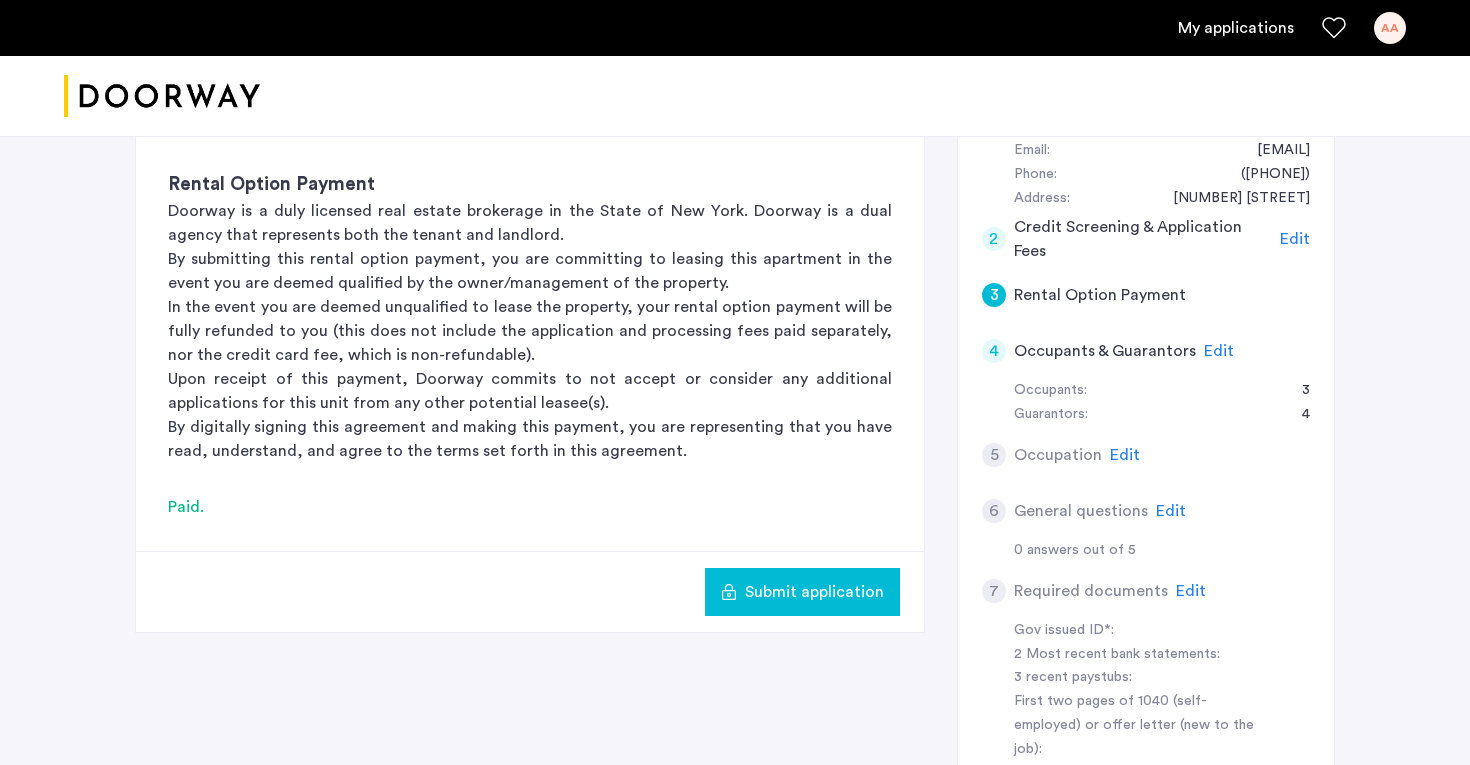 click on "Submit application" 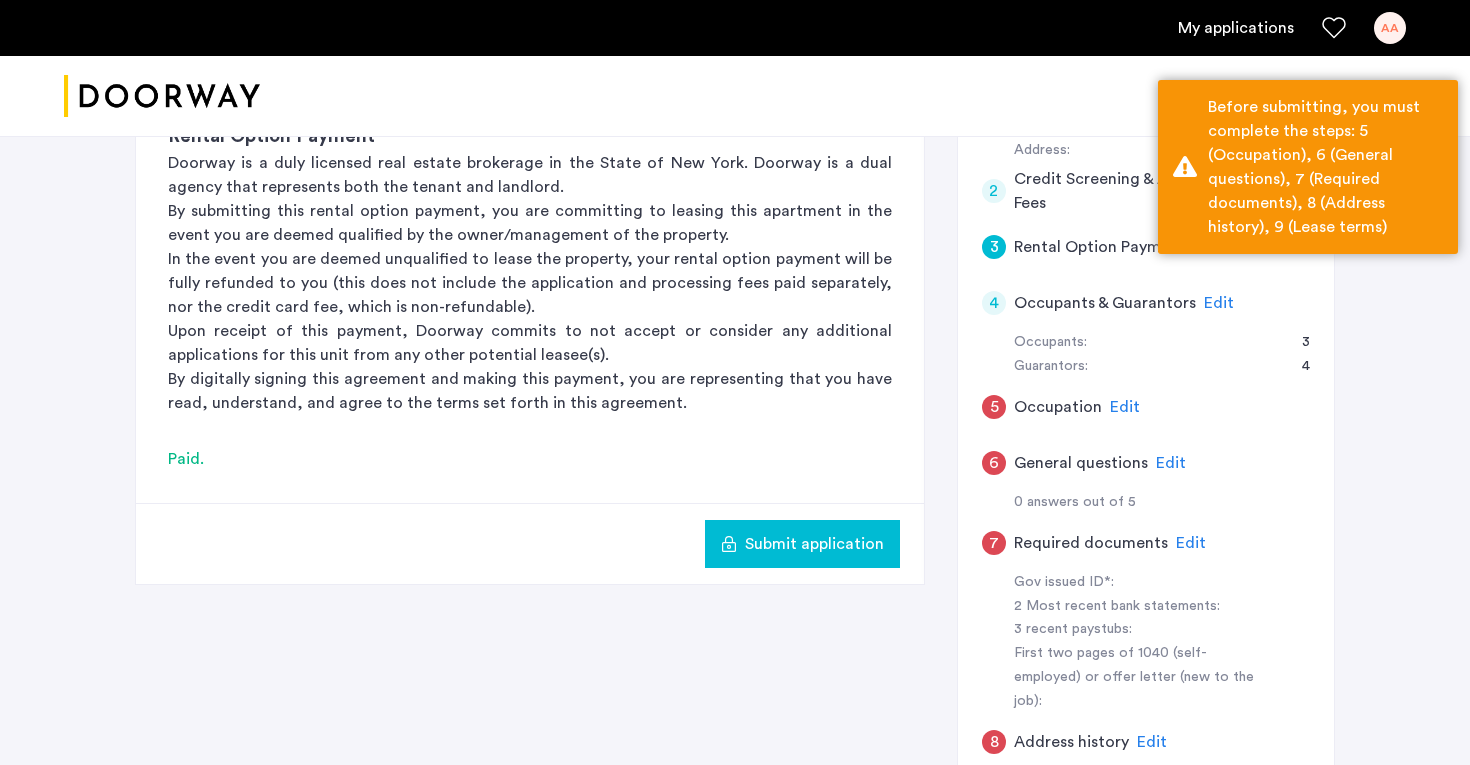 scroll, scrollTop: 487, scrollLeft: 0, axis: vertical 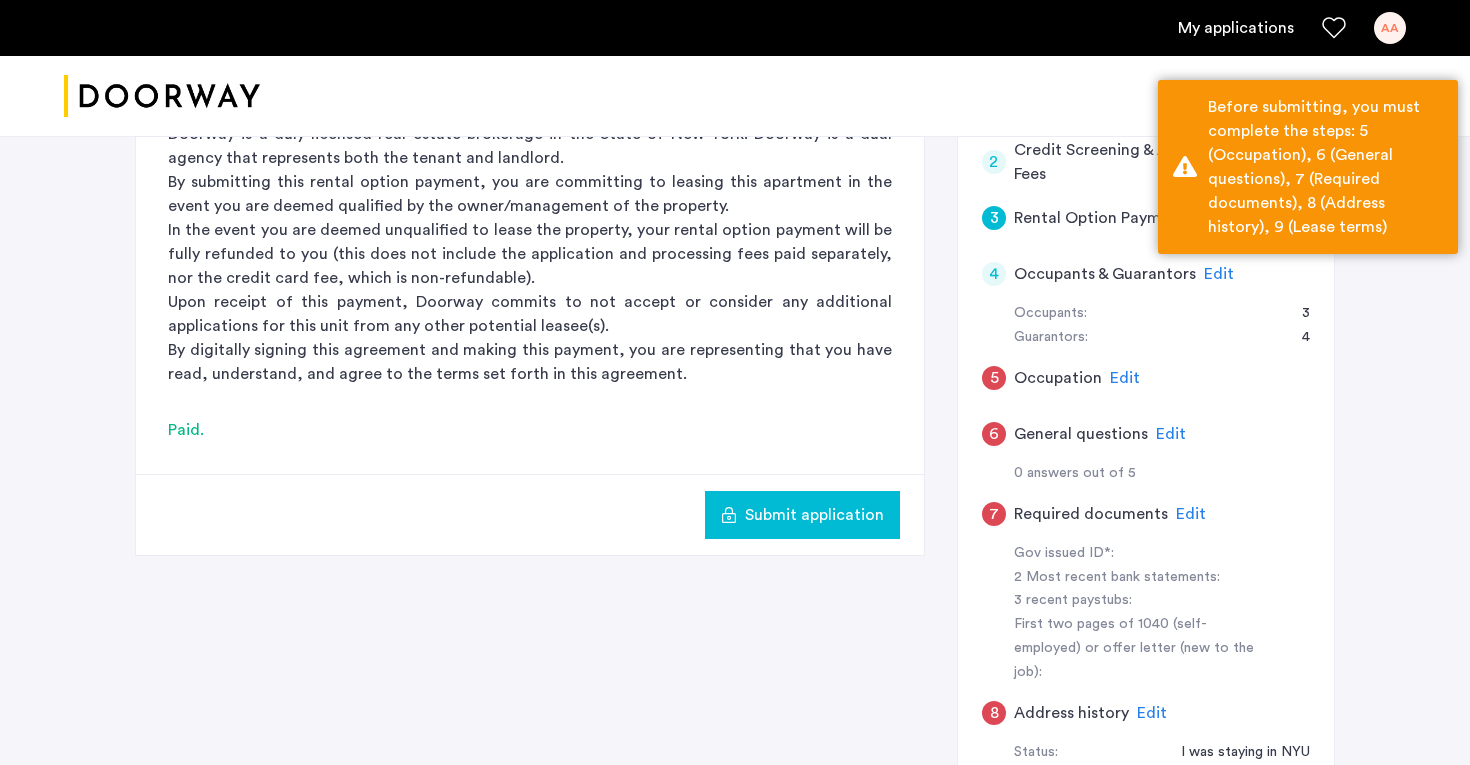 click on "Occupation" 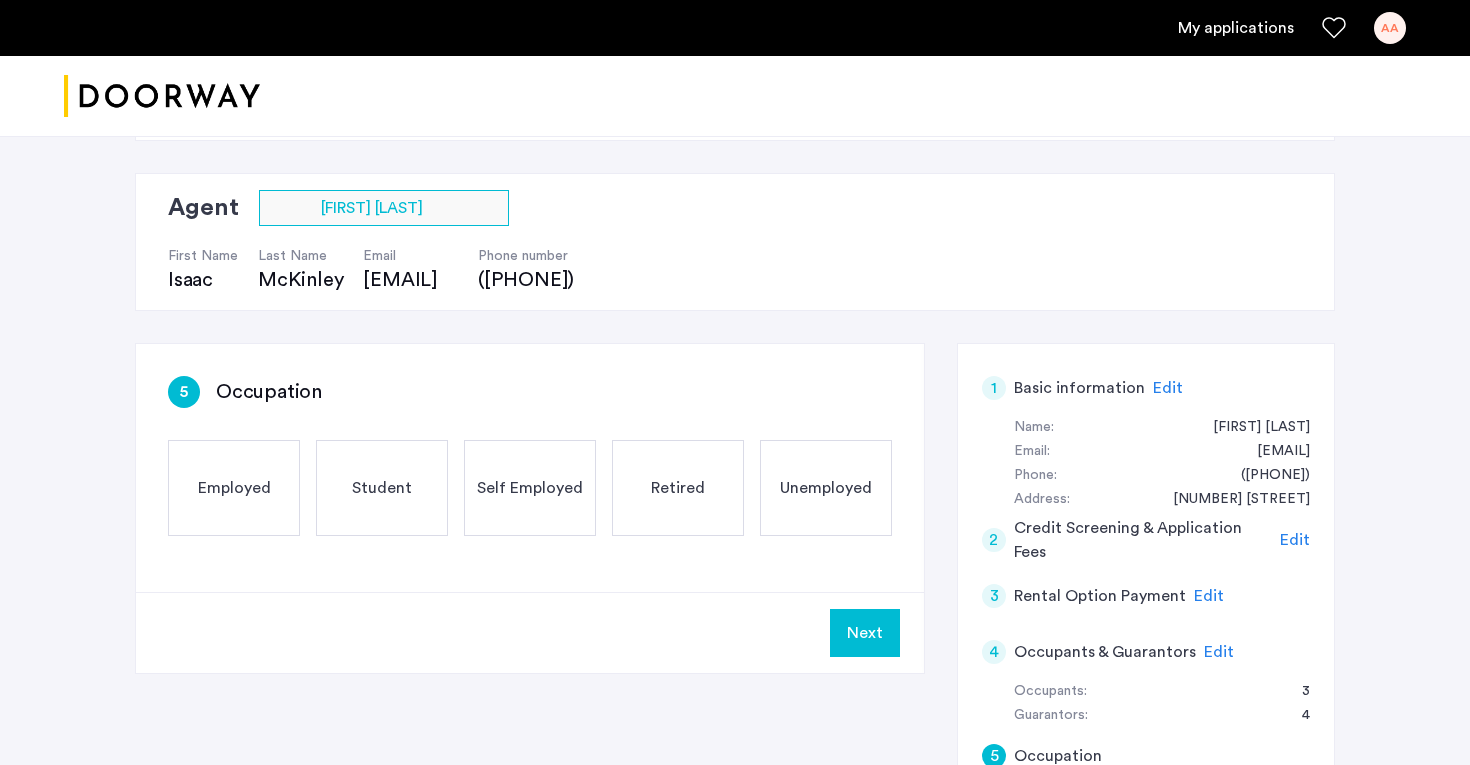 scroll, scrollTop: 108, scrollLeft: 0, axis: vertical 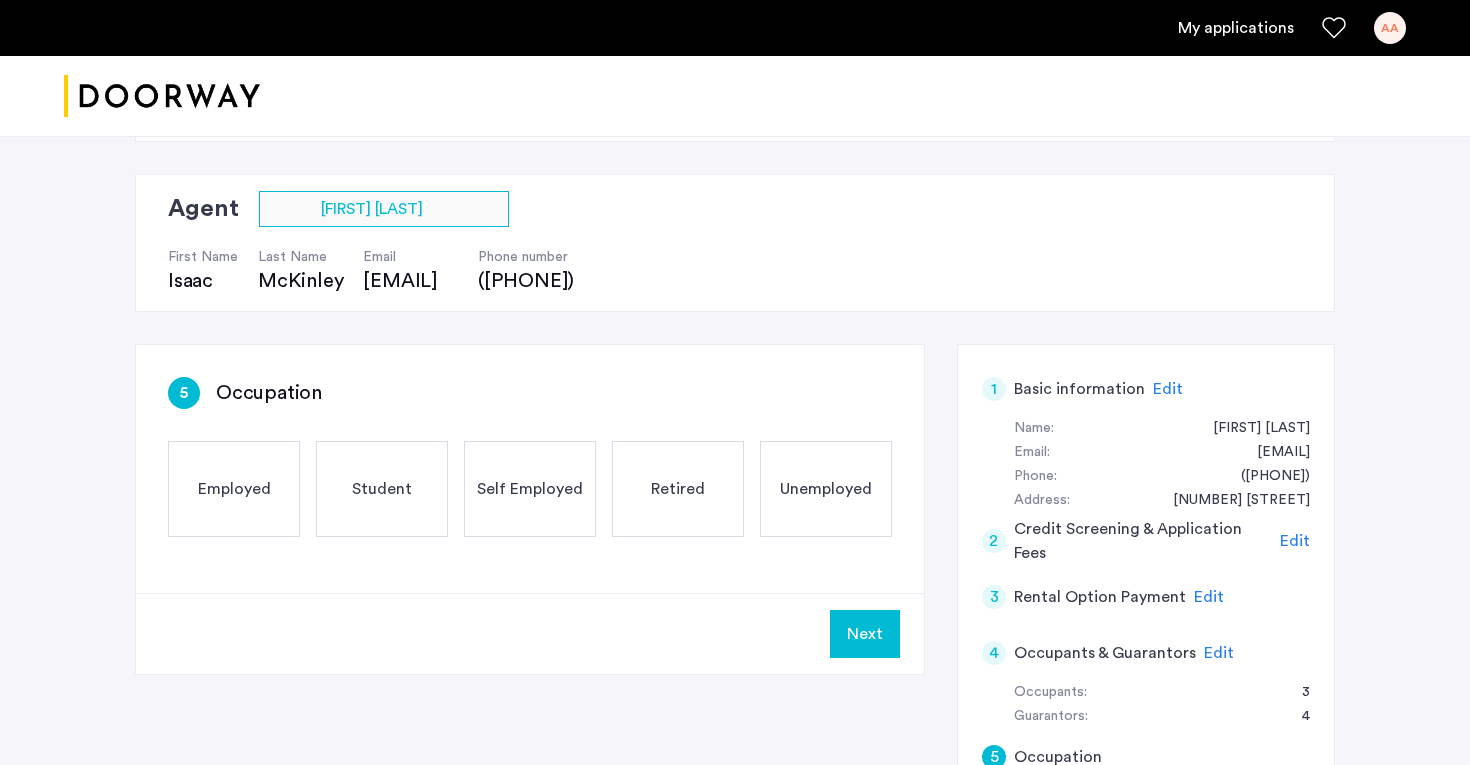 click on "Employed" 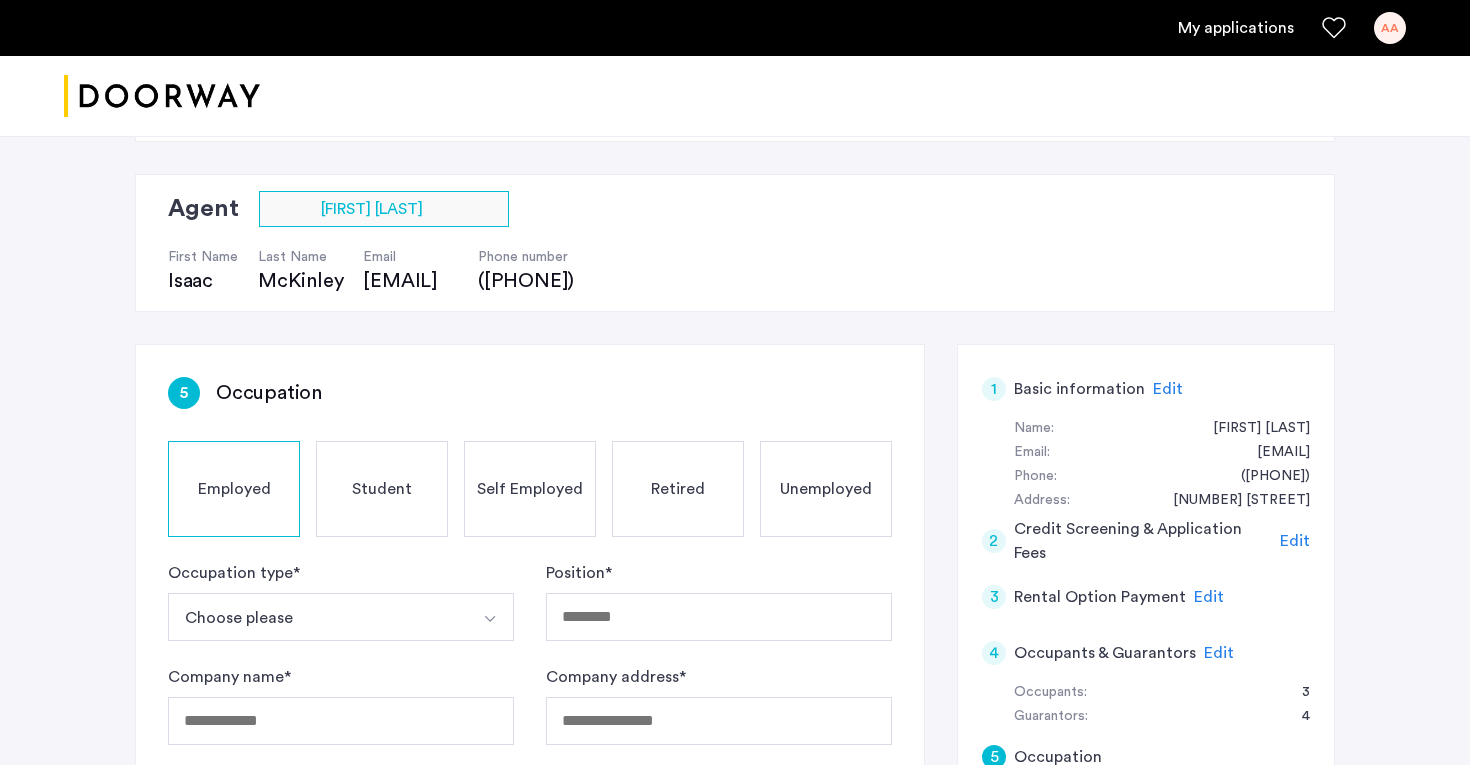 click on "Student" 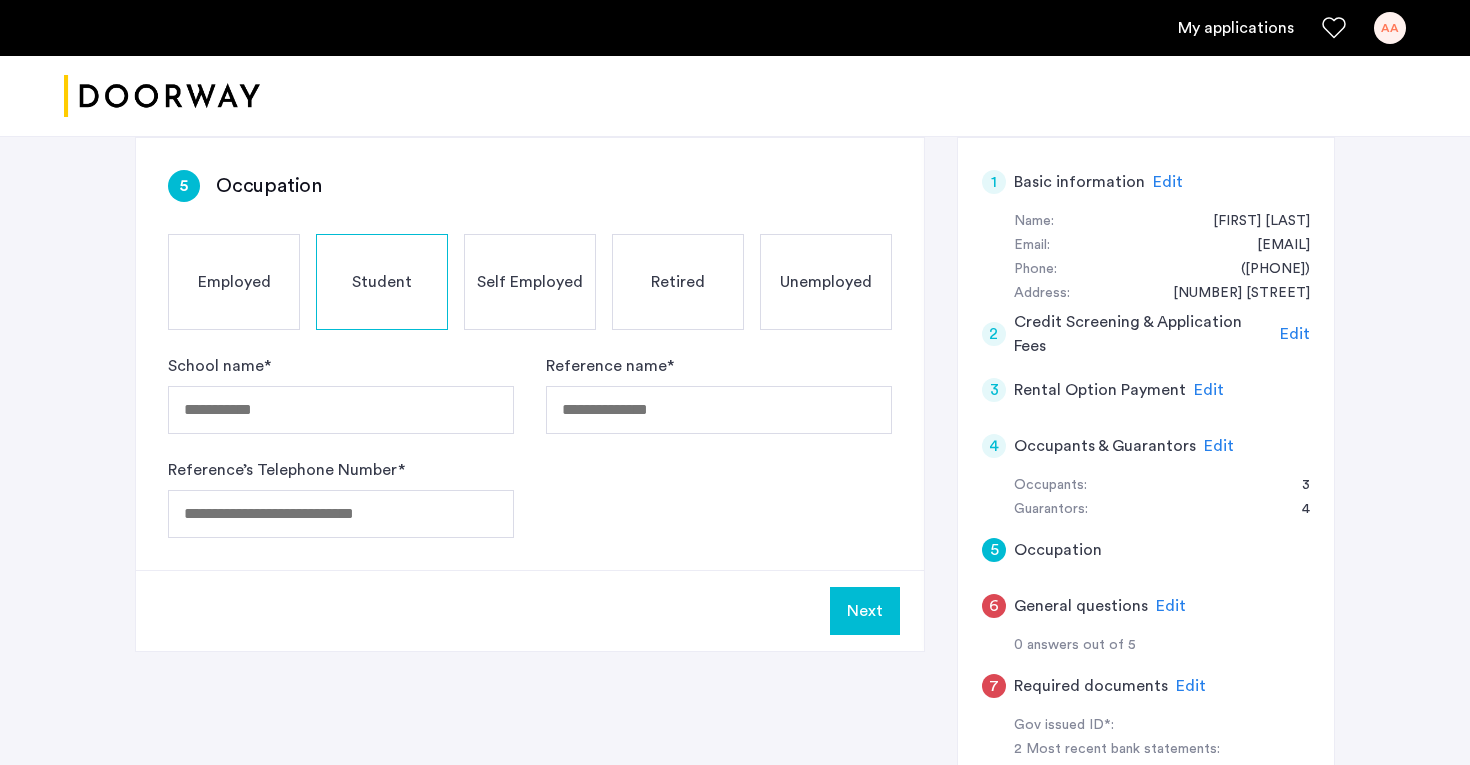 scroll, scrollTop: 318, scrollLeft: 0, axis: vertical 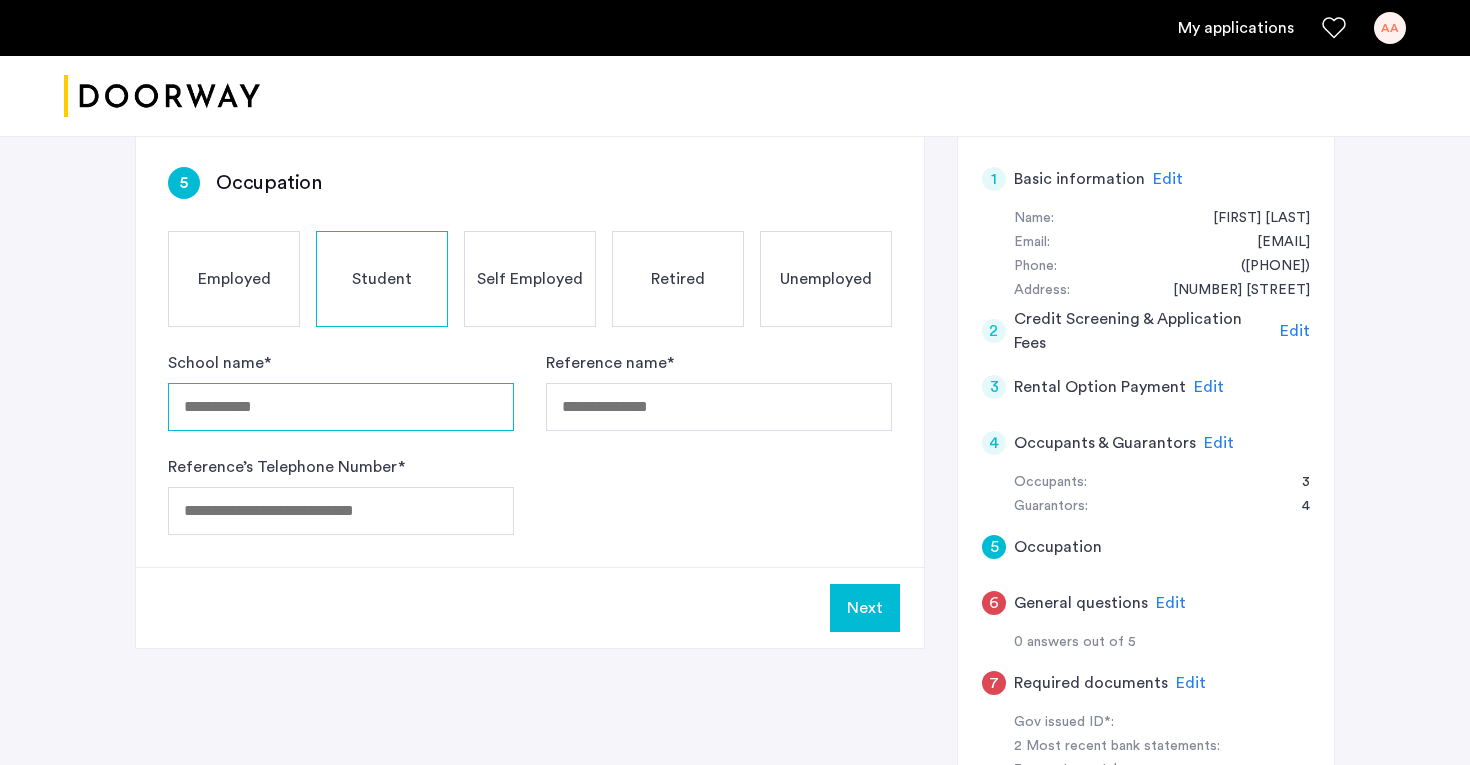 click on "School name  *" at bounding box center [341, 407] 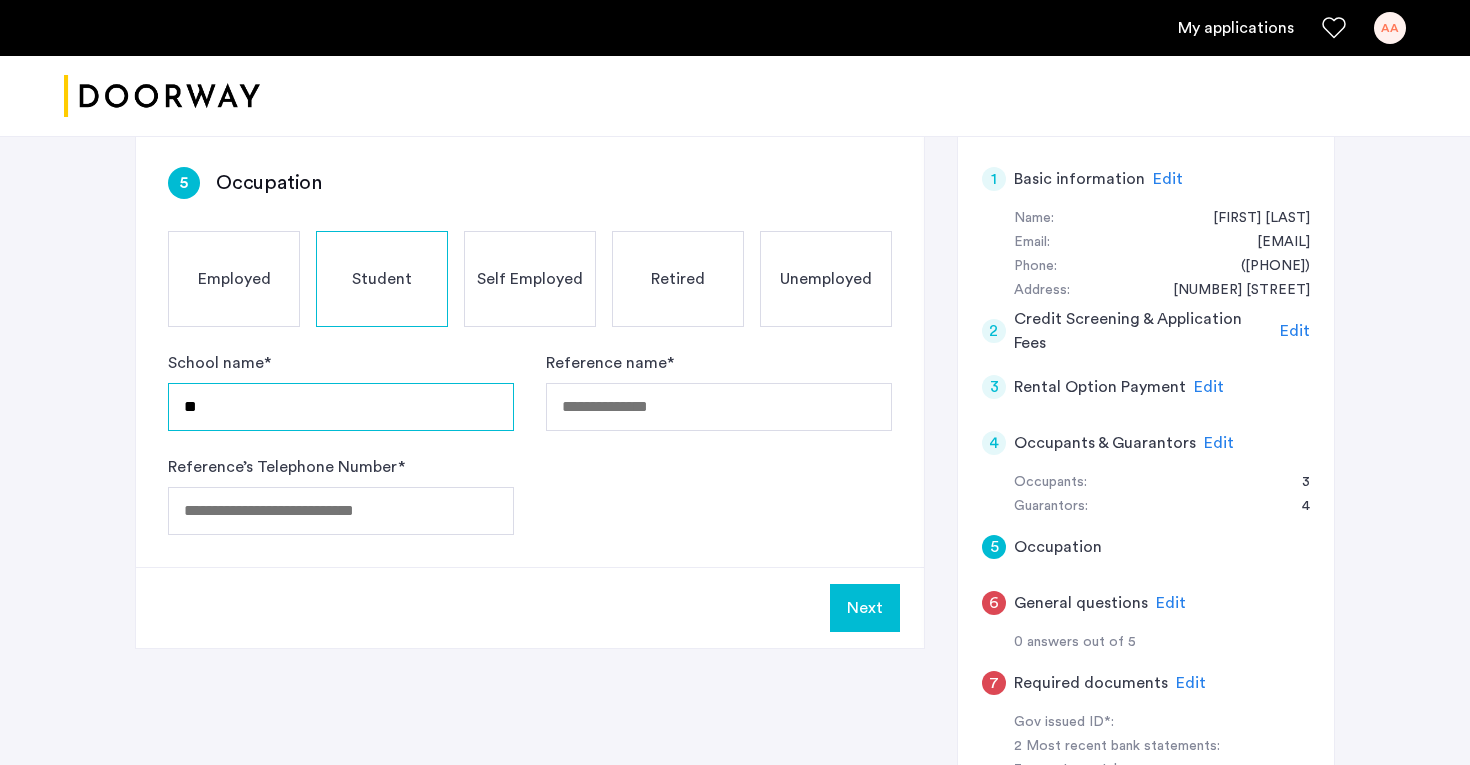 type on "*" 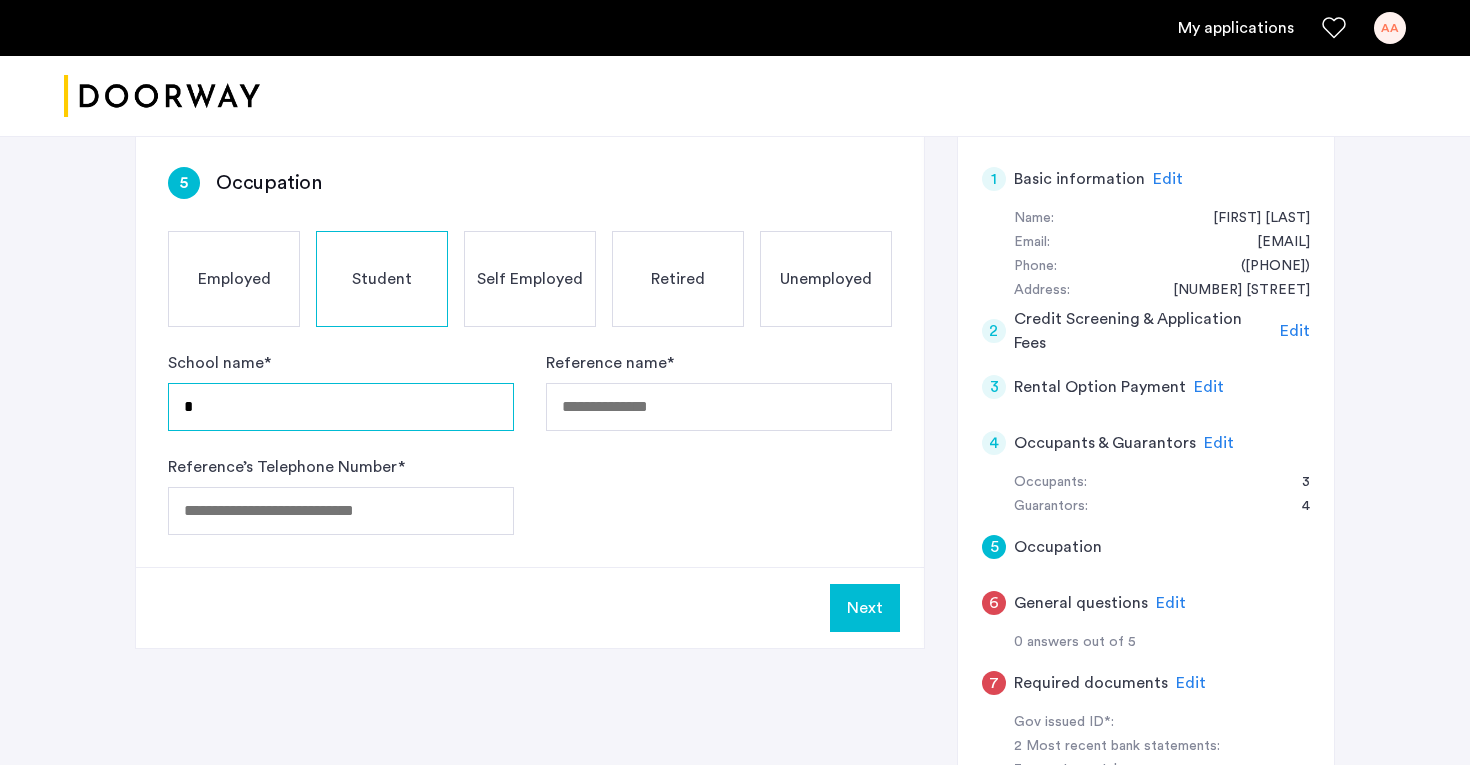 type 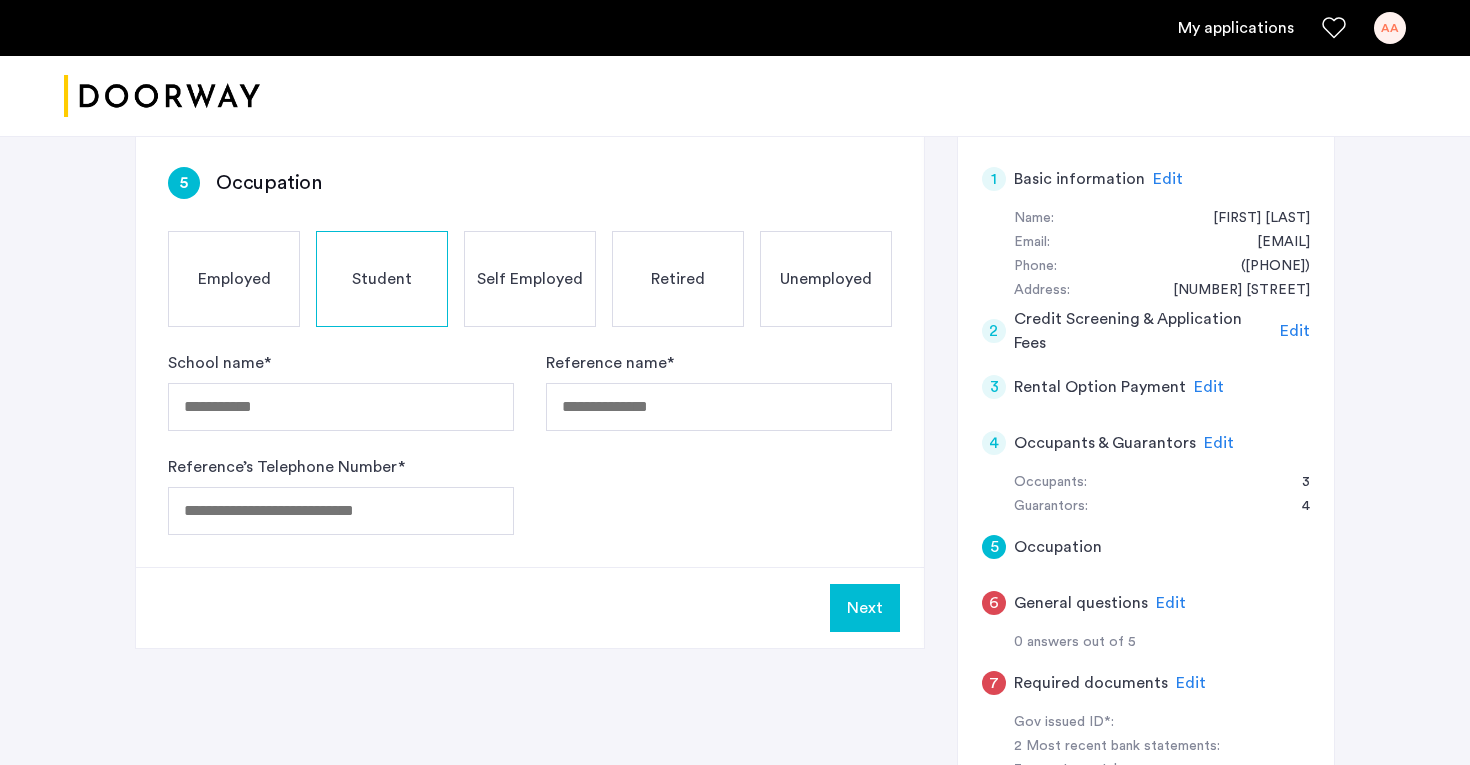 click on "Employed" 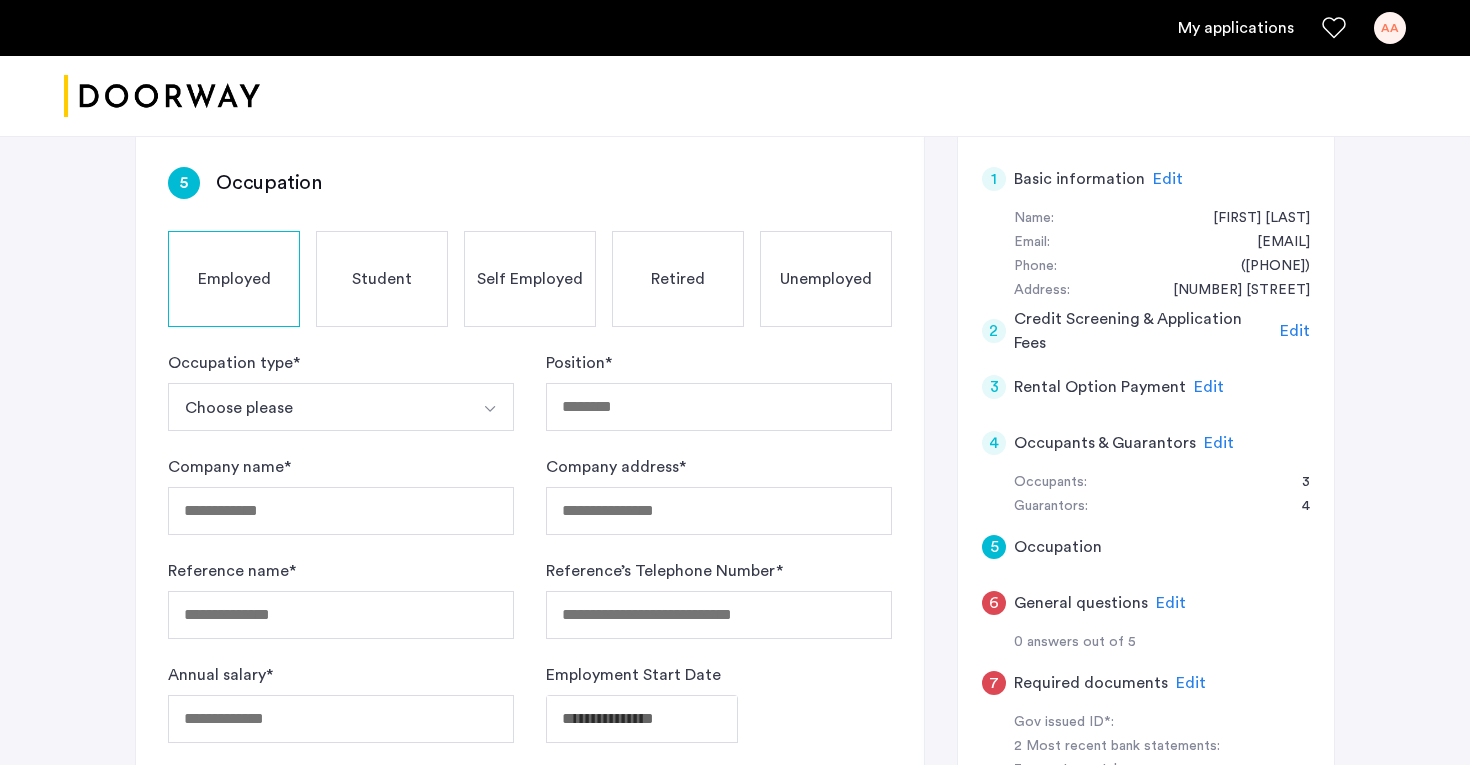 click on "Choose please" at bounding box center (317, 407) 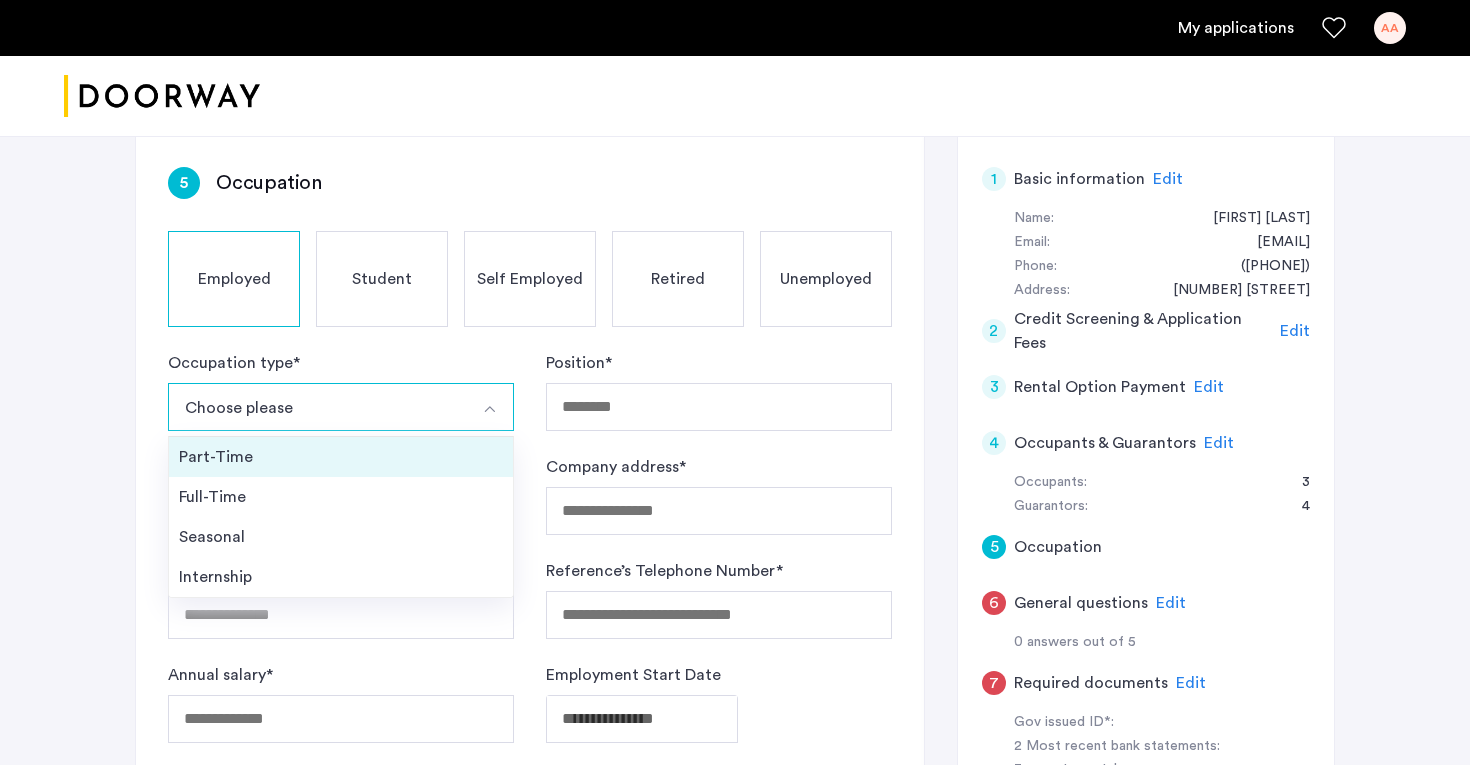 click on "Part-Time" at bounding box center (341, 457) 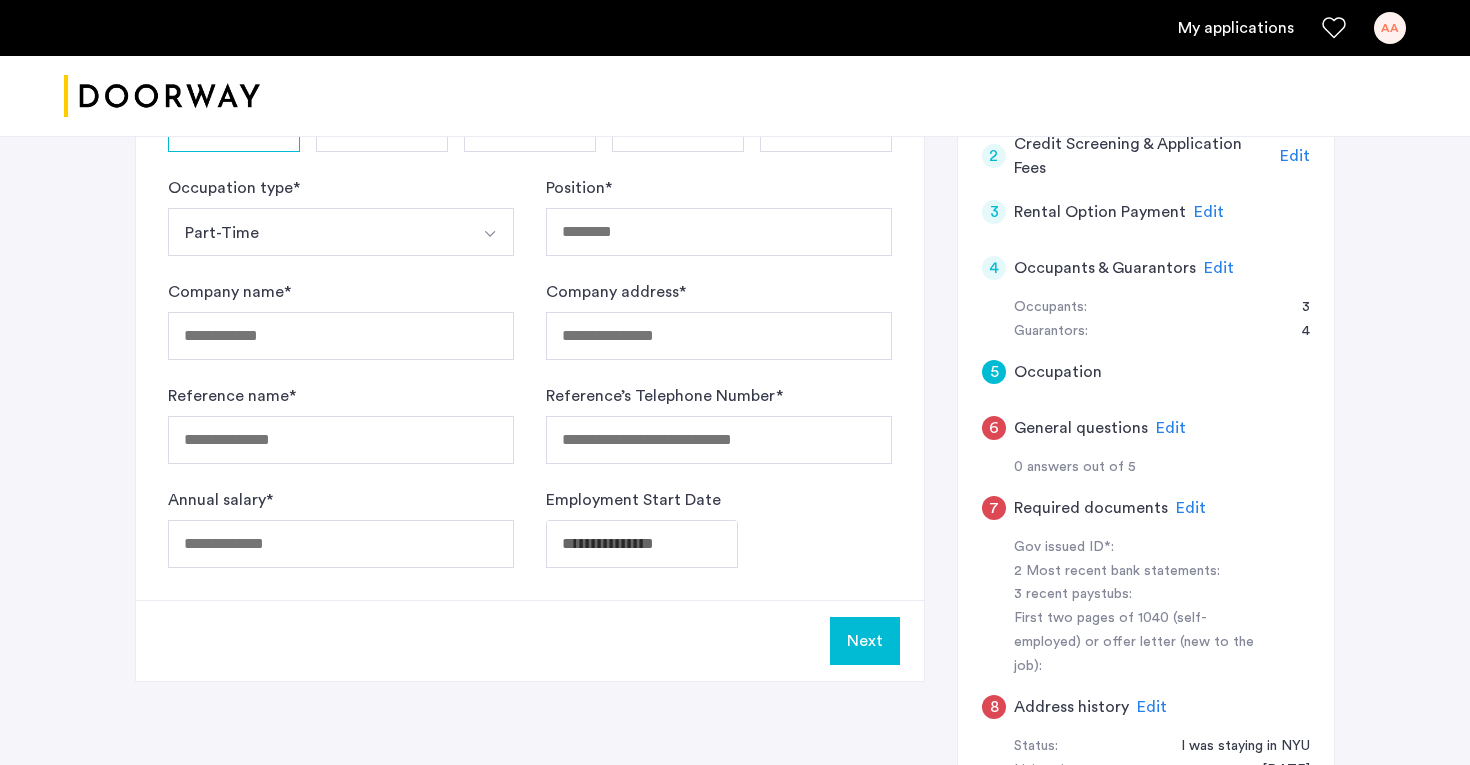 scroll, scrollTop: 511, scrollLeft: 0, axis: vertical 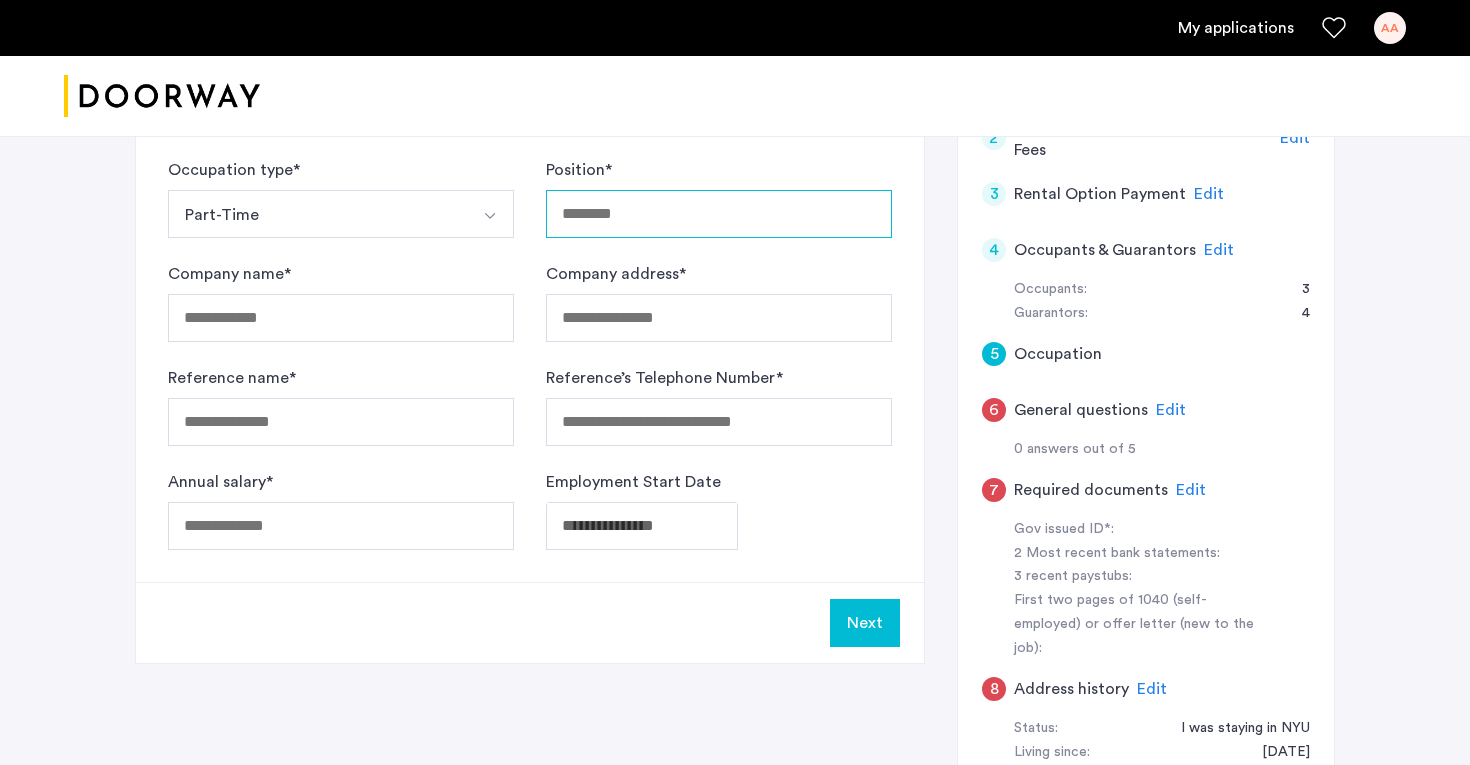 click on "Position  *" at bounding box center (719, 214) 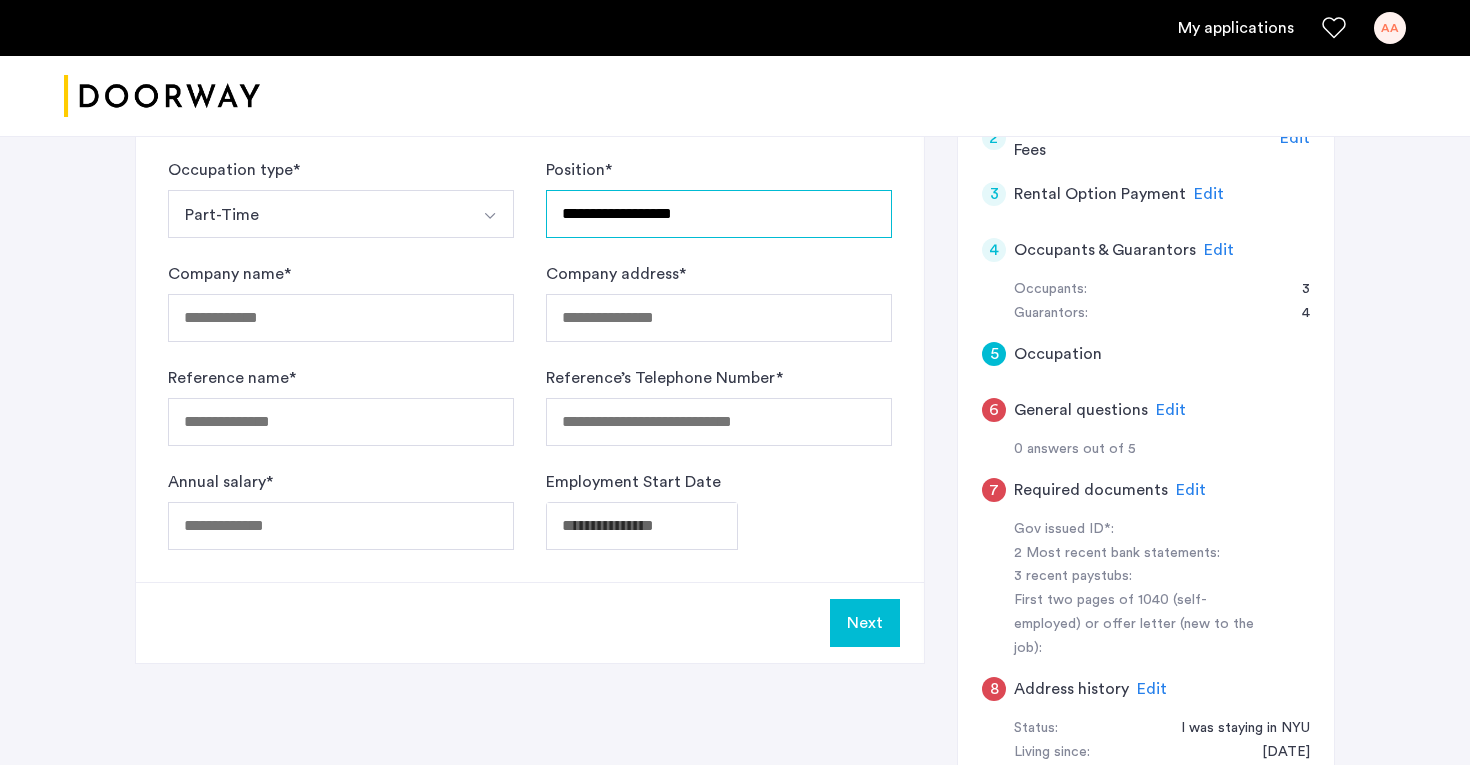 type on "**********" 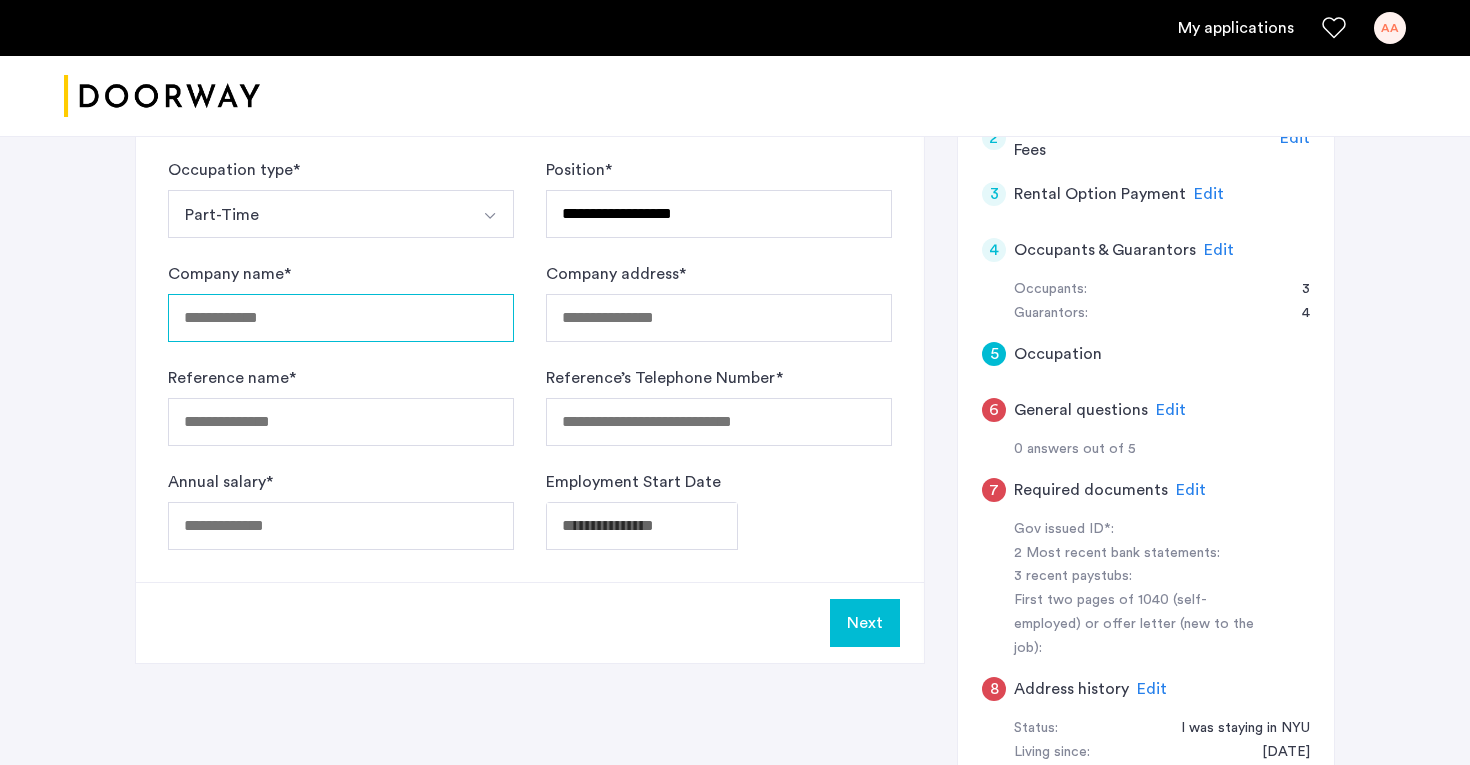 click on "Company name  *" at bounding box center (341, 318) 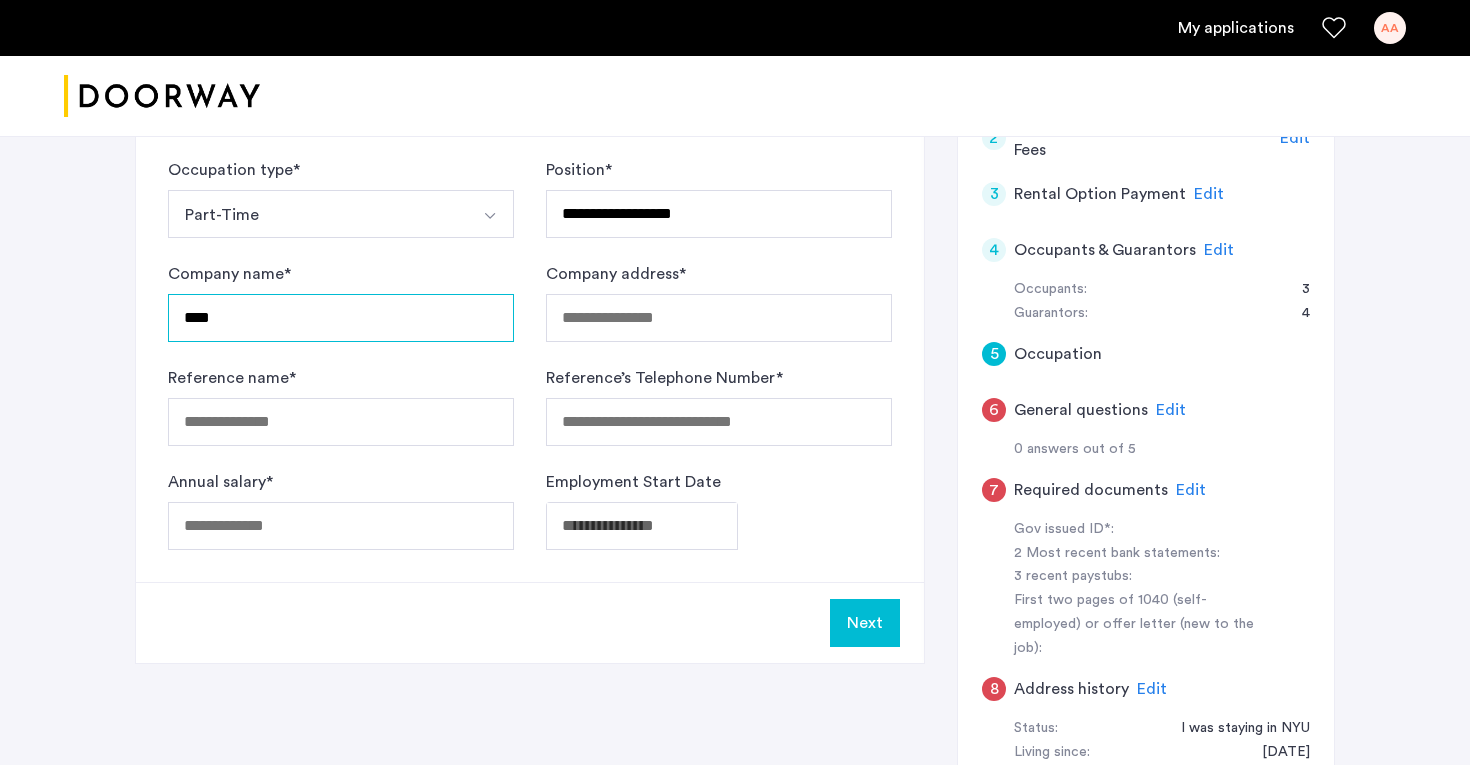 type on "***" 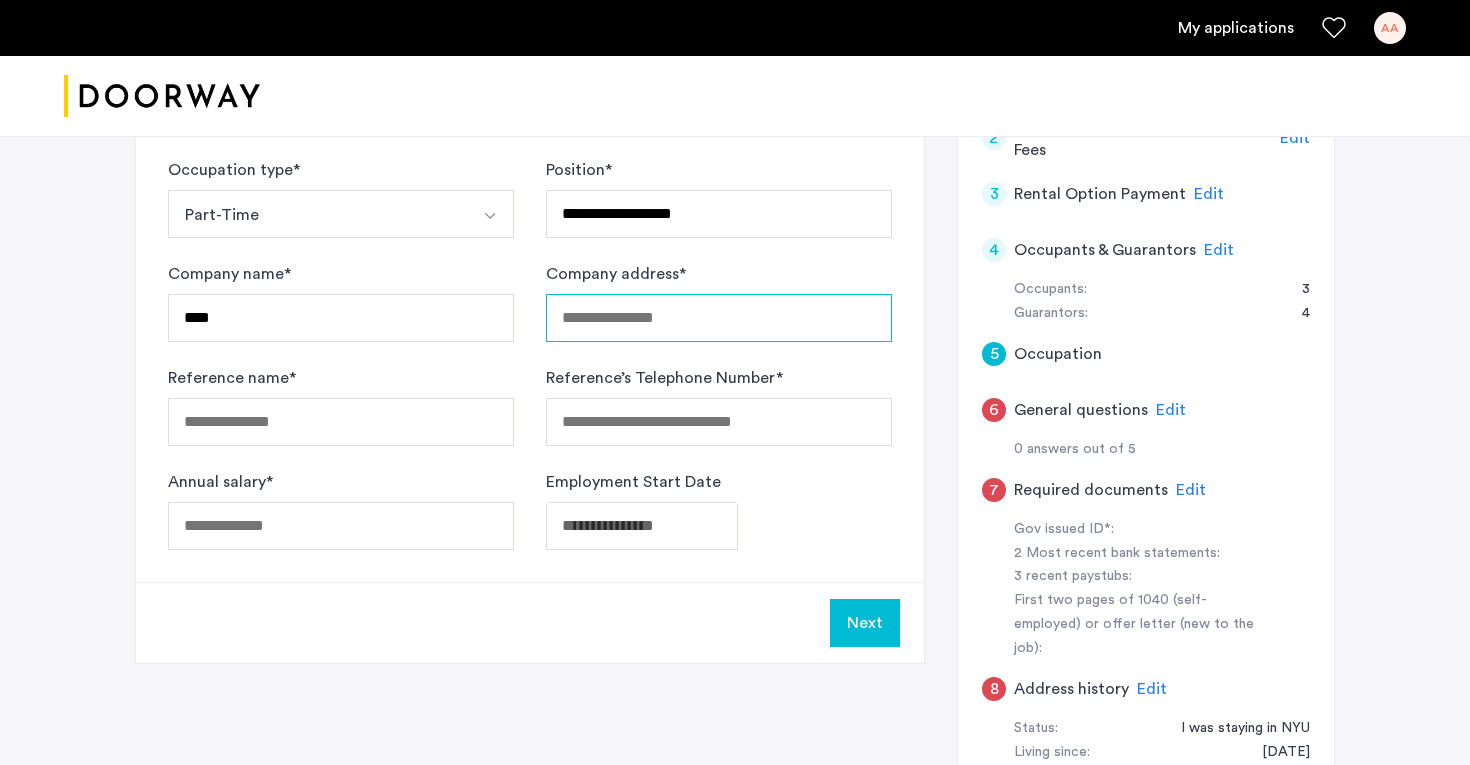 click on "Company address  *" at bounding box center (719, 318) 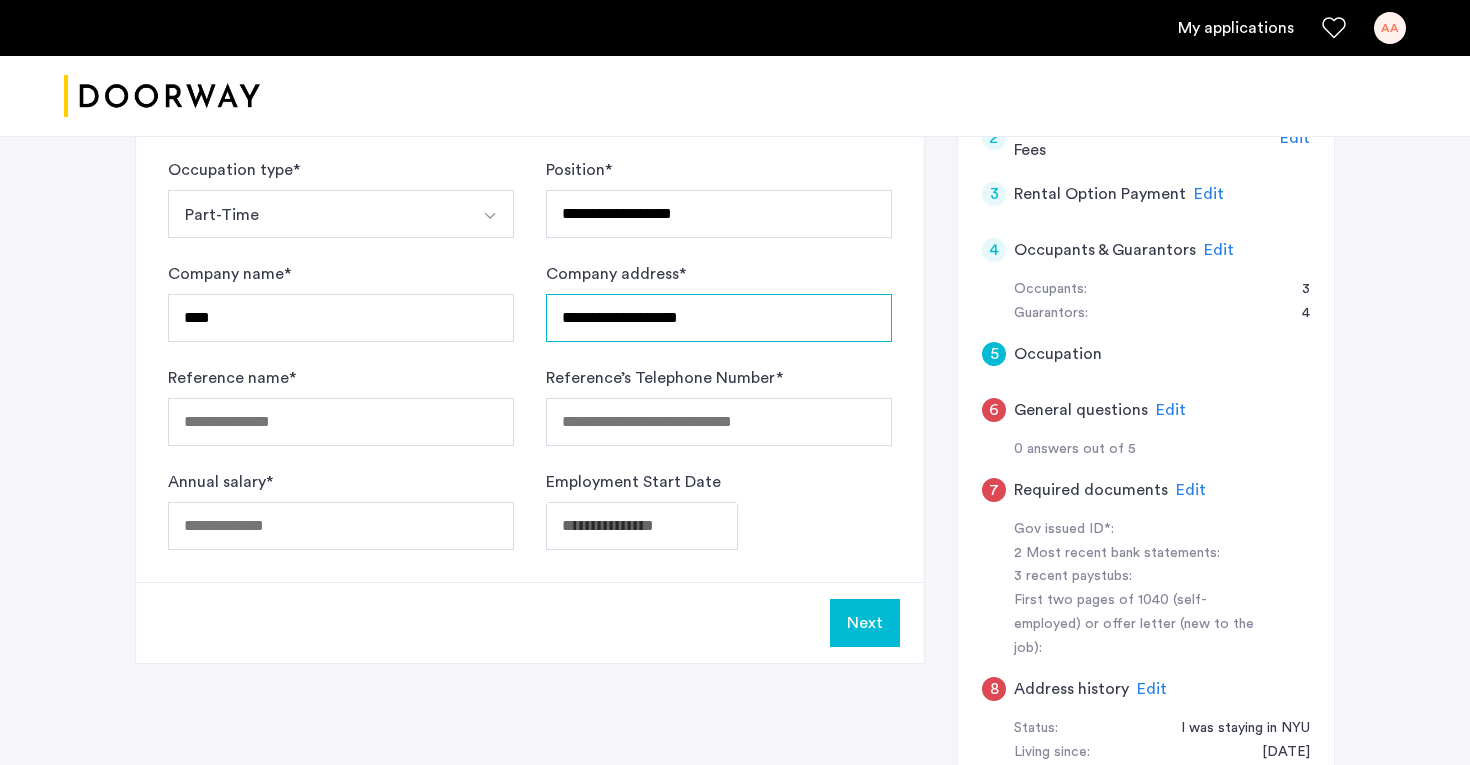 type on "**********" 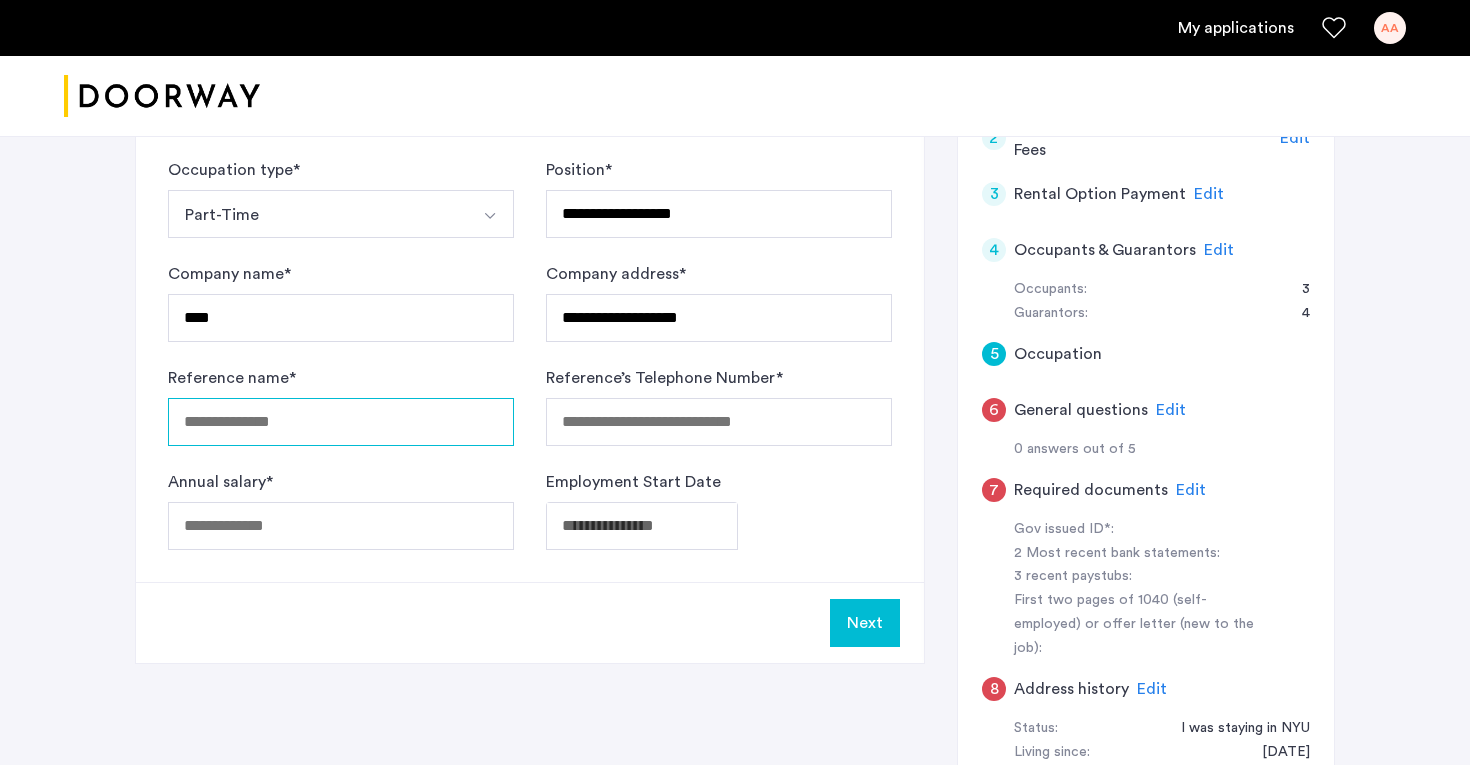 click on "Reference name  *" at bounding box center (341, 422) 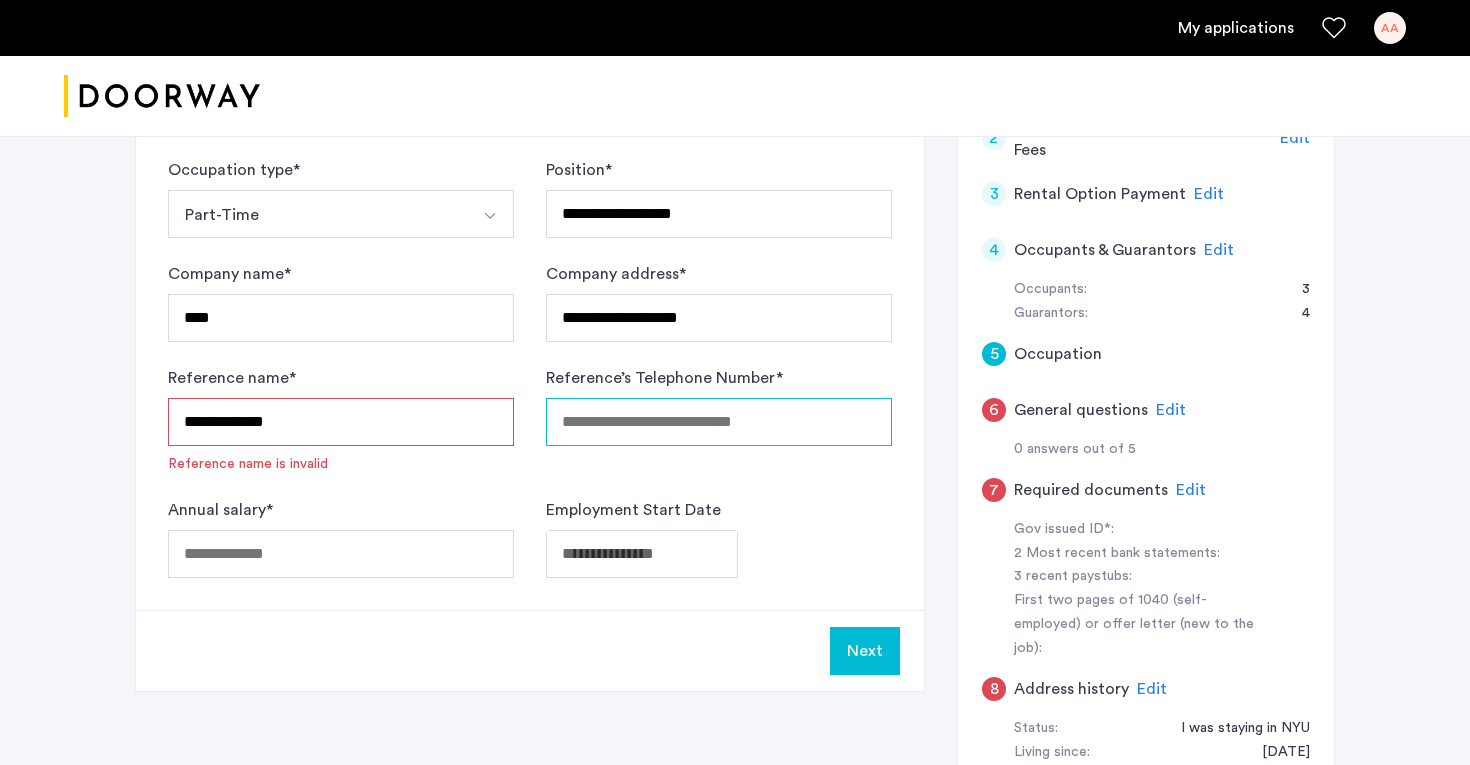 click on "Reference’s Telephone Number  *" at bounding box center [719, 422] 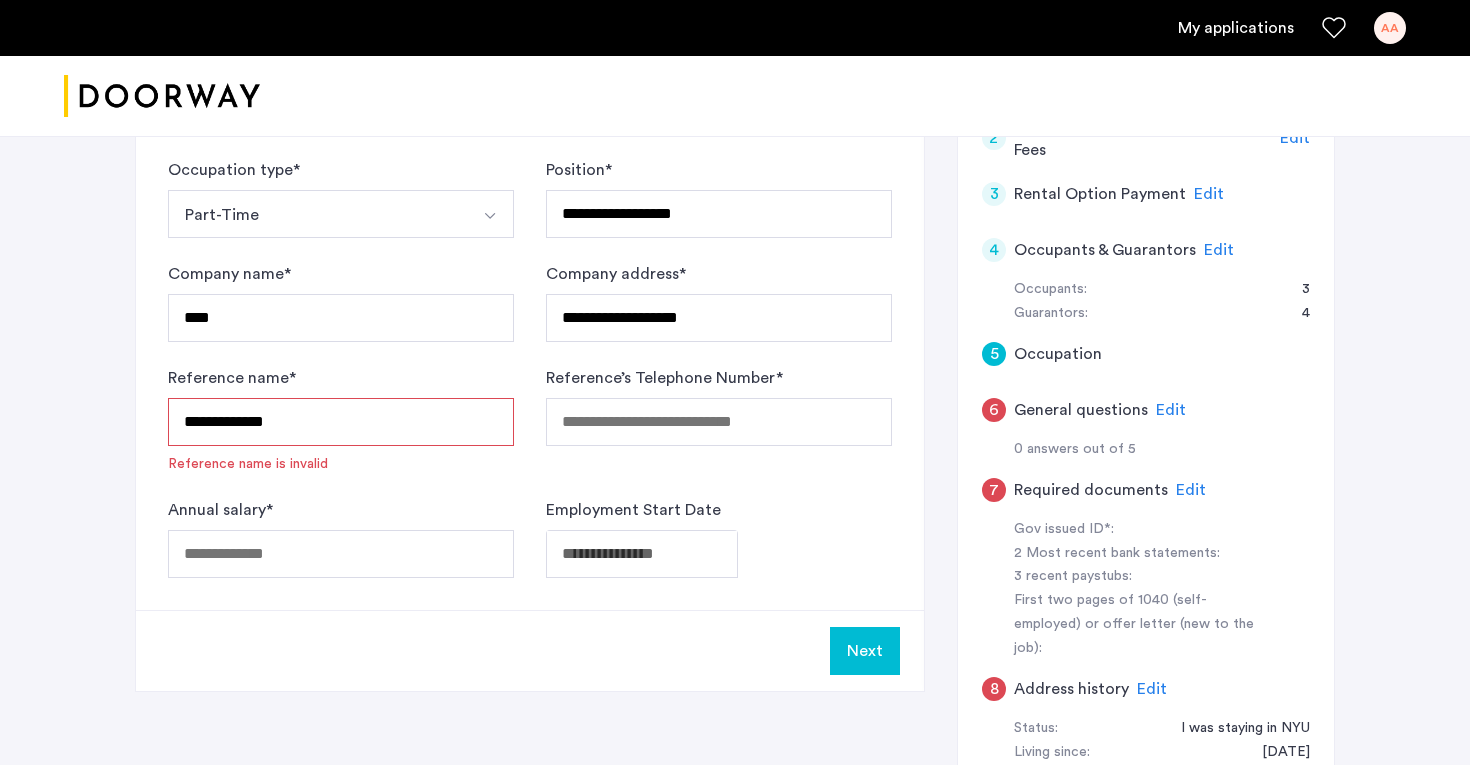 click on "**********" at bounding box center [341, 422] 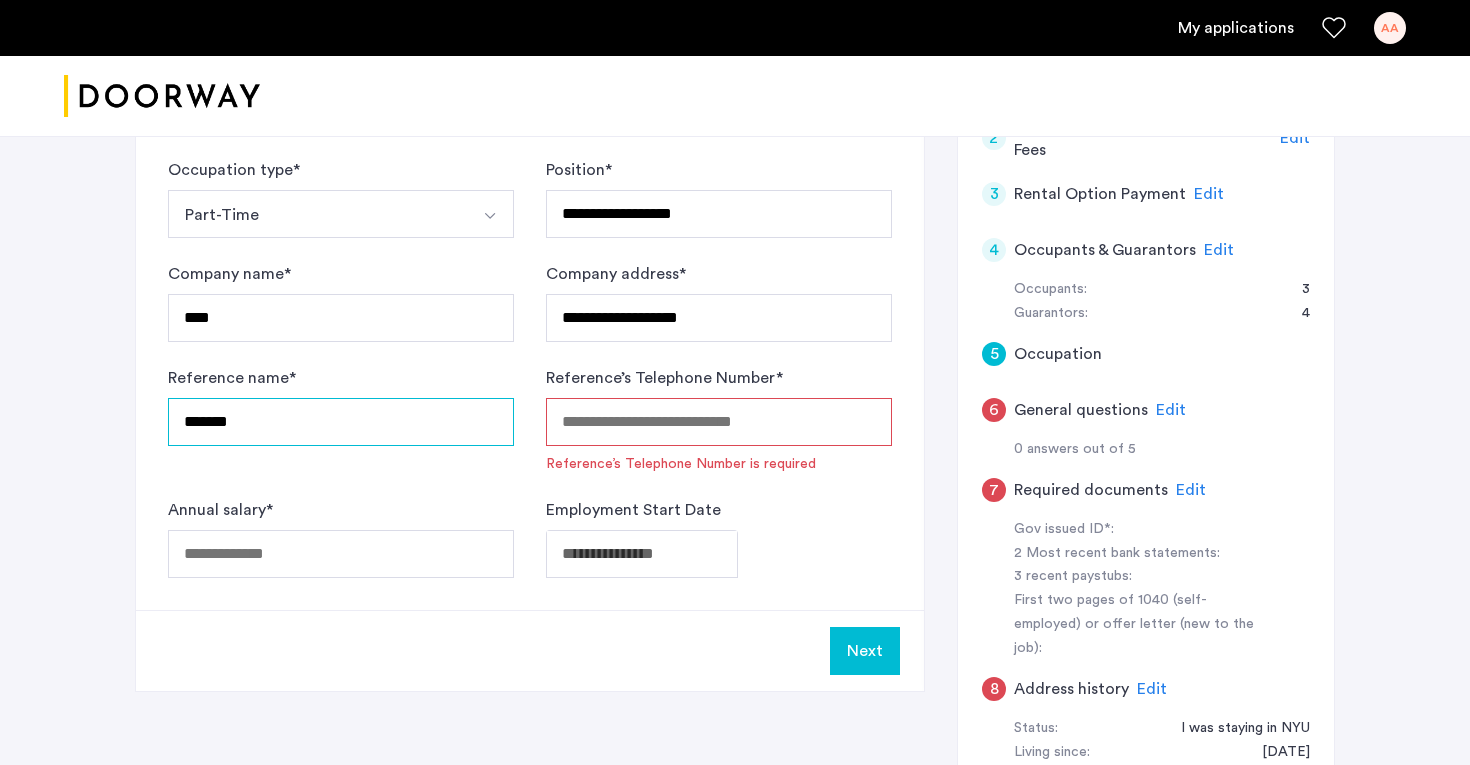type on "*******" 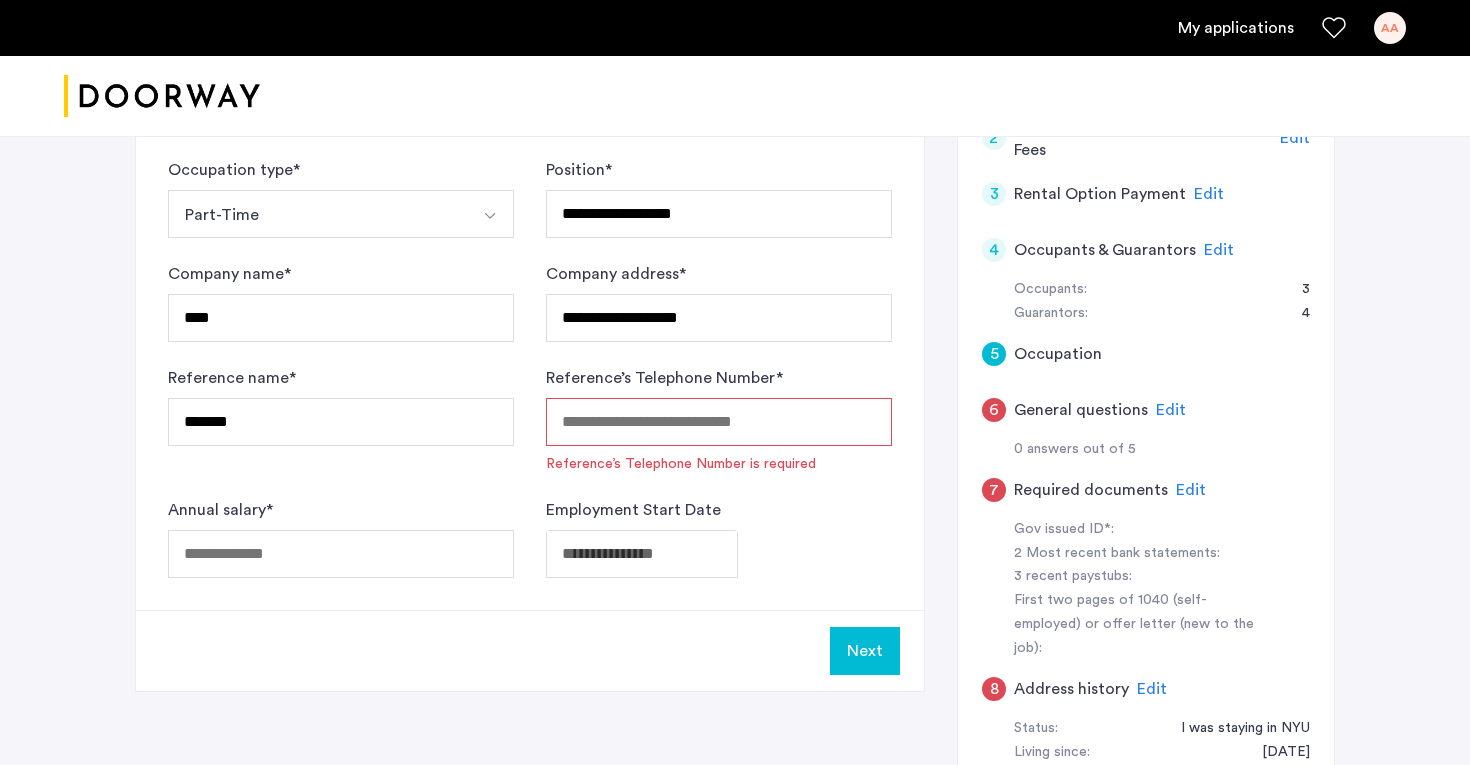click on "Reference’s Telephone Number  *" at bounding box center (719, 422) 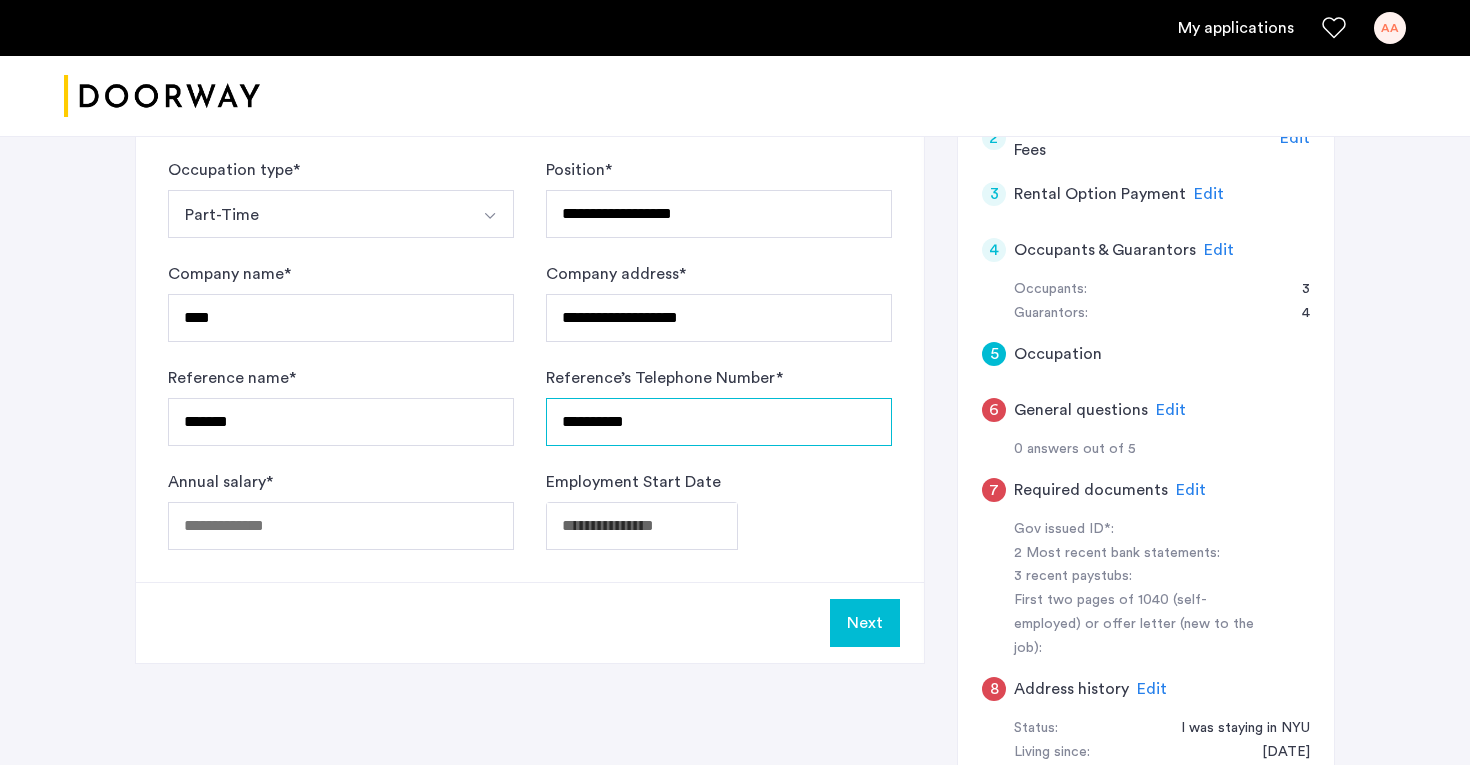 type on "**********" 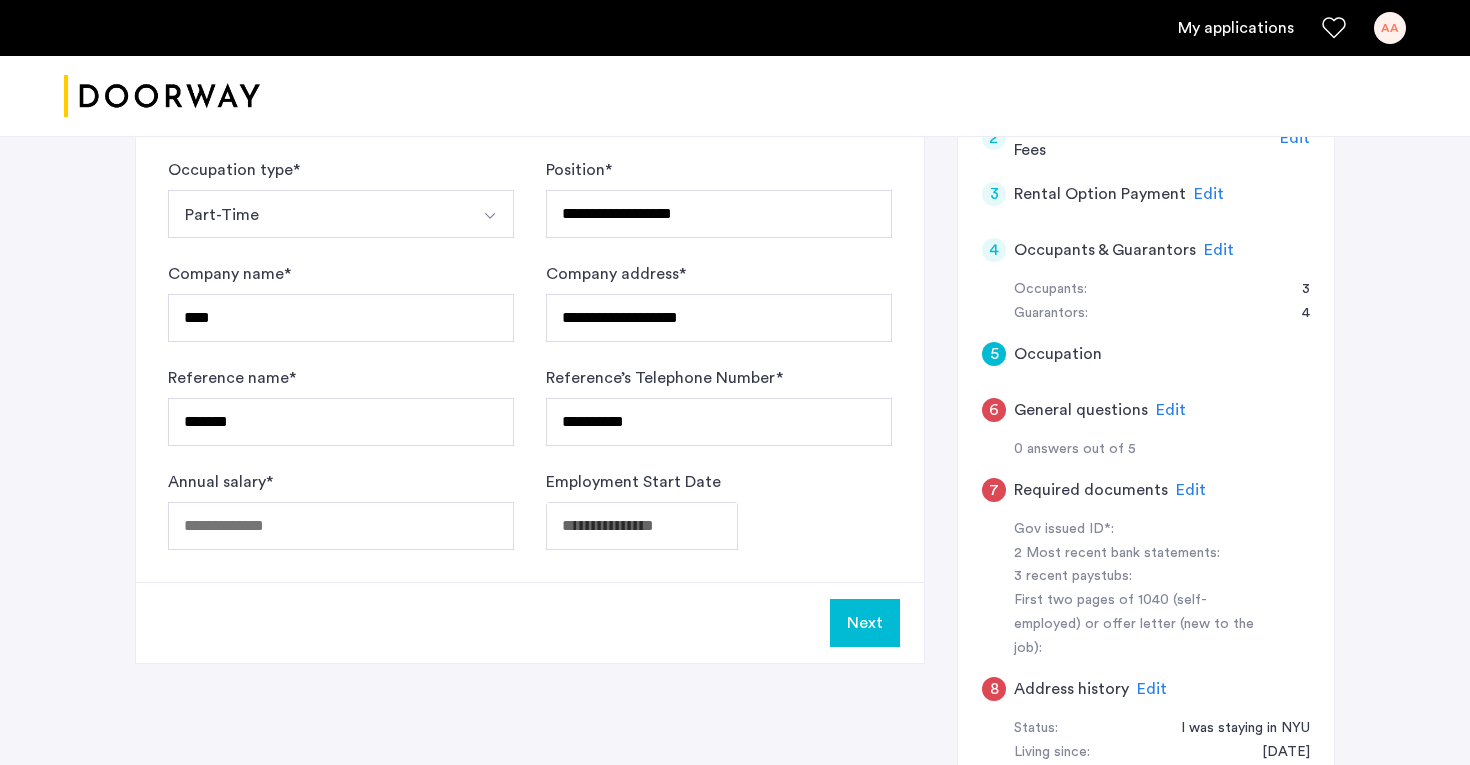 click on "Next" 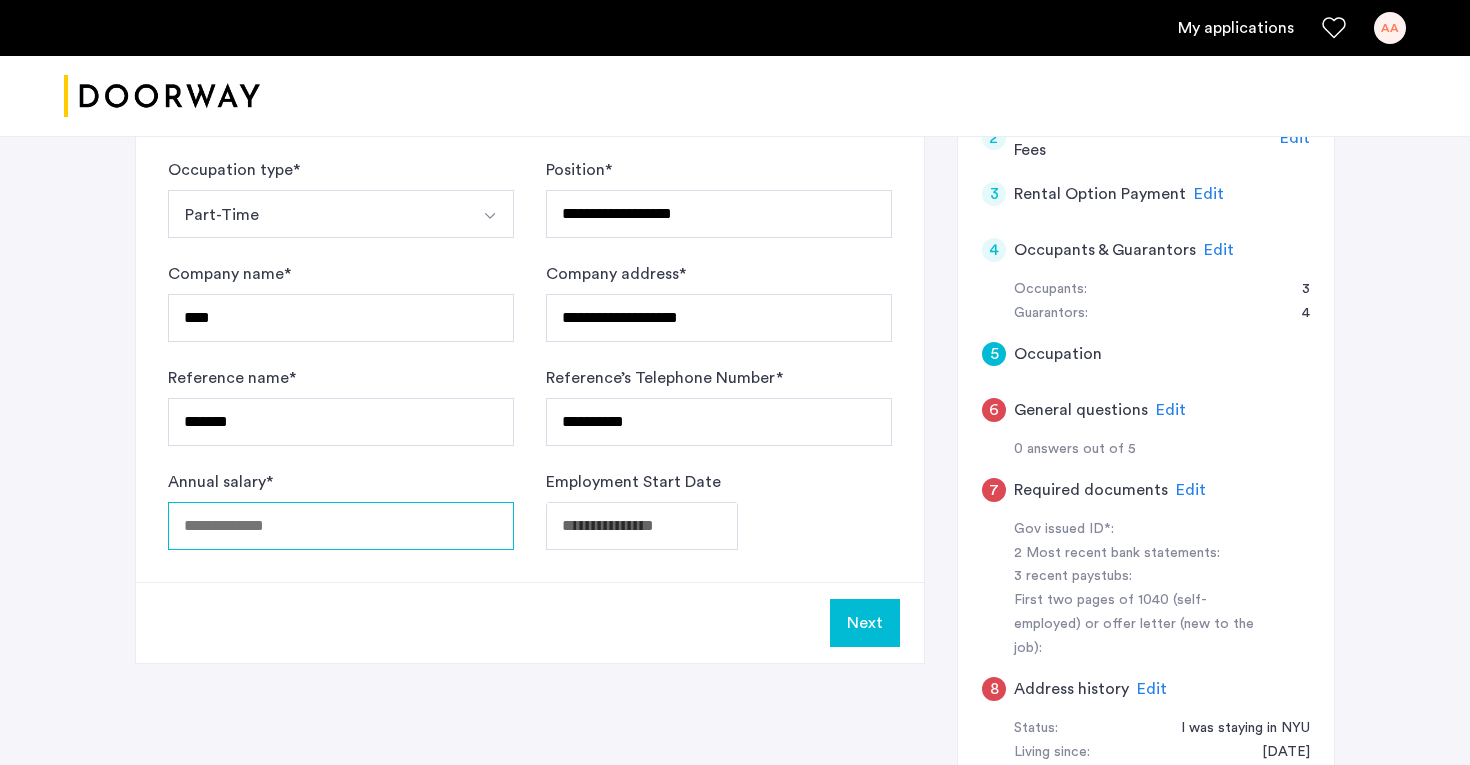 click on "Annual salary  *" at bounding box center [341, 526] 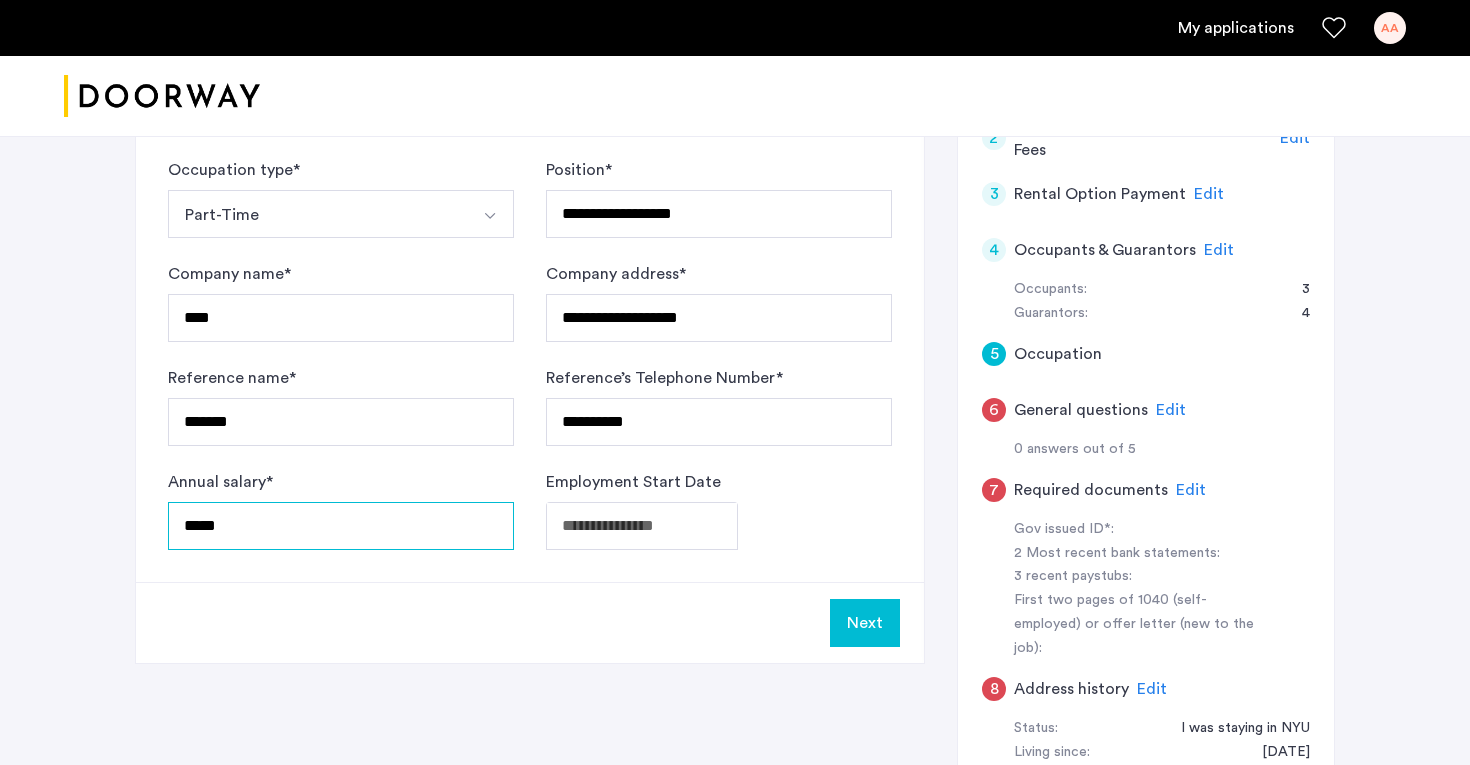 type on "*****" 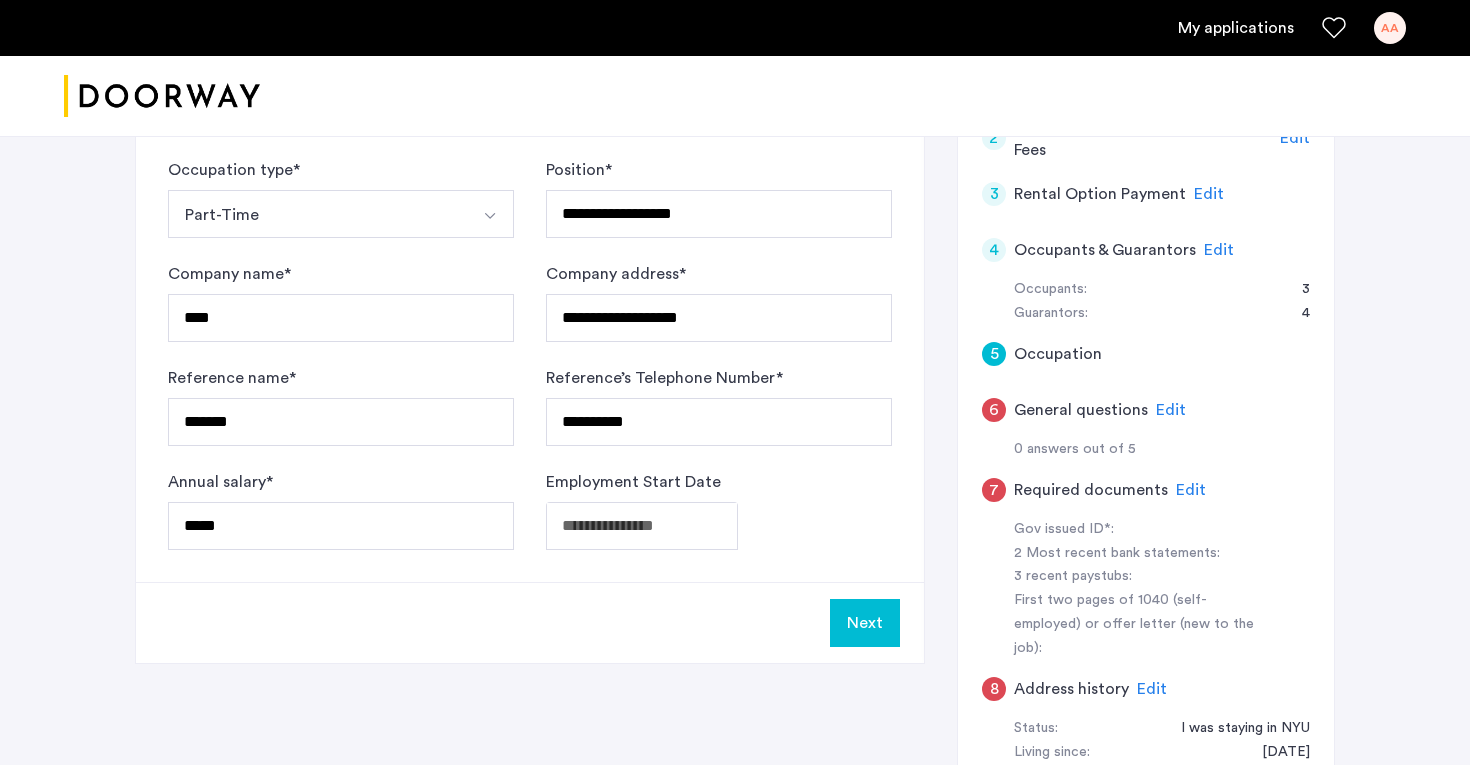 click on "Next" 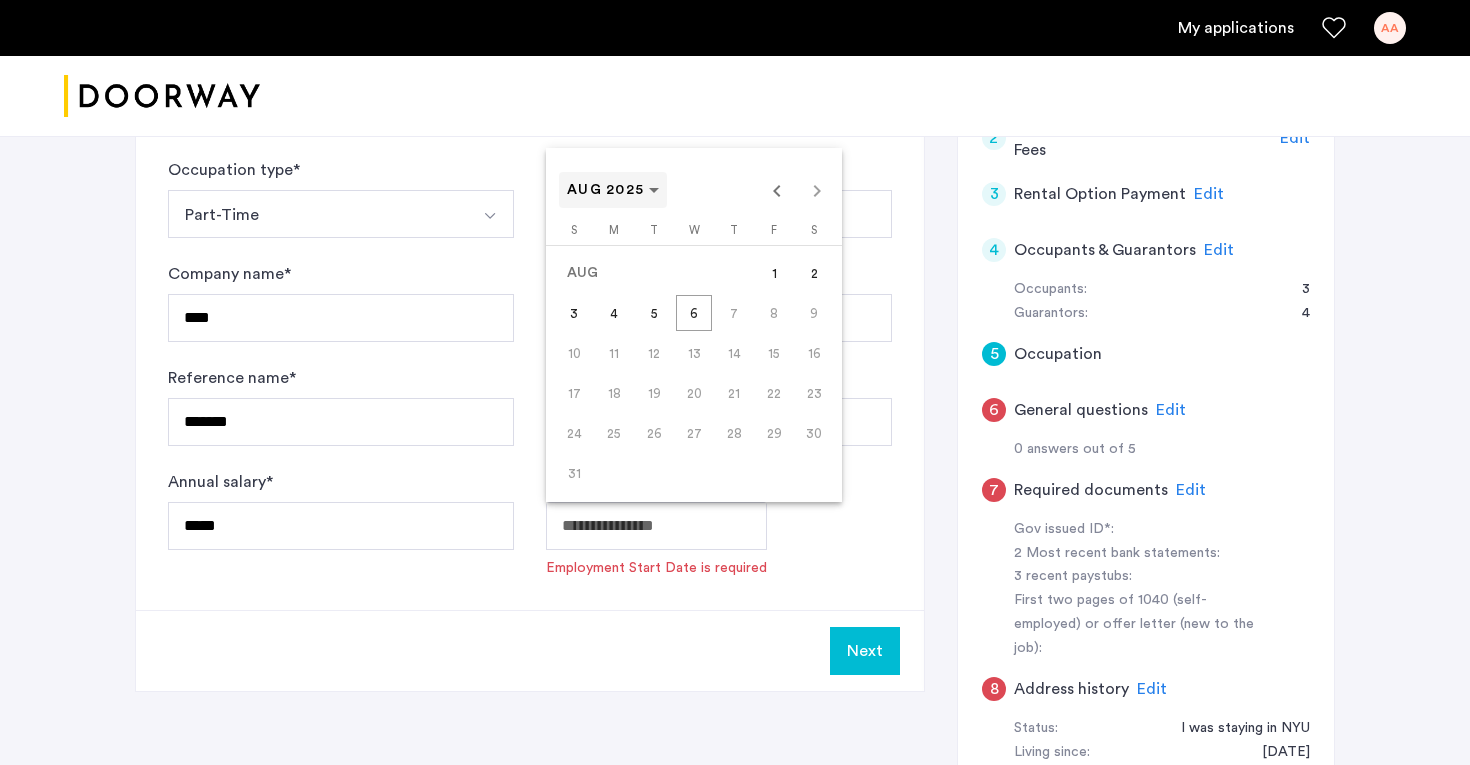 click at bounding box center [613, 190] 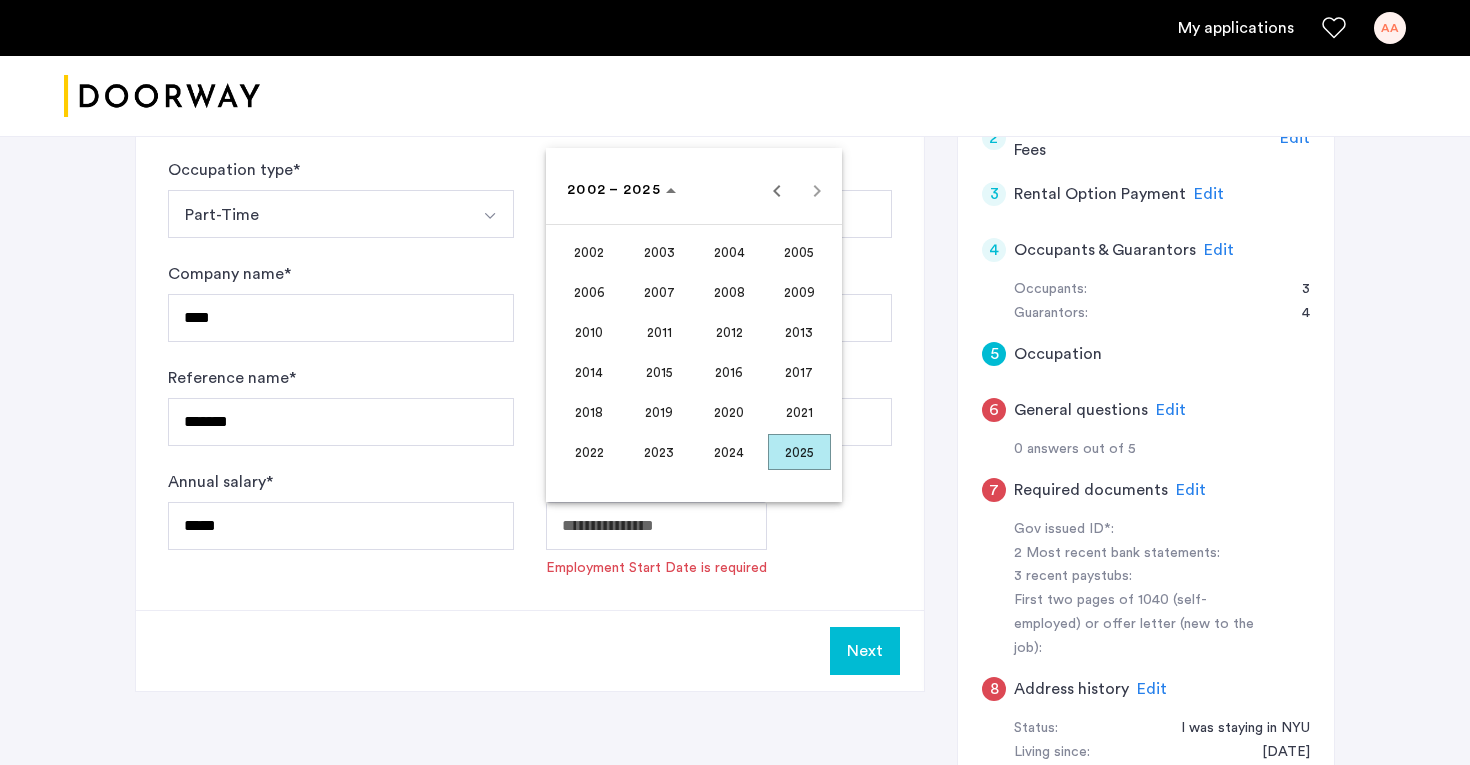click on "2023" at bounding box center (659, 452) 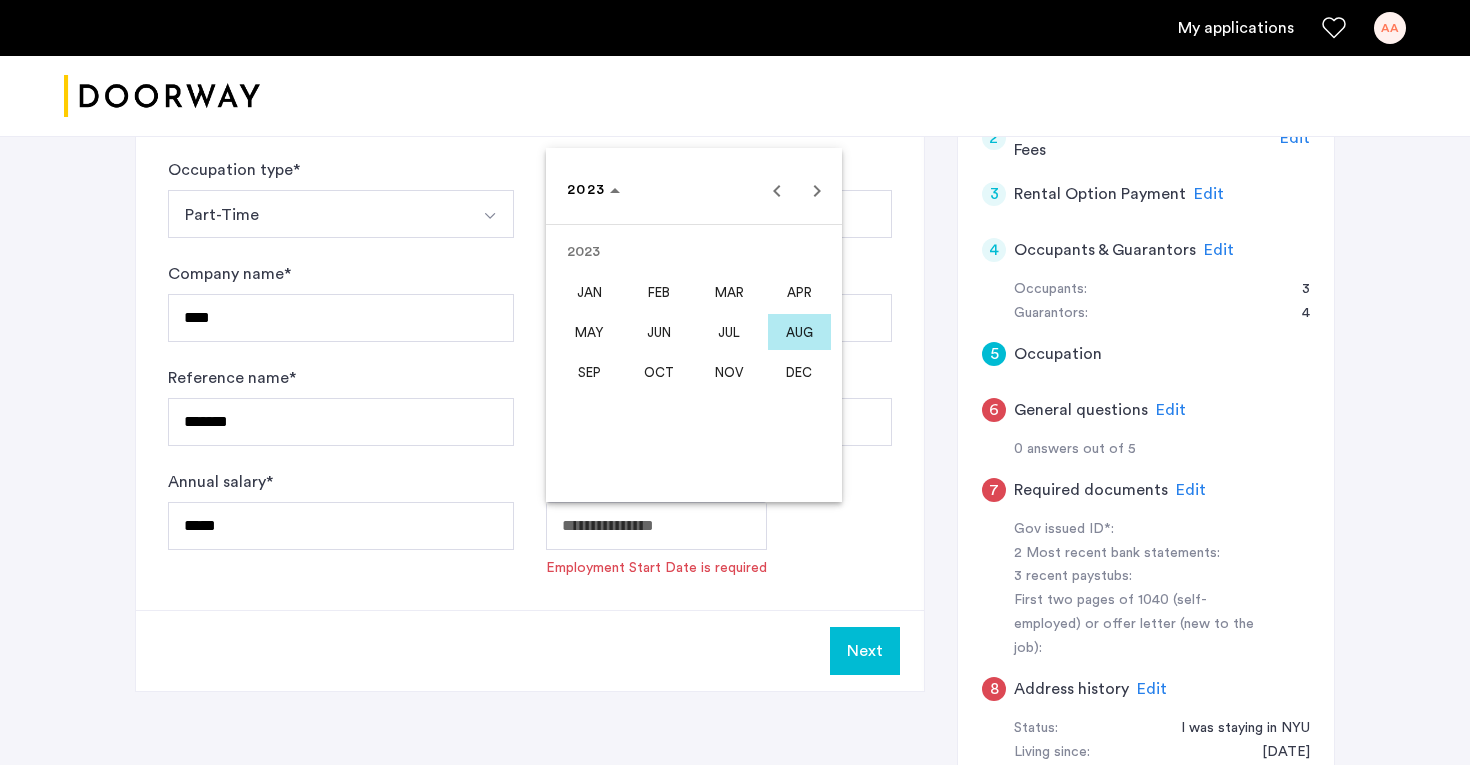 click on "AUG" at bounding box center [799, 332] 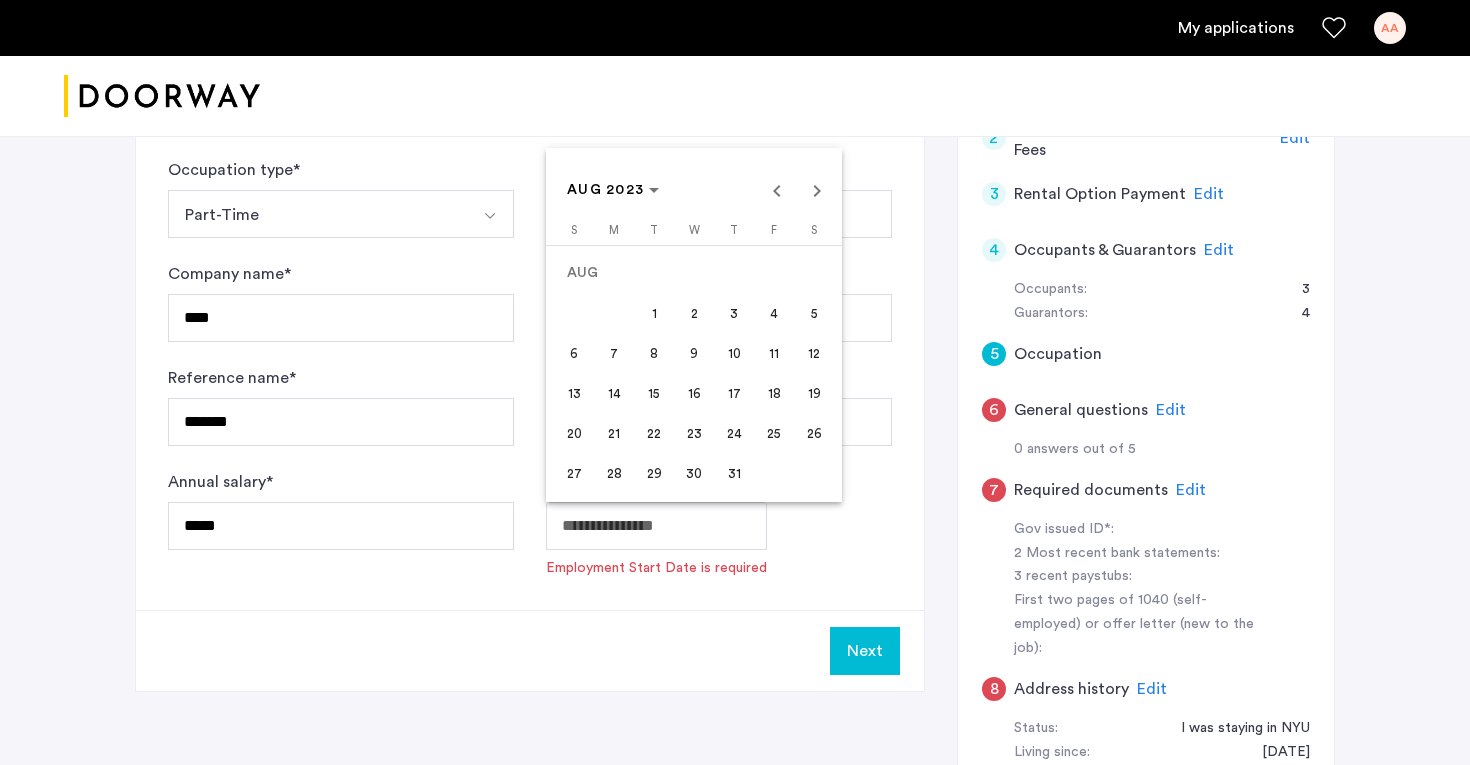click on "23" at bounding box center (694, 433) 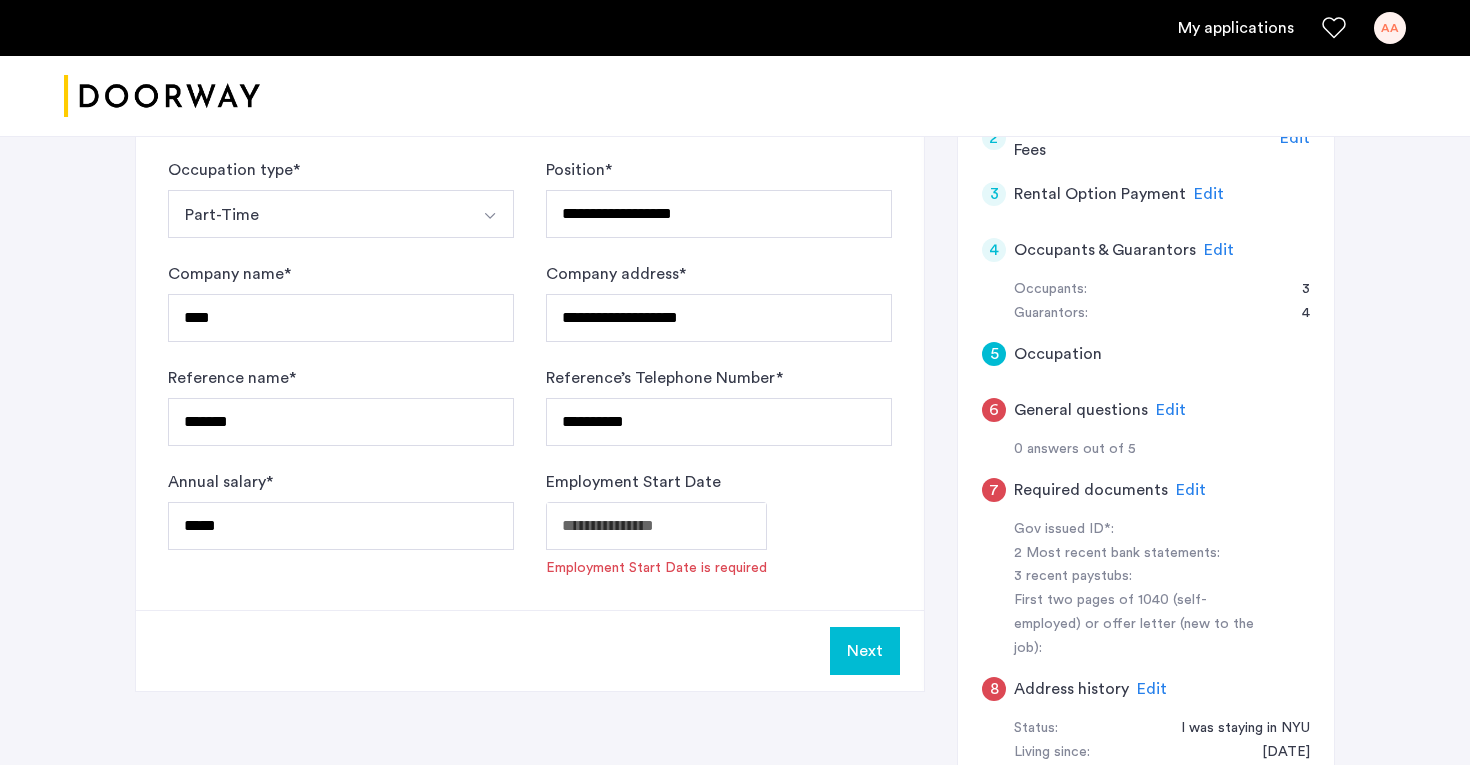 type on "**********" 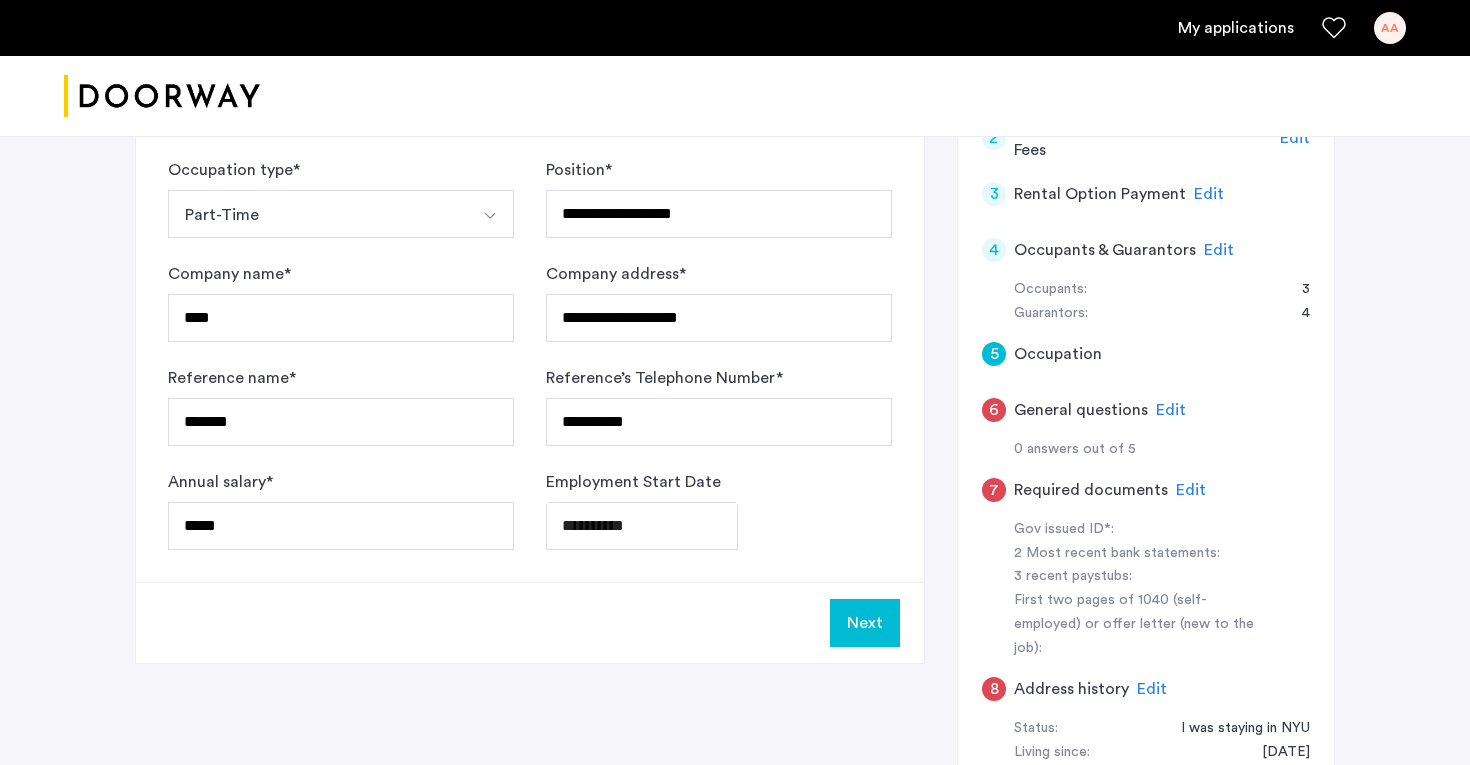 click on "Next" 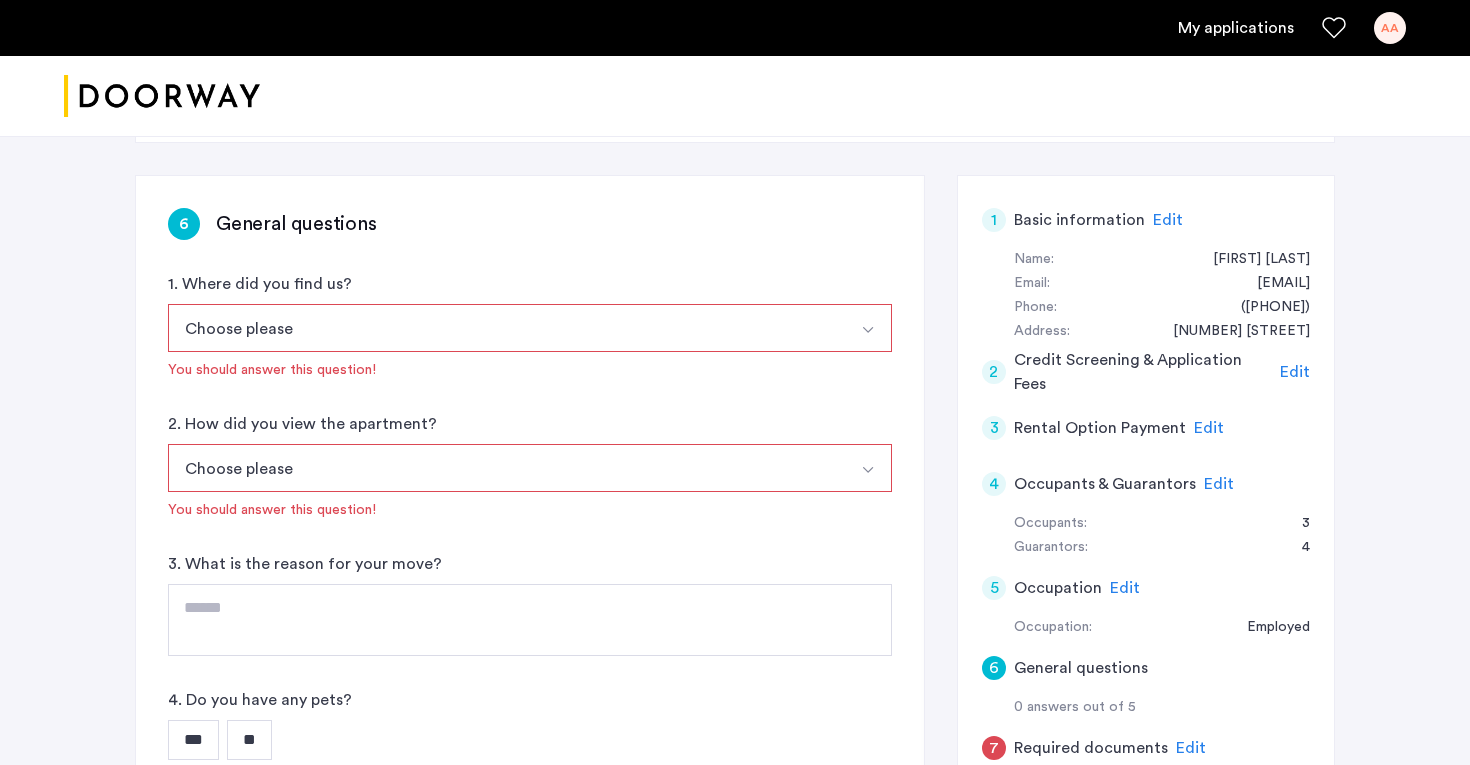 scroll, scrollTop: 276, scrollLeft: 0, axis: vertical 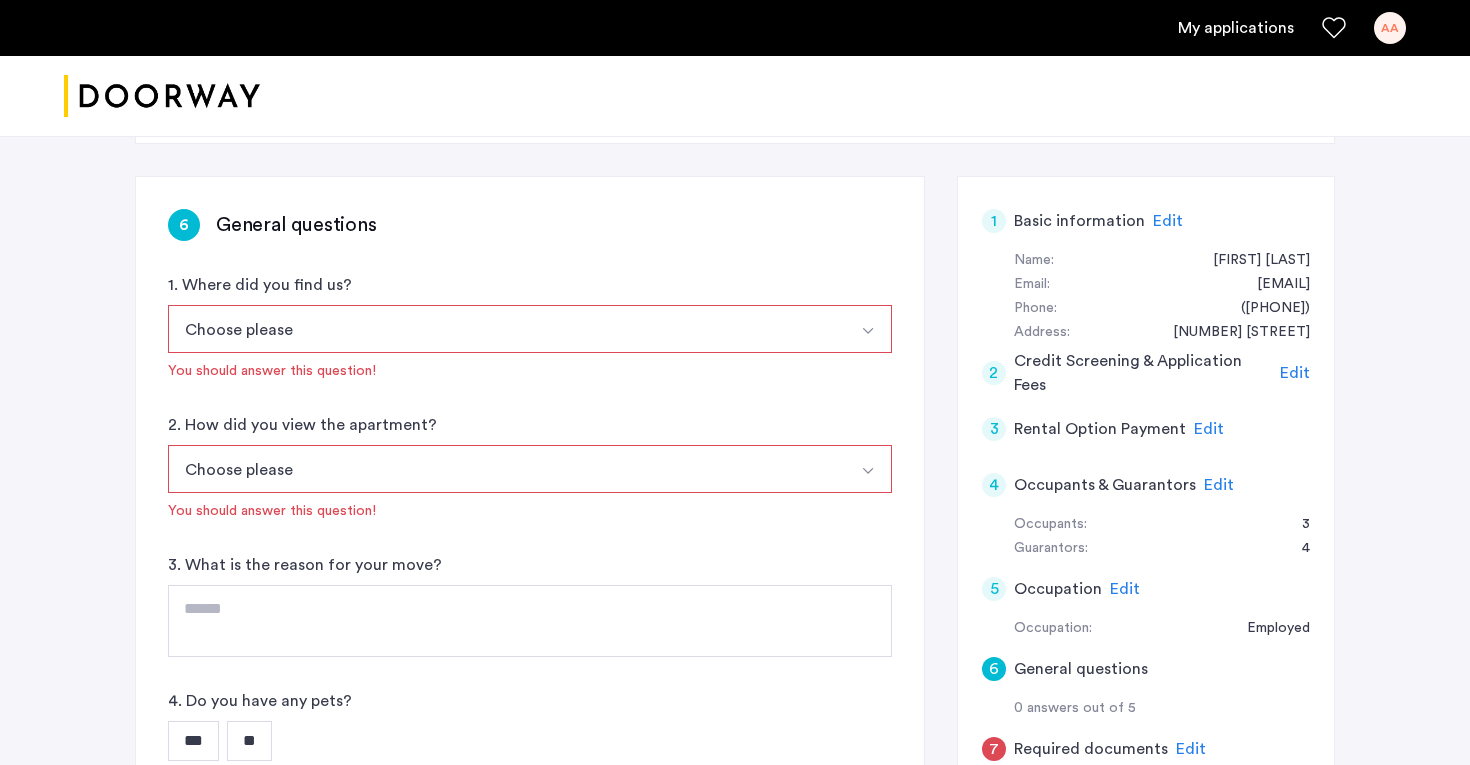 click on "Choose please" at bounding box center (506, 329) 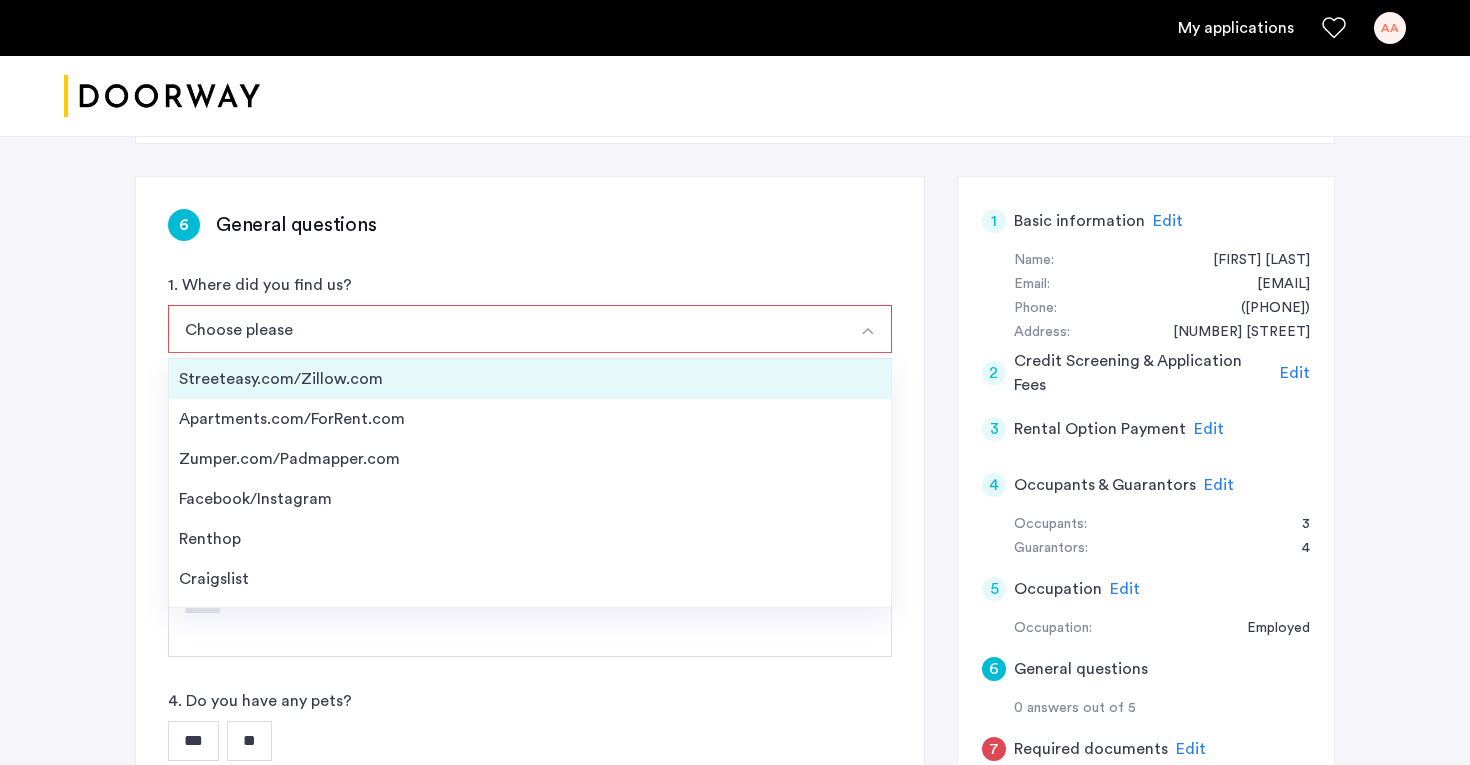 click on "Streeteasy.com/Zillow.com" at bounding box center [530, 379] 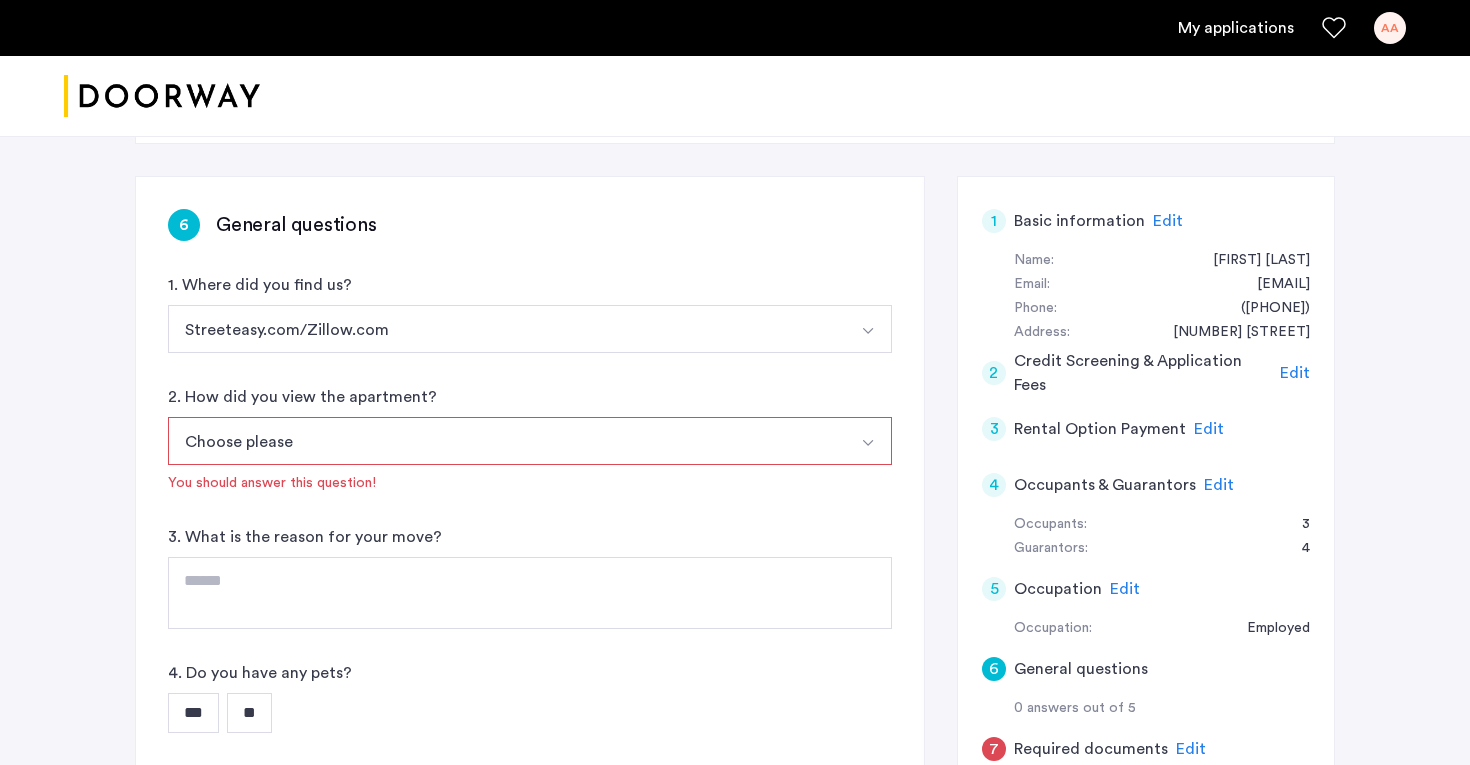 click on "Choose please" at bounding box center (506, 441) 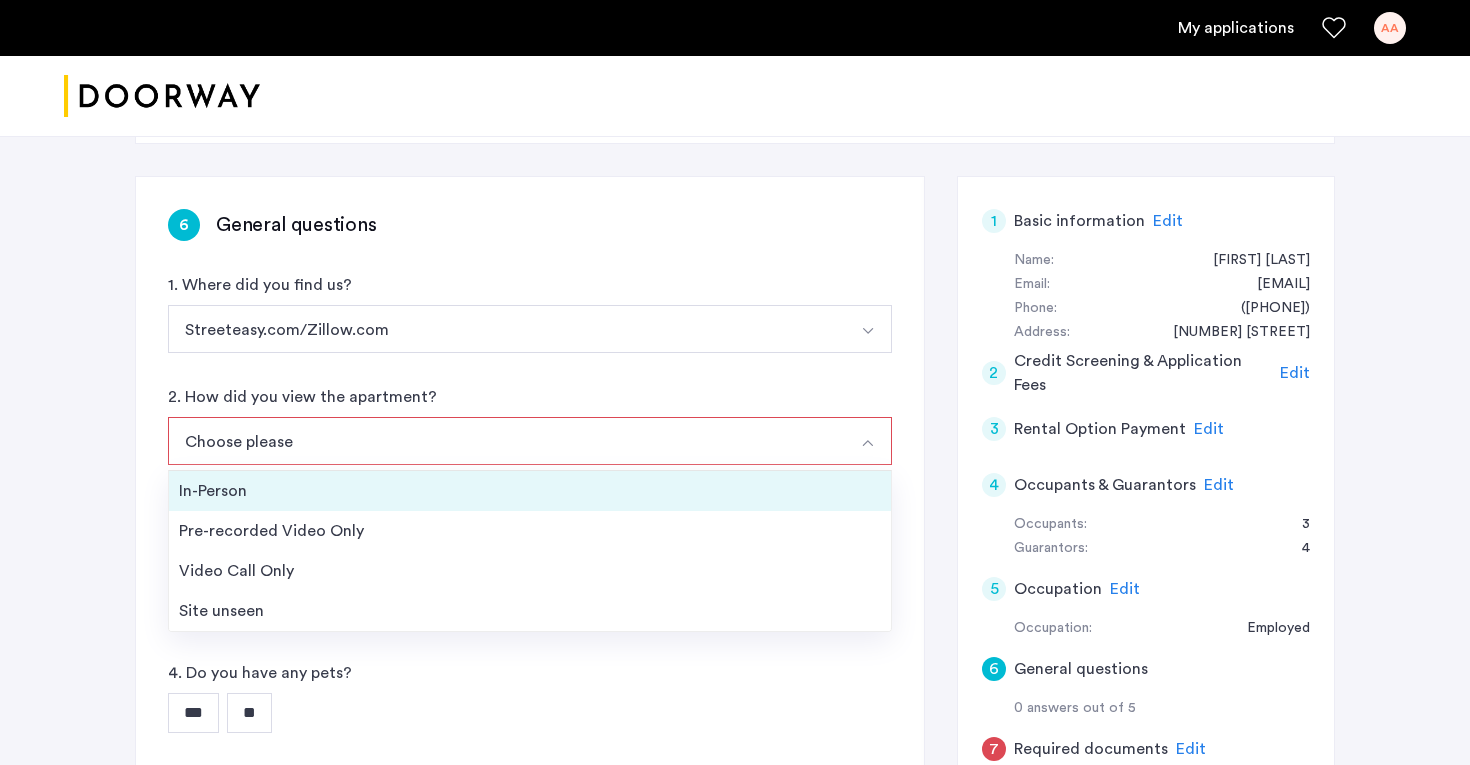 click on "In-Person" at bounding box center (530, 491) 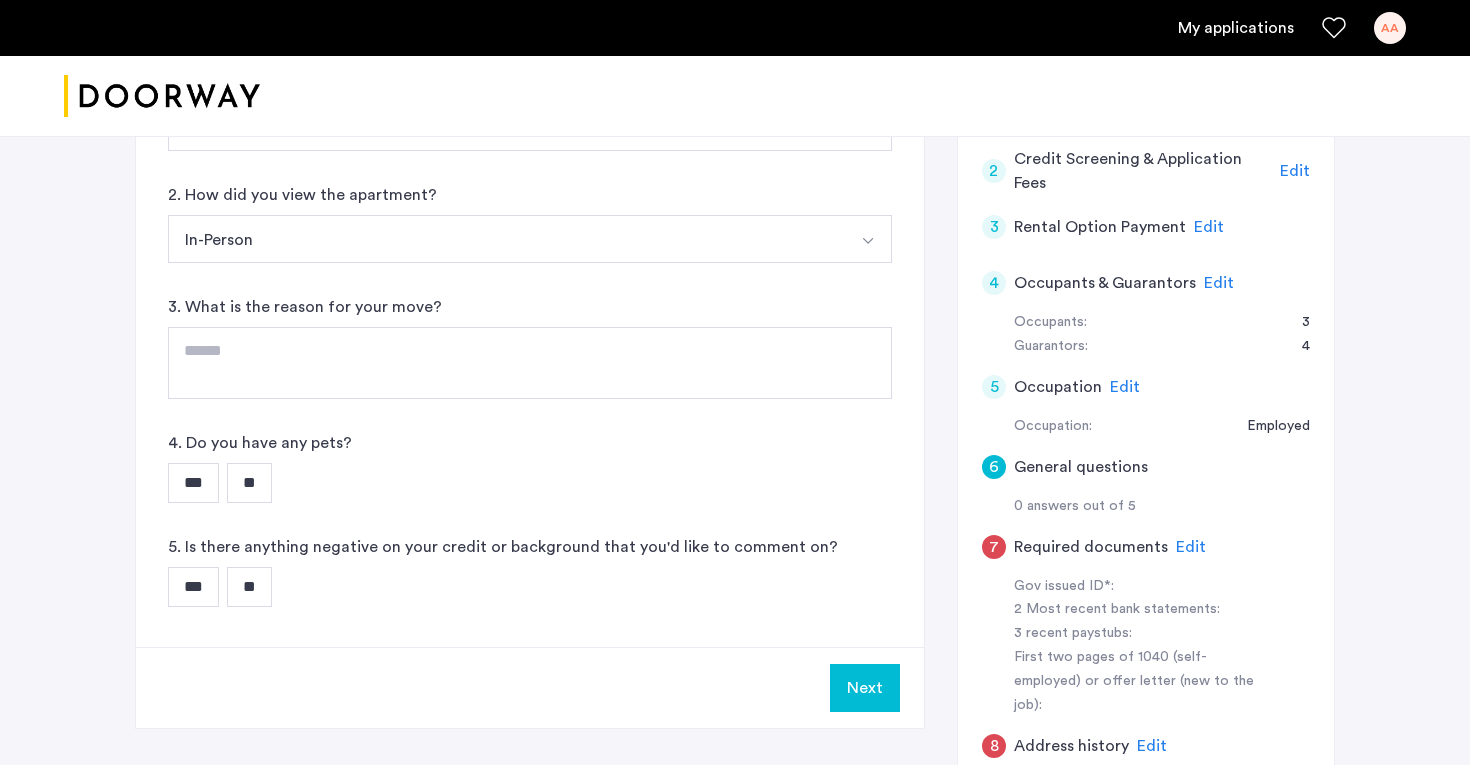 scroll, scrollTop: 477, scrollLeft: 0, axis: vertical 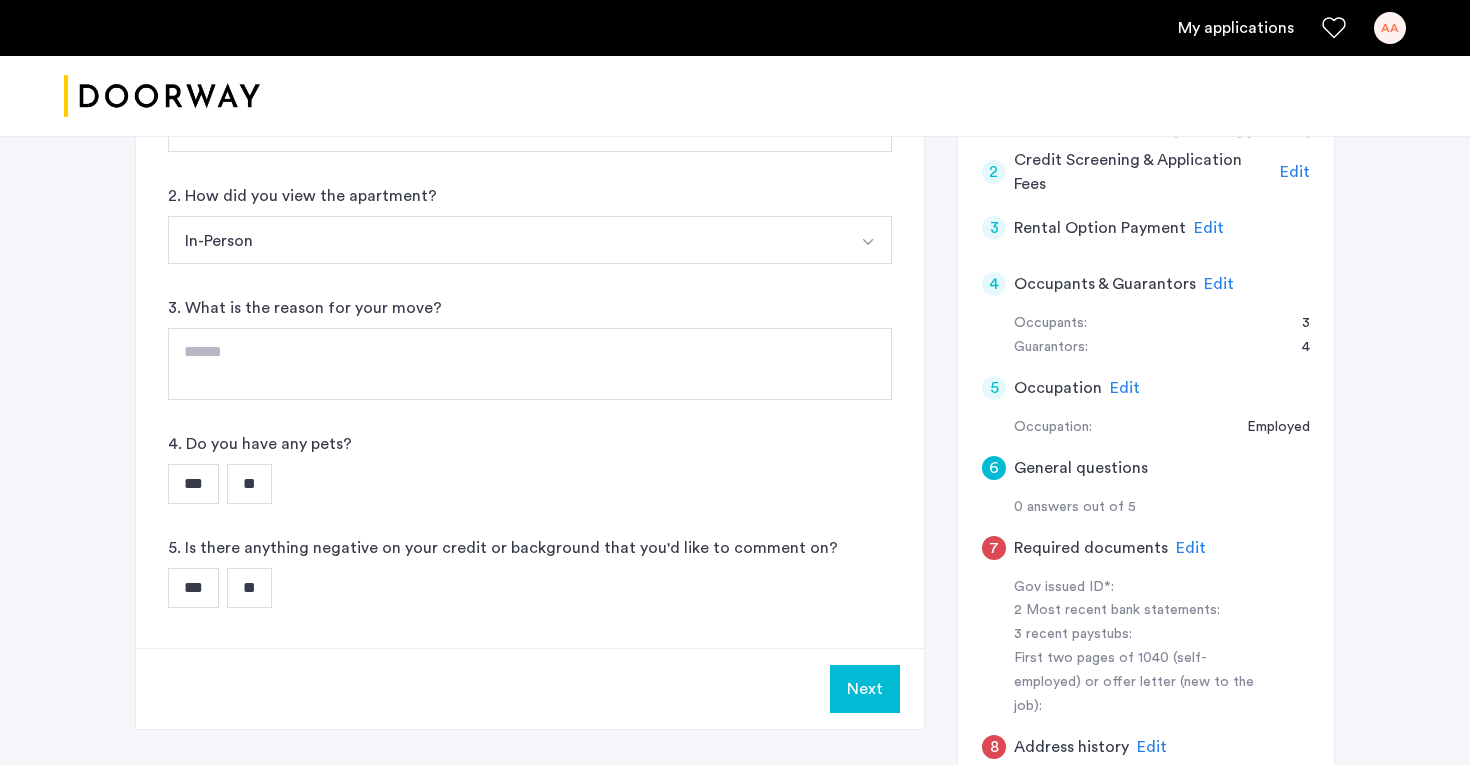 click on "**" at bounding box center [249, 484] 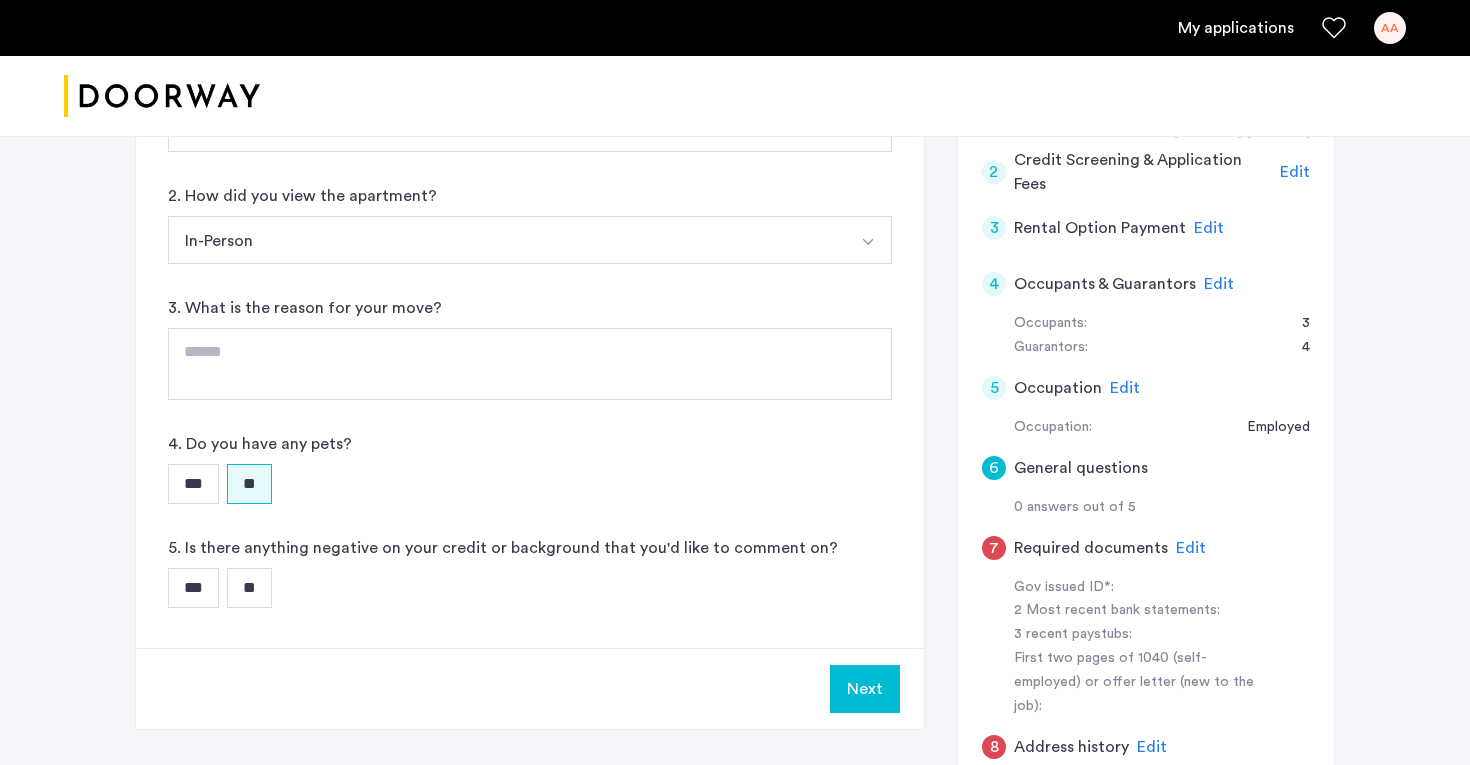 click on "**" at bounding box center (249, 588) 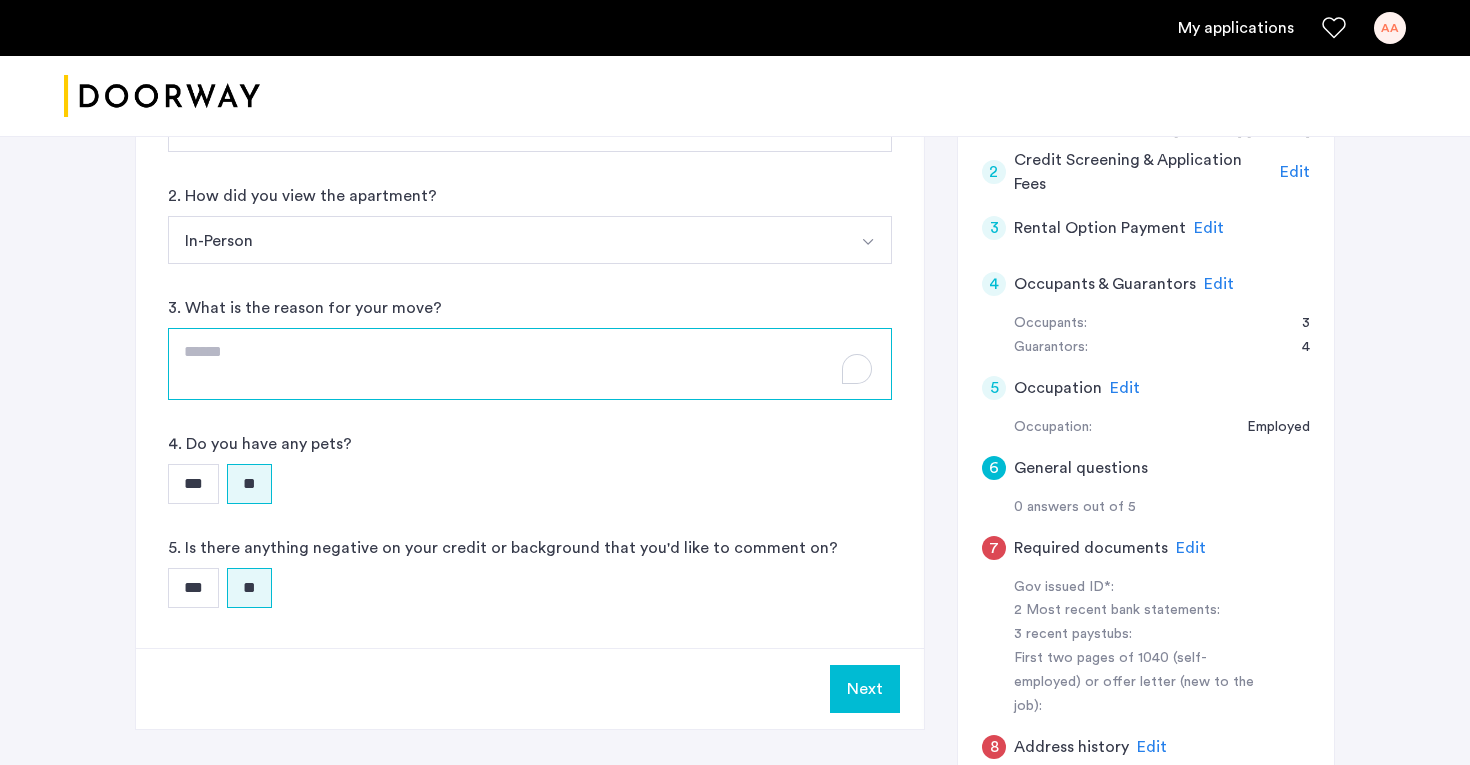 click 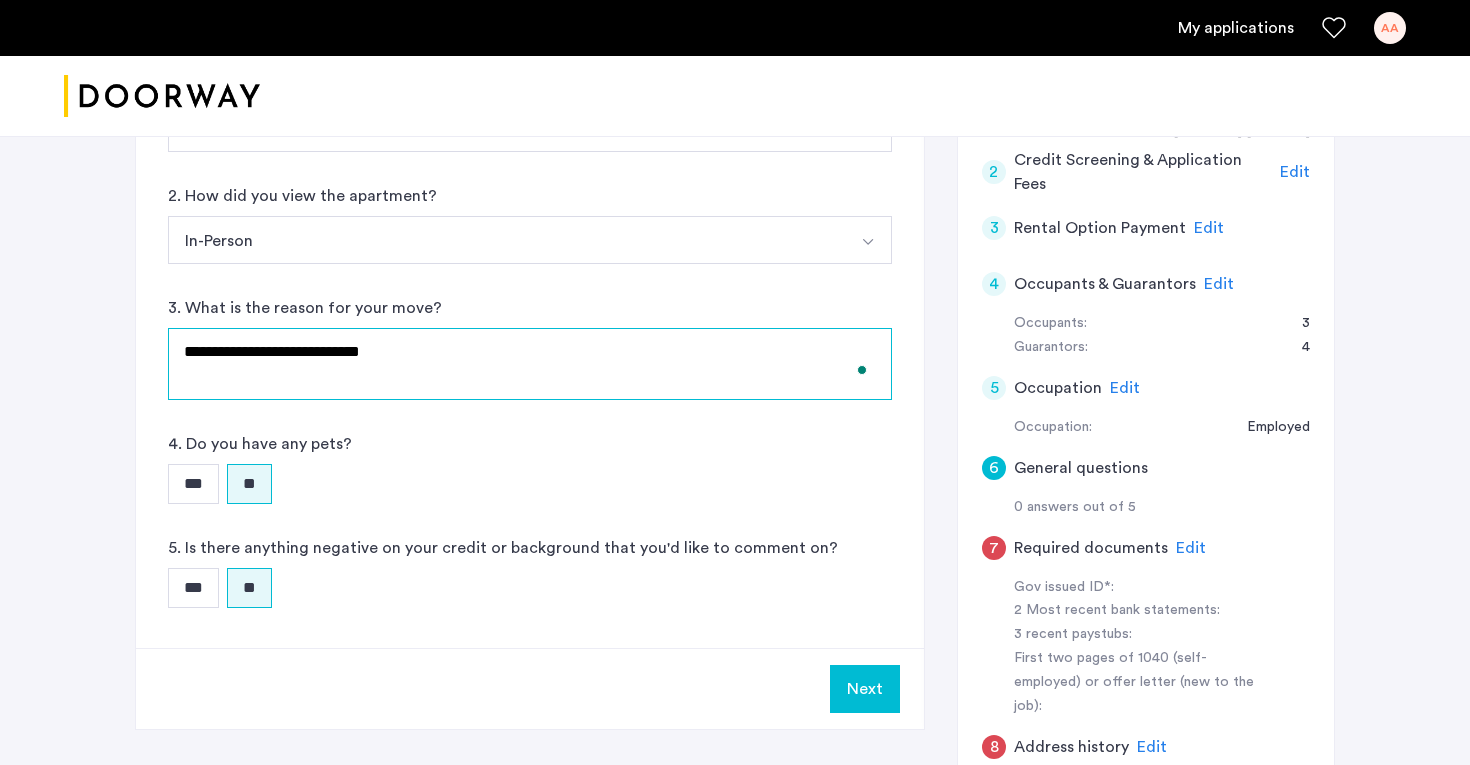 type on "**********" 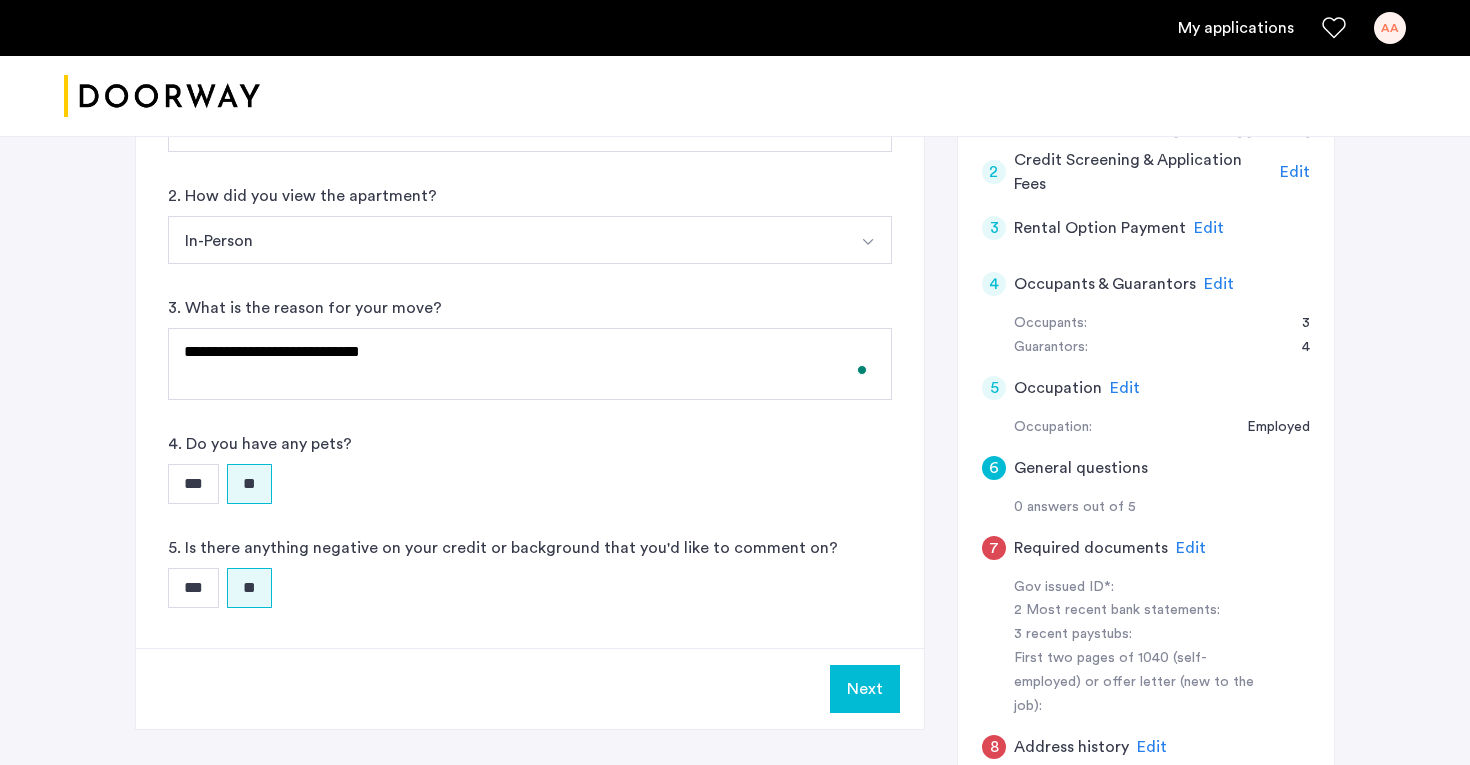 click on "Next" at bounding box center [865, 689] 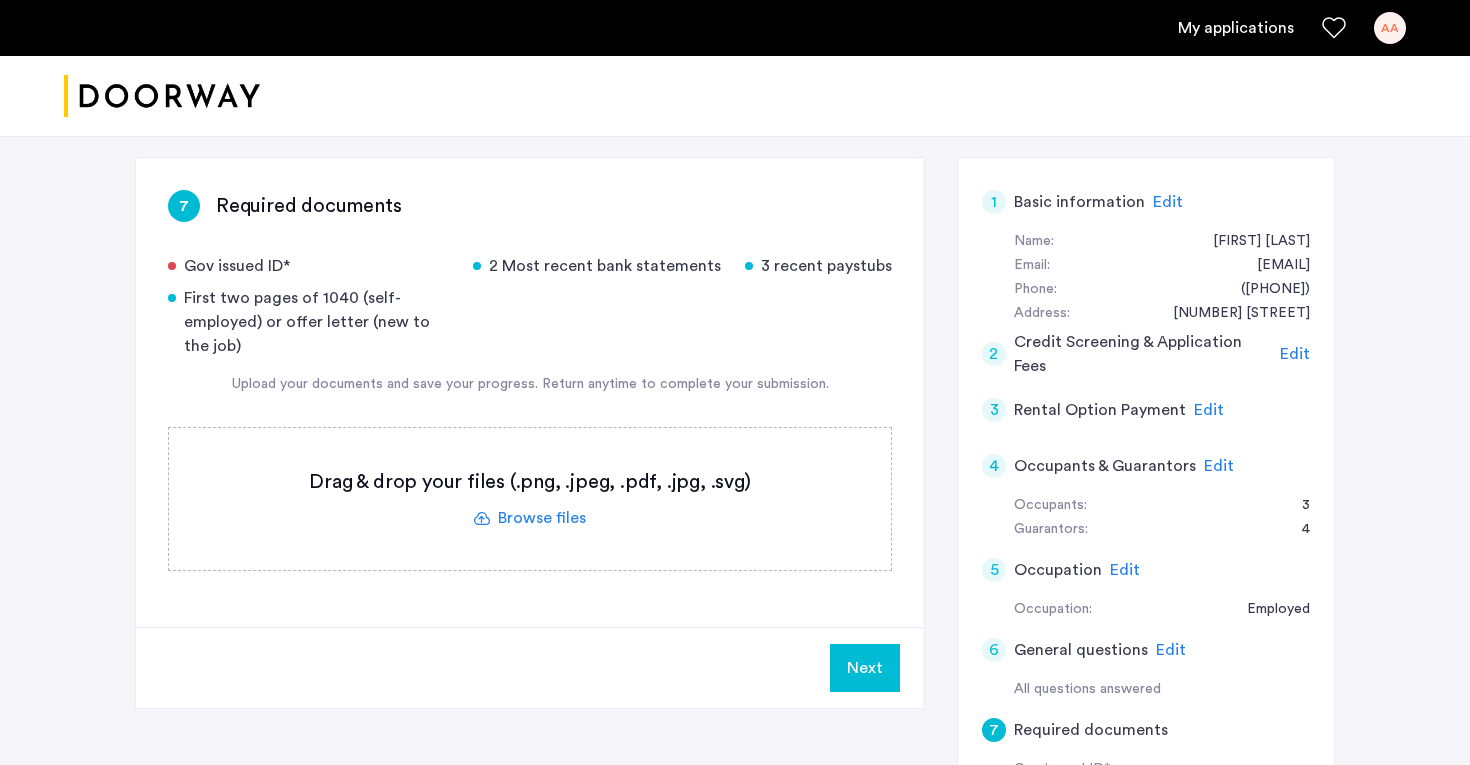 scroll, scrollTop: 310, scrollLeft: 0, axis: vertical 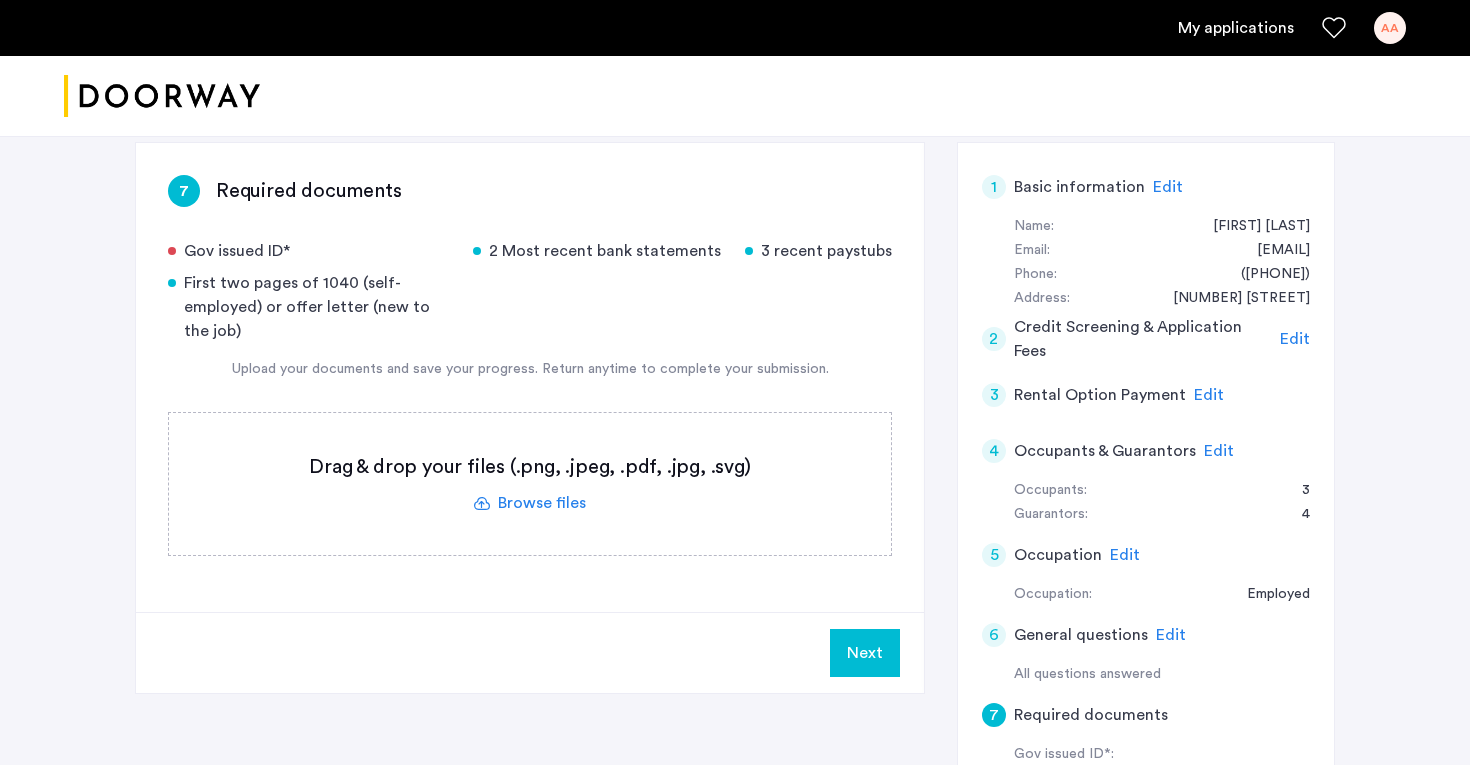 click 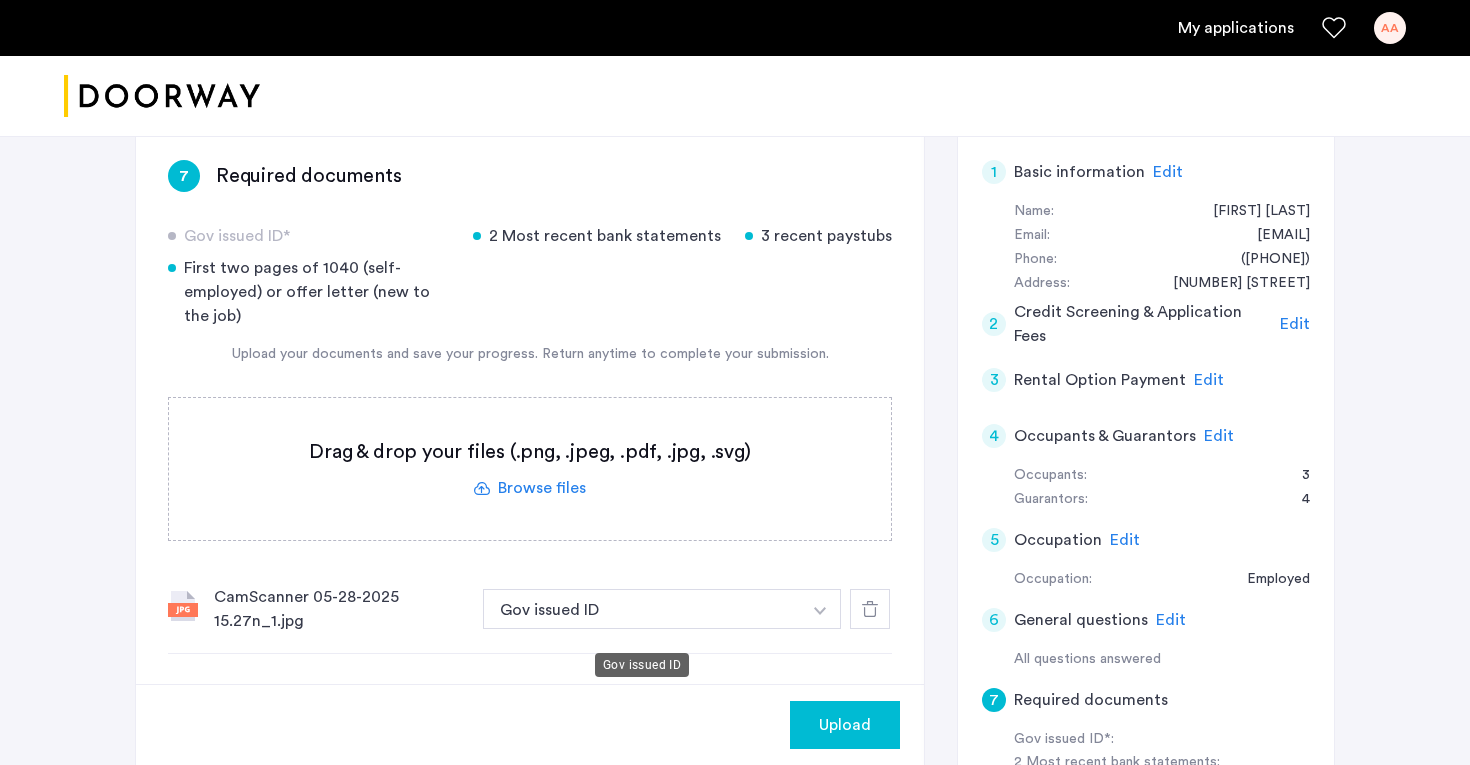 scroll, scrollTop: 326, scrollLeft: 0, axis: vertical 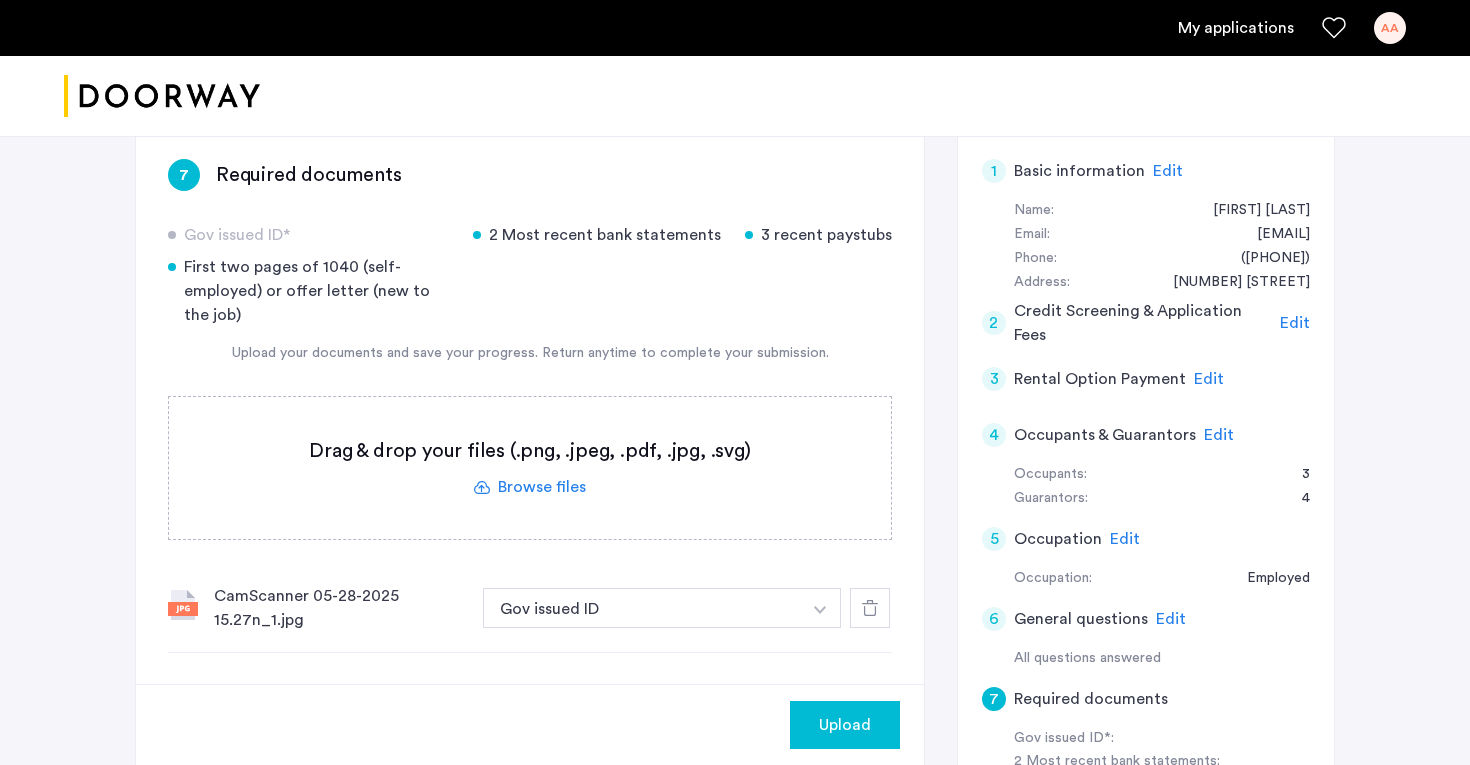 click 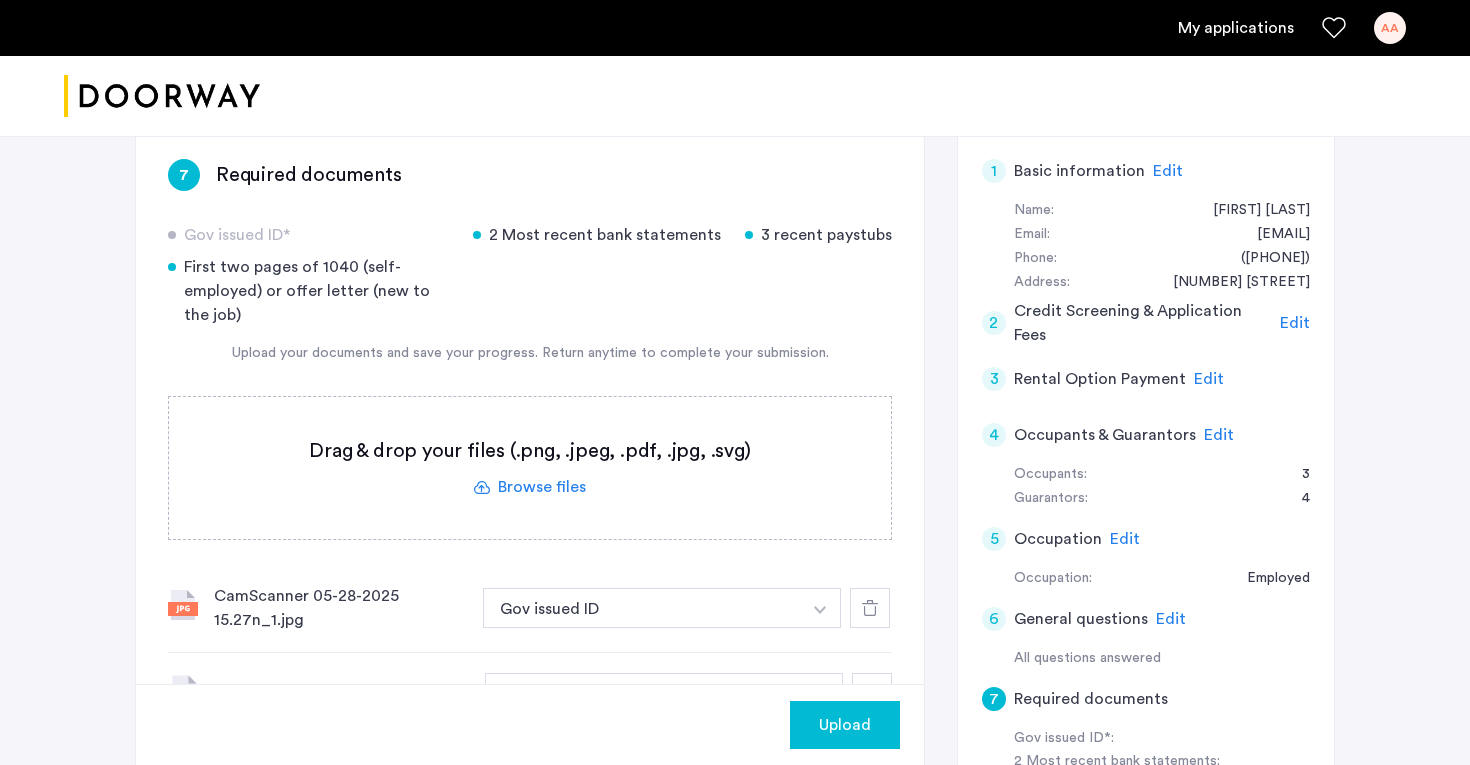scroll, scrollTop: 406, scrollLeft: 0, axis: vertical 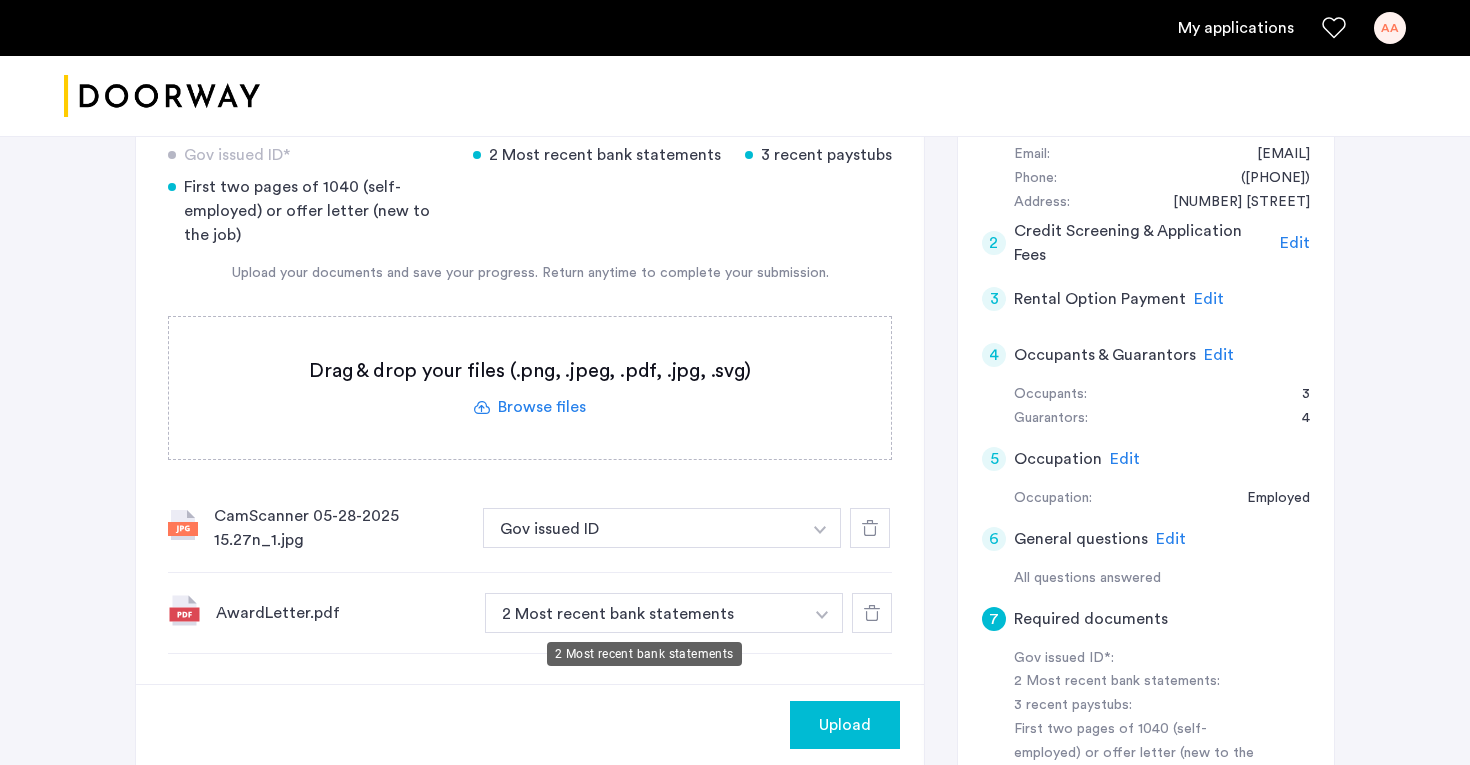 click on "2 Most recent bank statements" at bounding box center [644, 613] 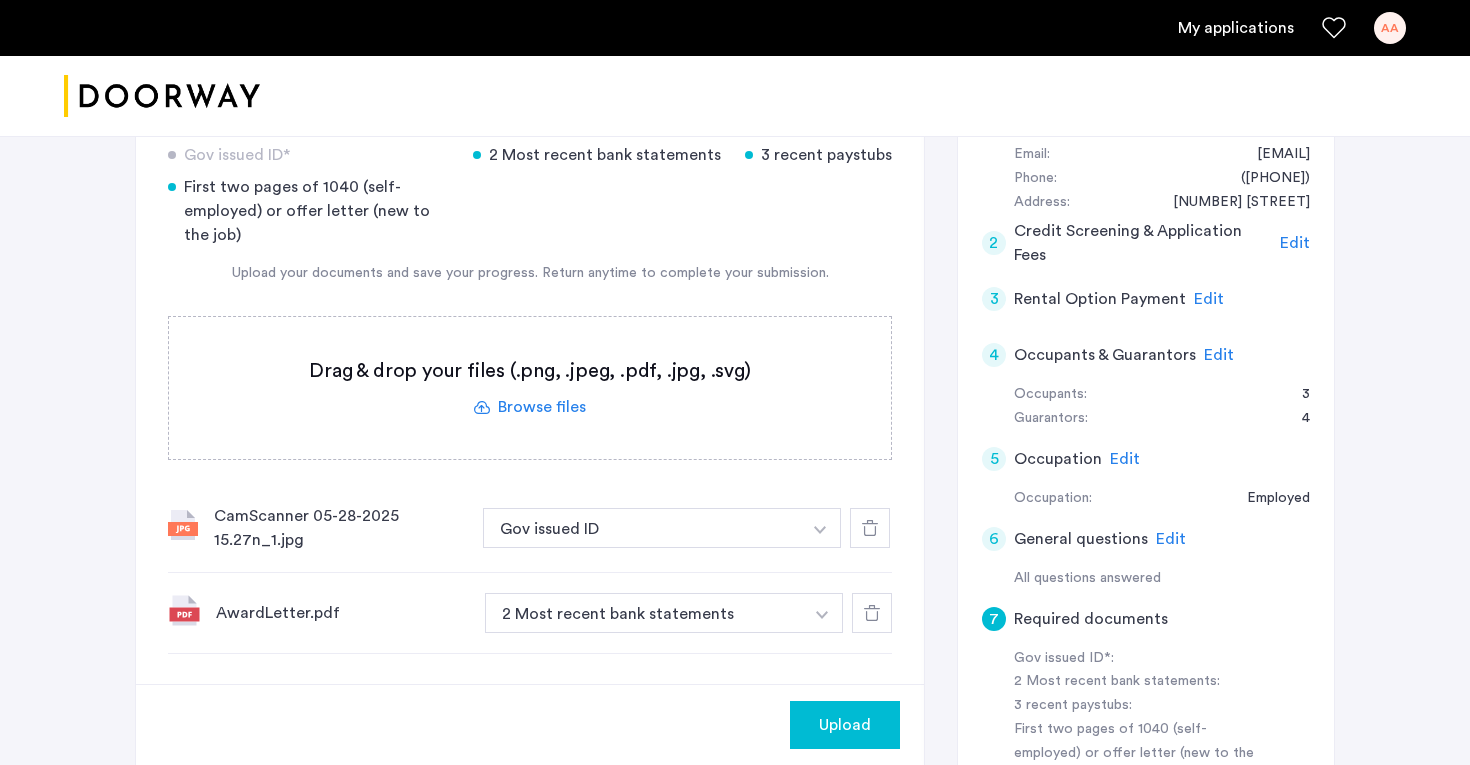 click at bounding box center [820, 530] 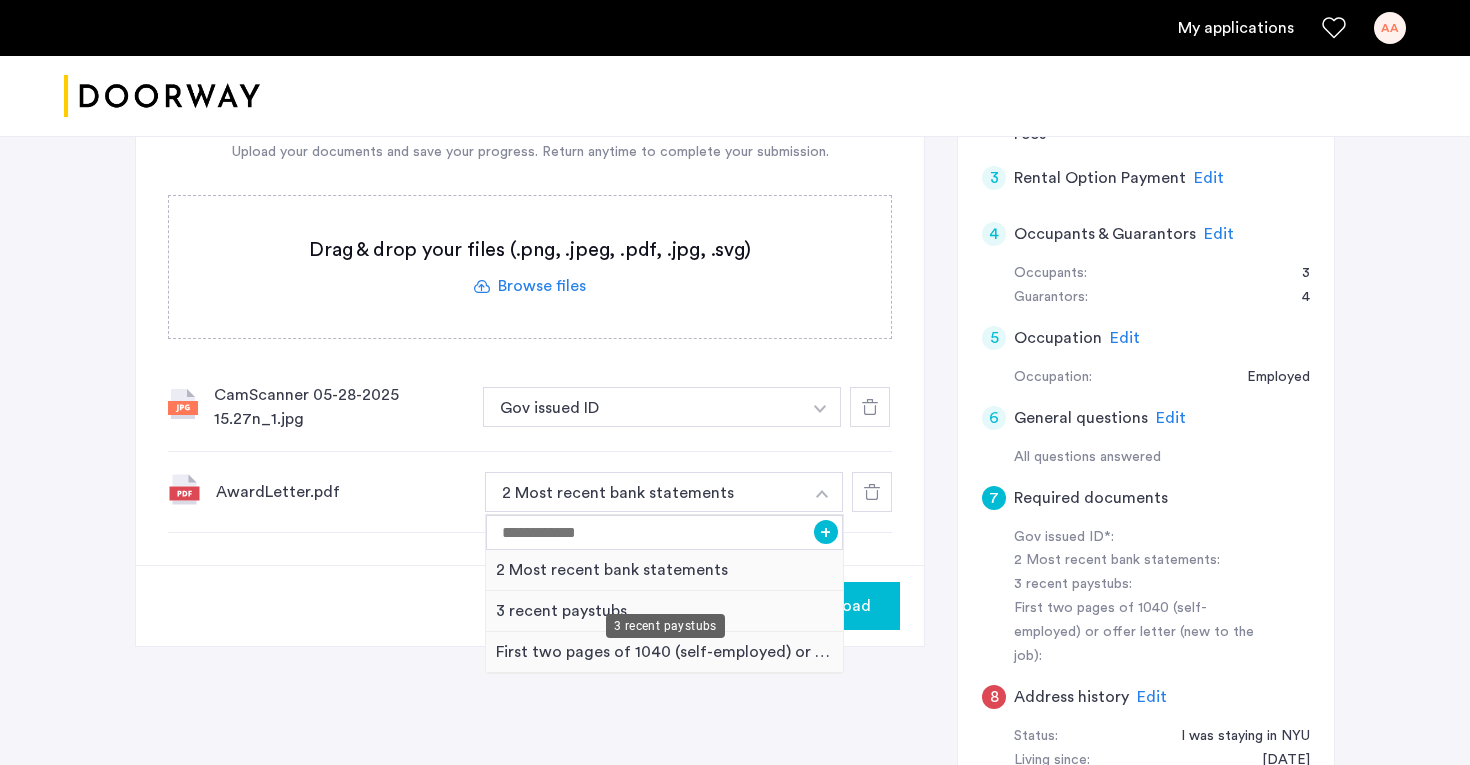 scroll, scrollTop: 524, scrollLeft: 0, axis: vertical 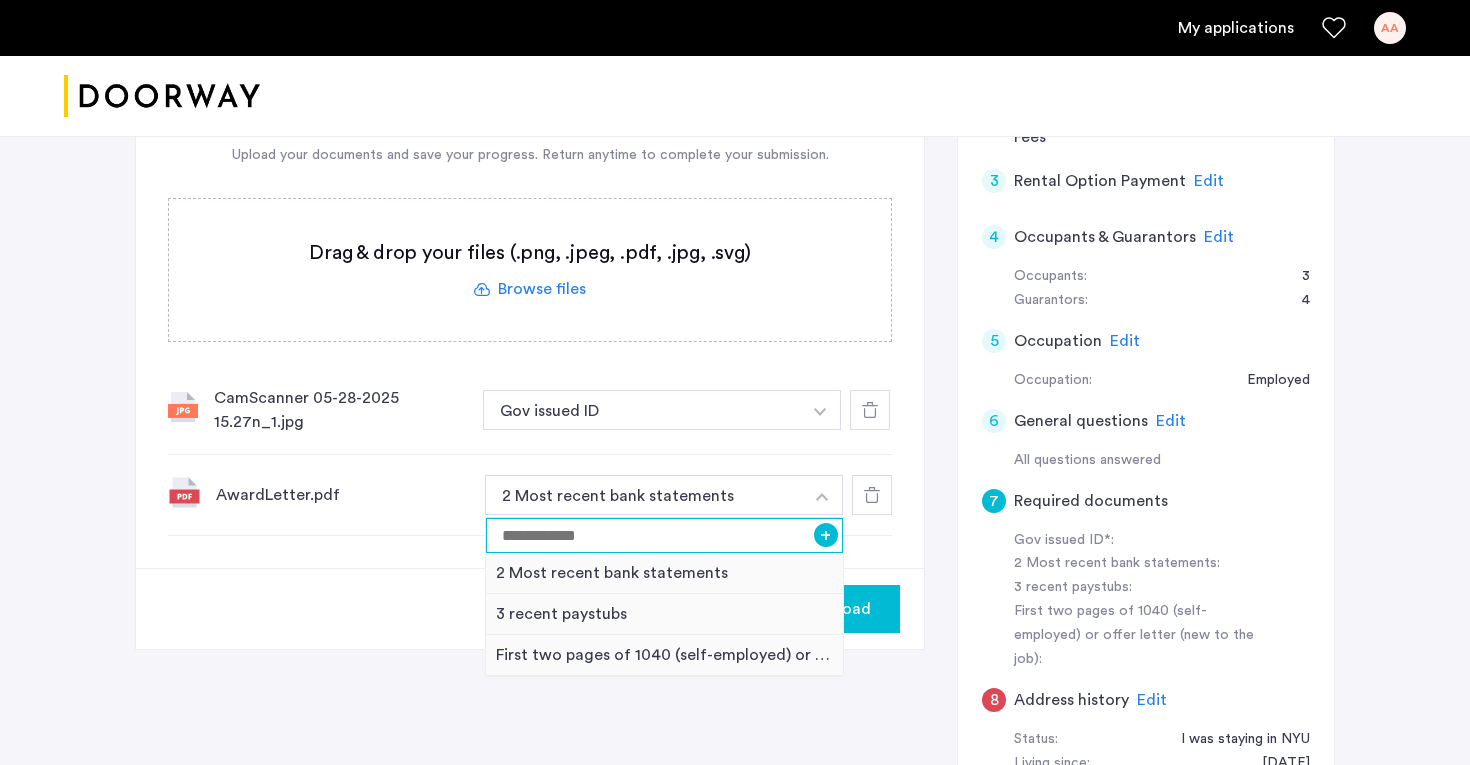 click at bounding box center (664, 535) 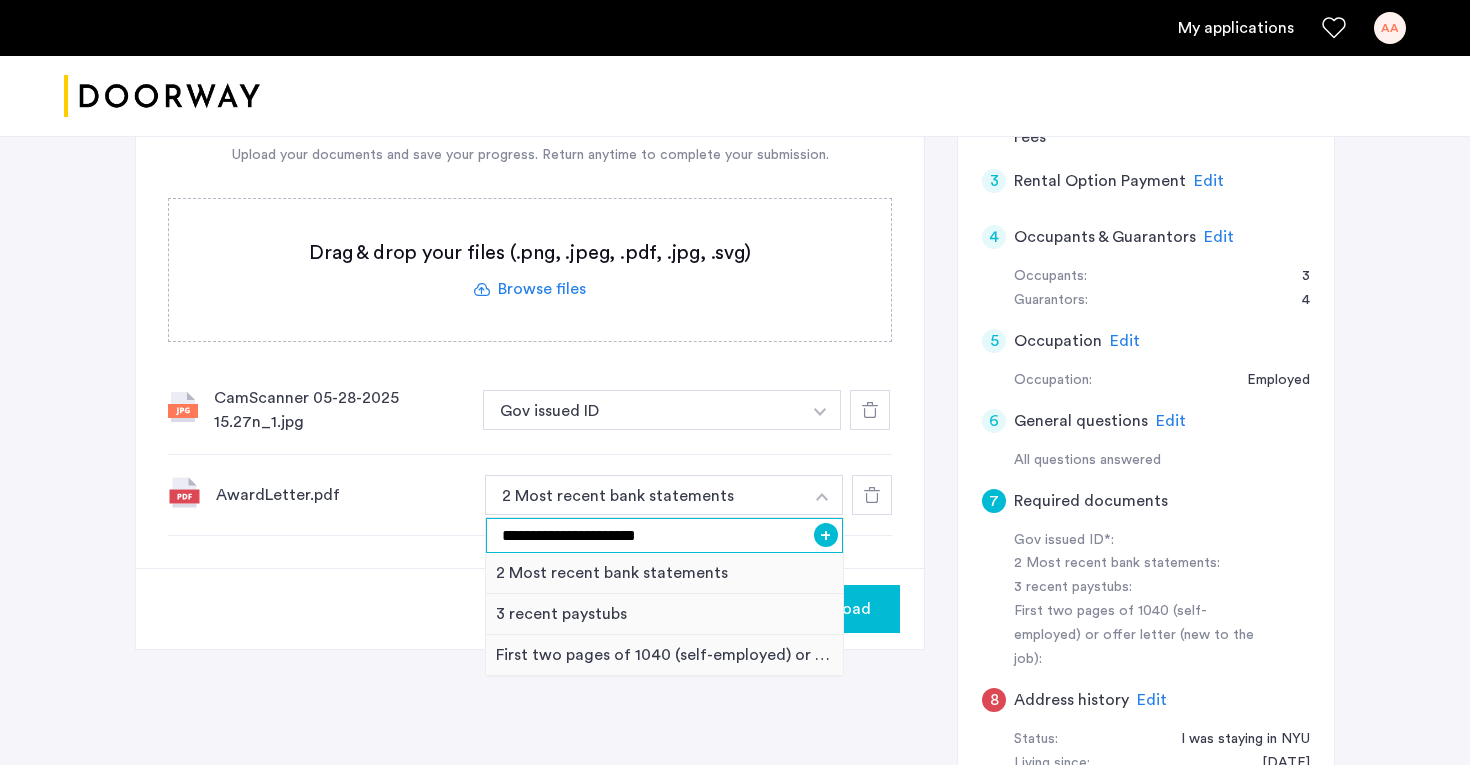 type on "**********" 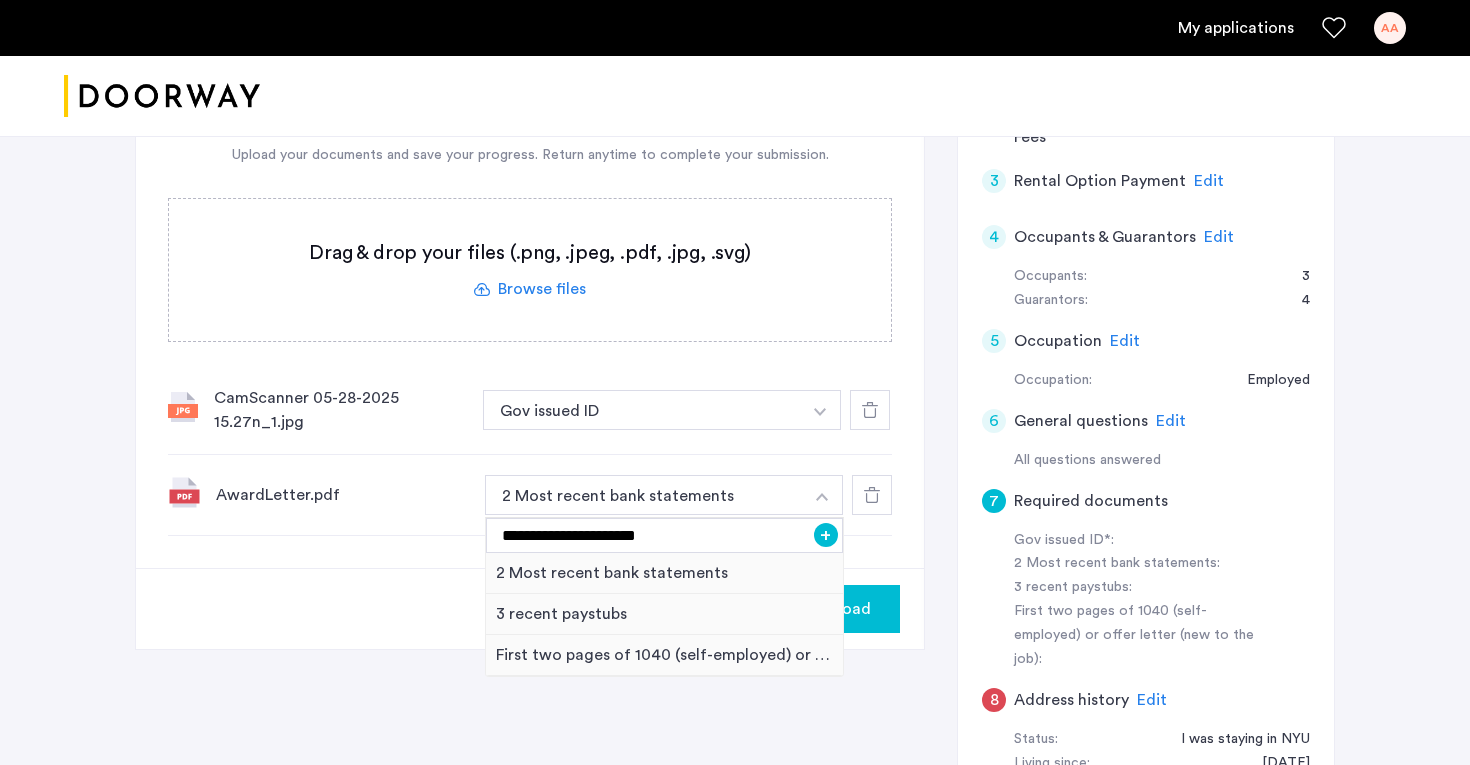 click on "+" at bounding box center [826, 535] 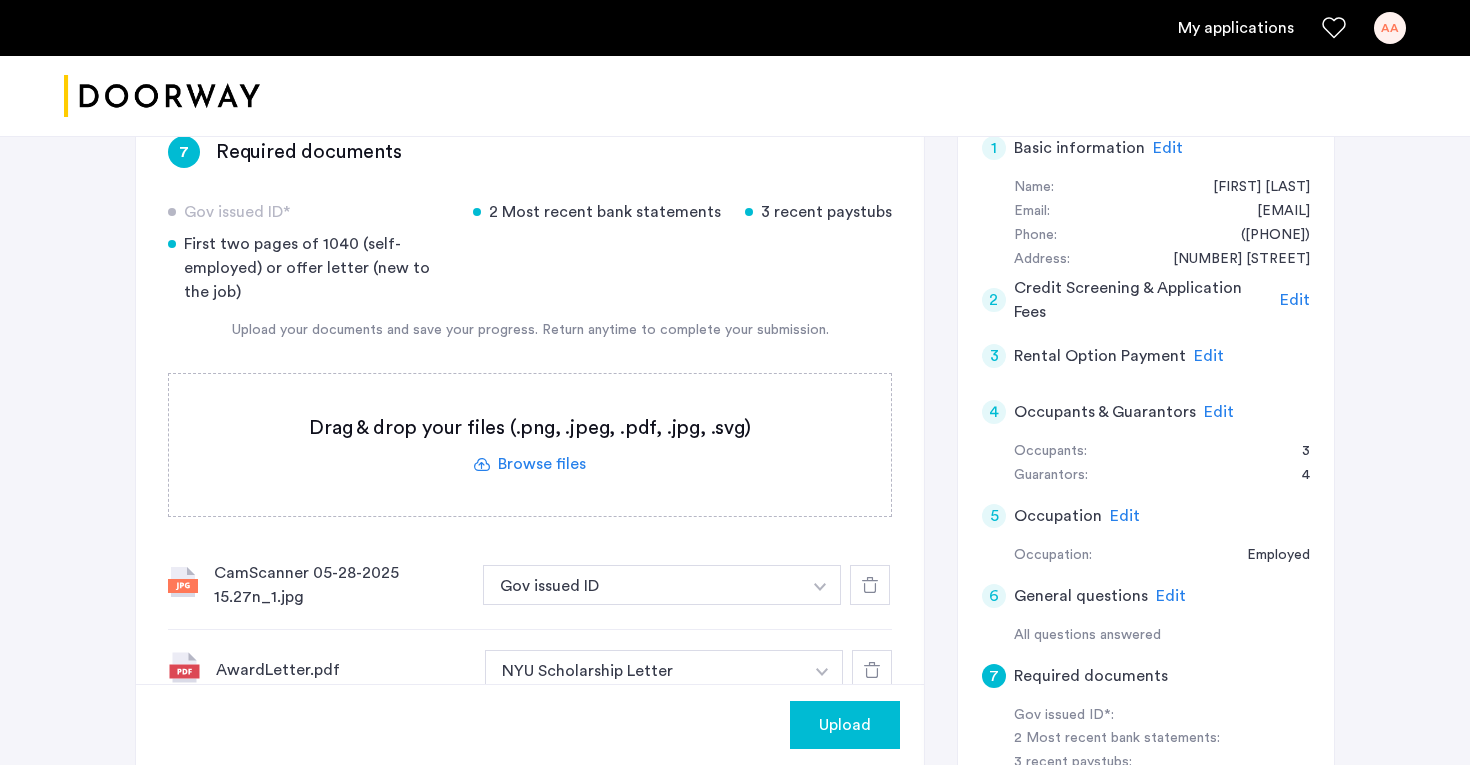 scroll, scrollTop: 341, scrollLeft: 0, axis: vertical 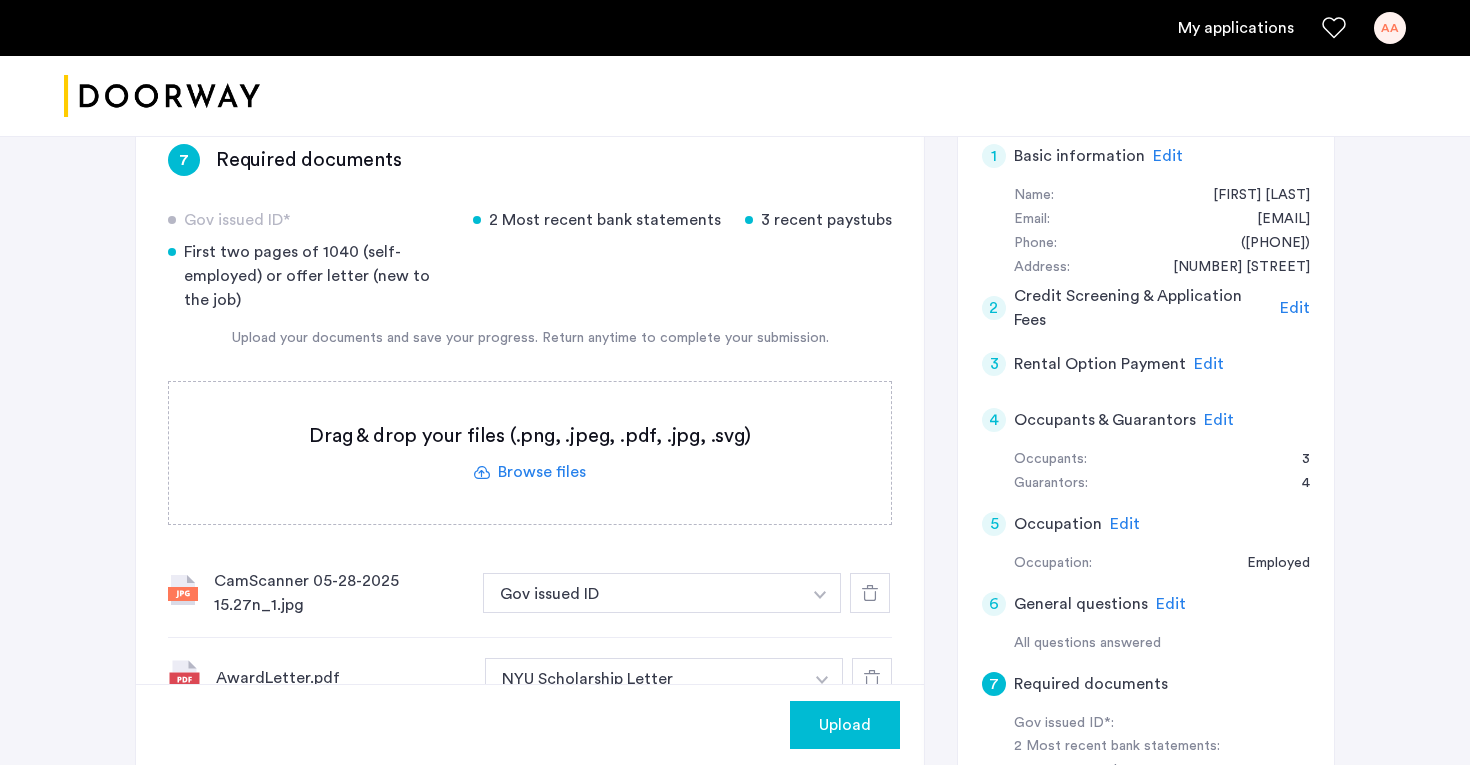 click 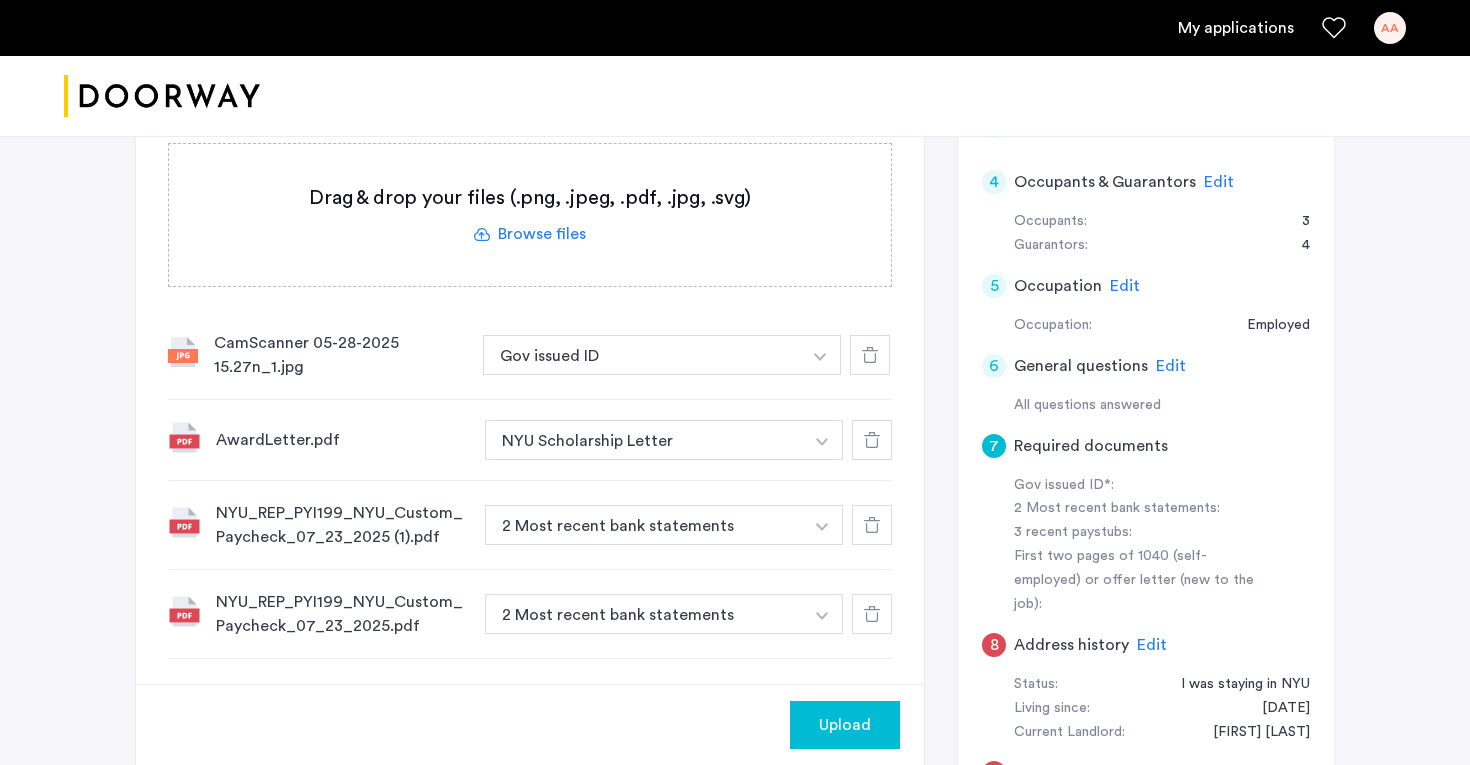 scroll, scrollTop: 586, scrollLeft: 0, axis: vertical 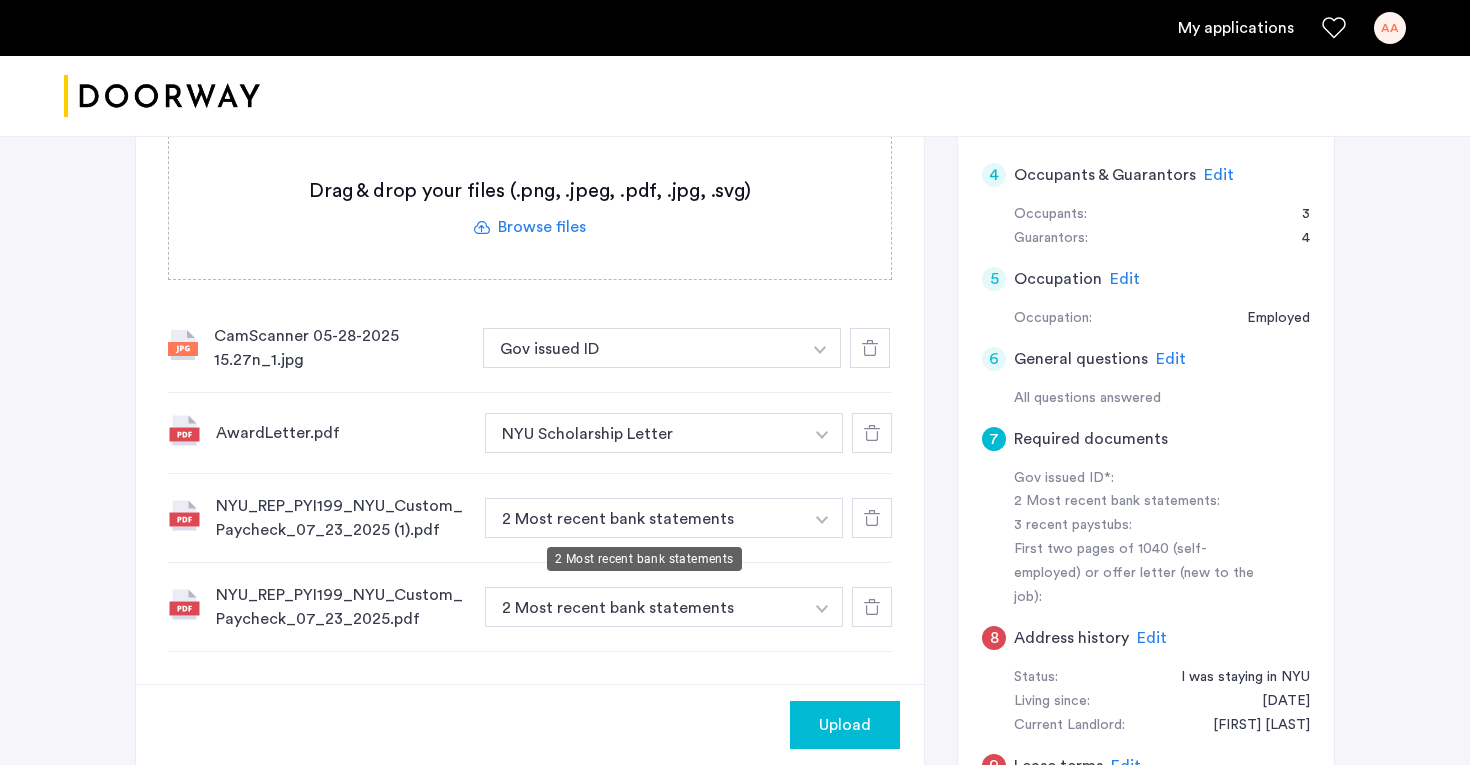 click on "2 Most recent bank statements" at bounding box center (644, 518) 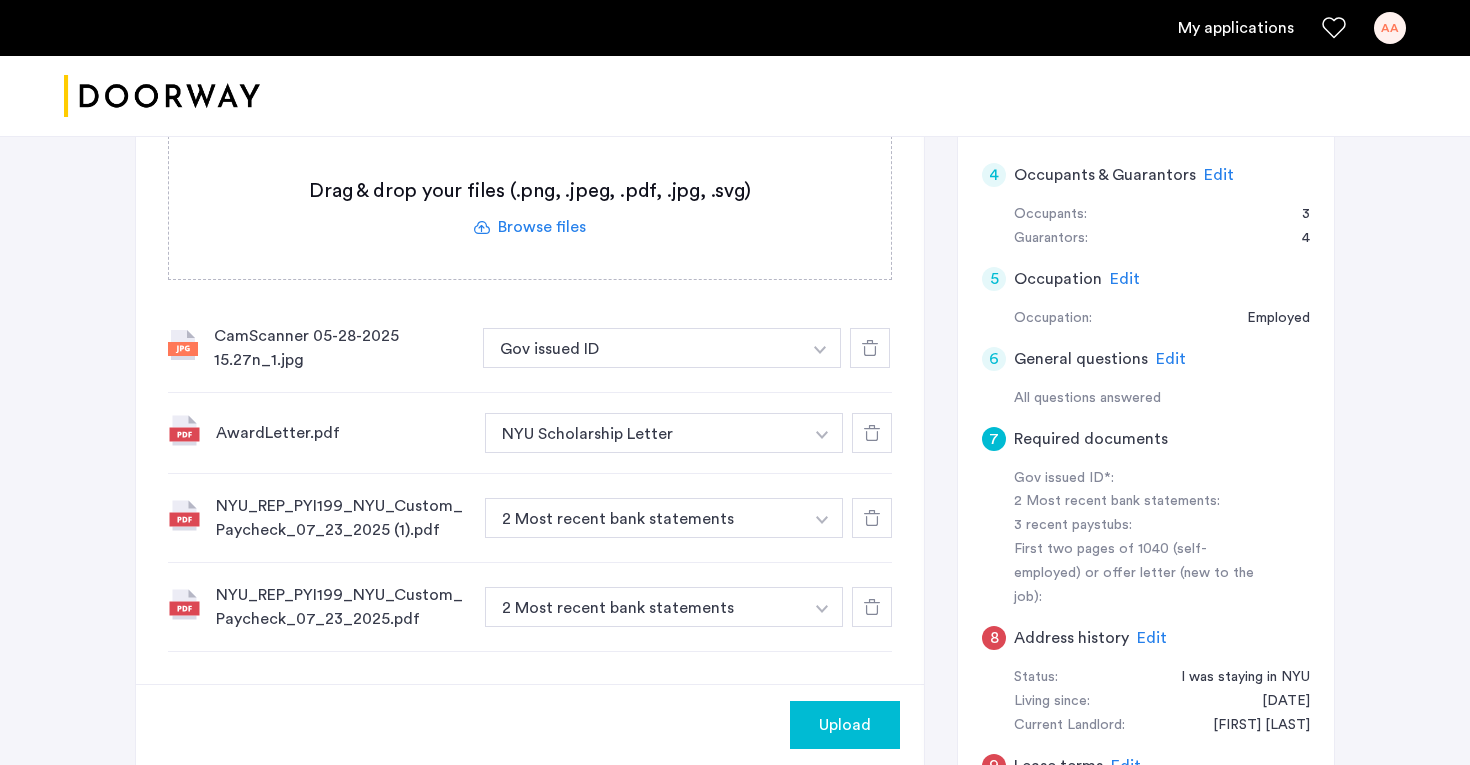 click at bounding box center [820, 348] 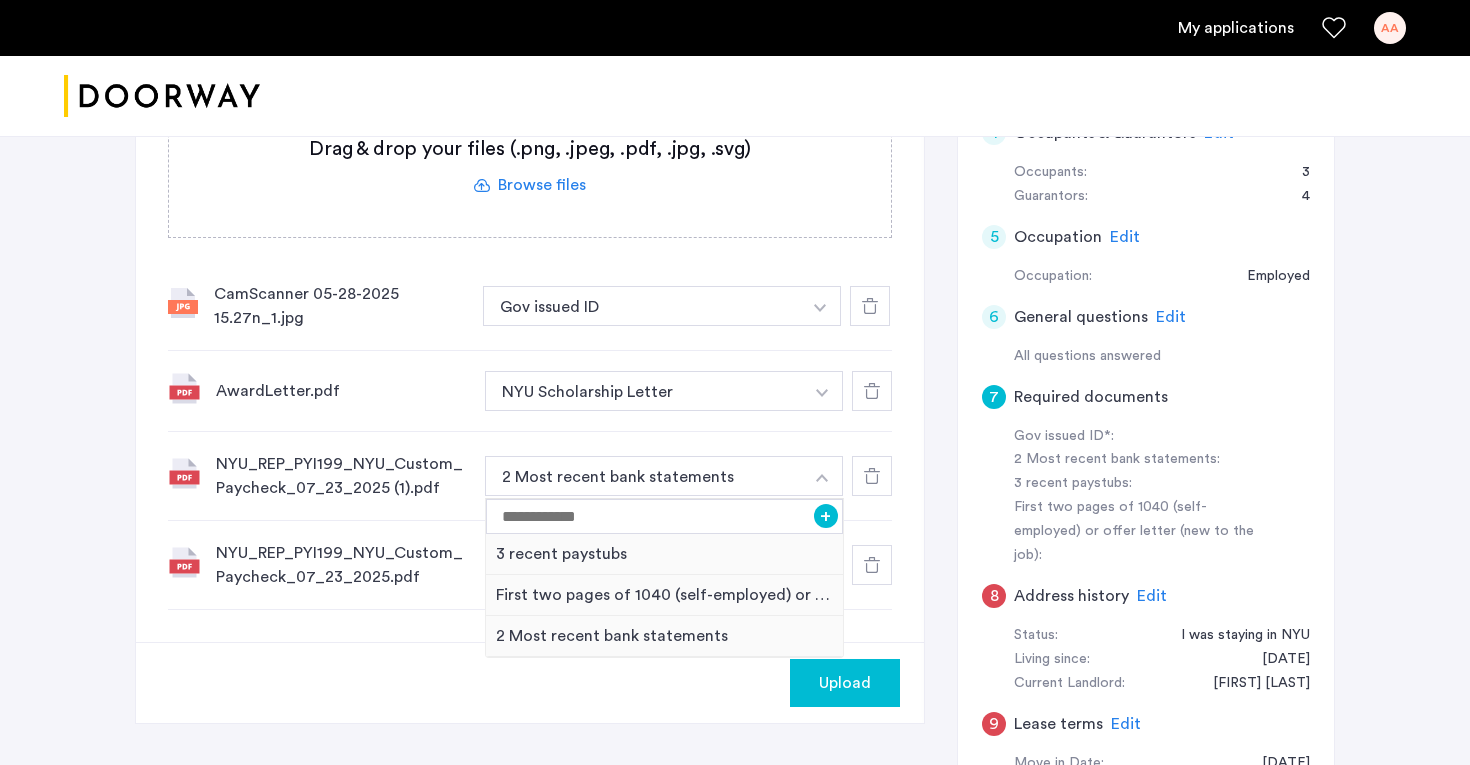 scroll, scrollTop: 631, scrollLeft: 0, axis: vertical 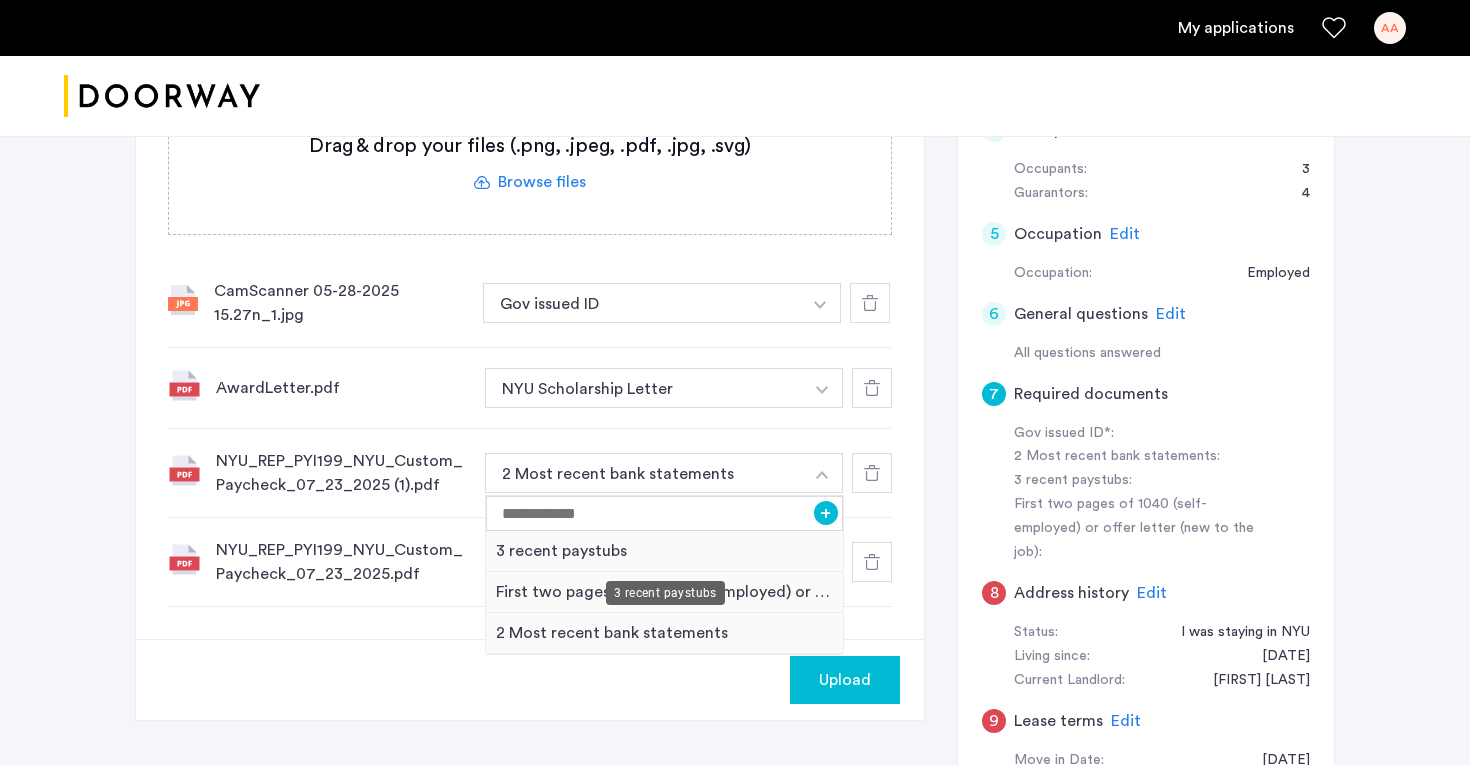 click on "3 recent paystubs" at bounding box center (664, 551) 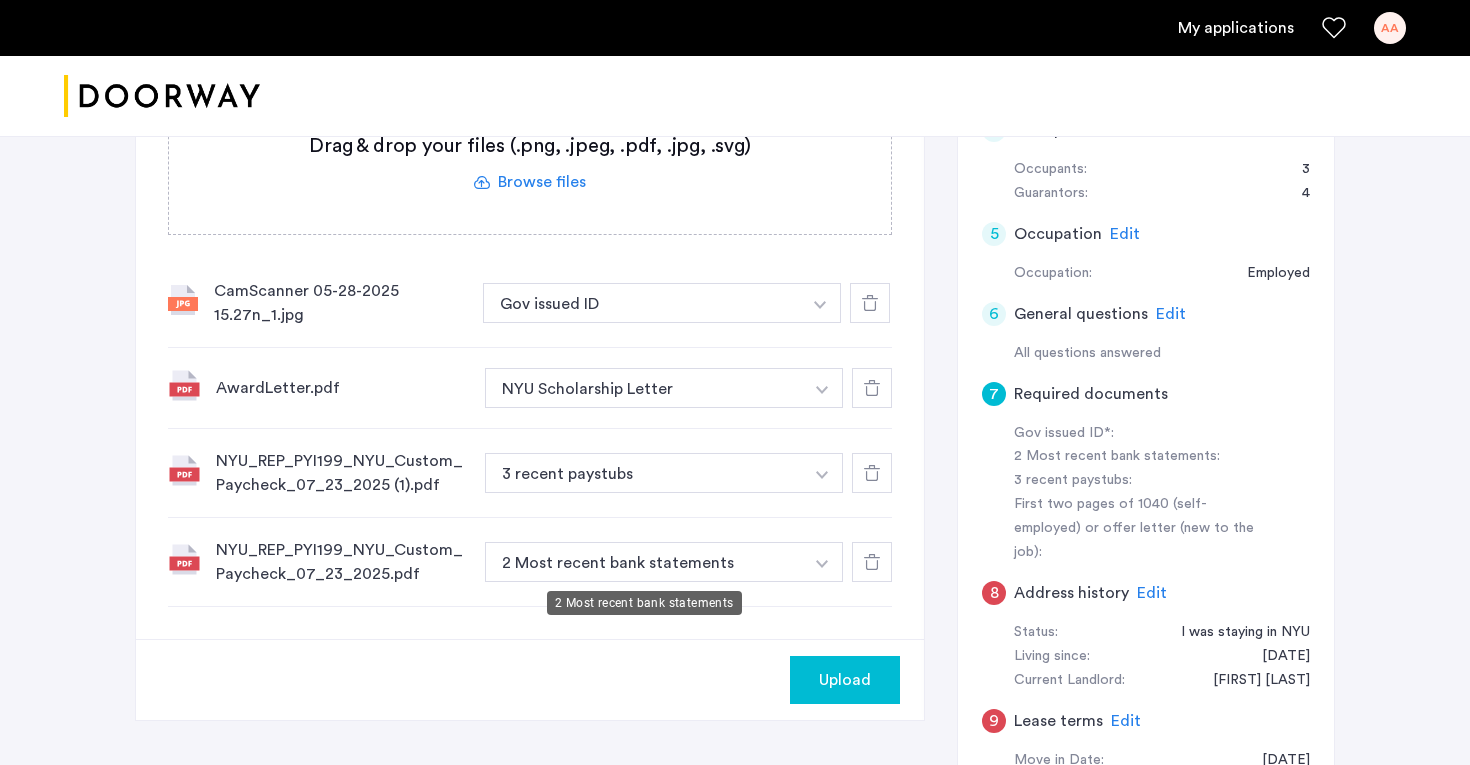 click on "2 Most recent bank statements" at bounding box center [644, 562] 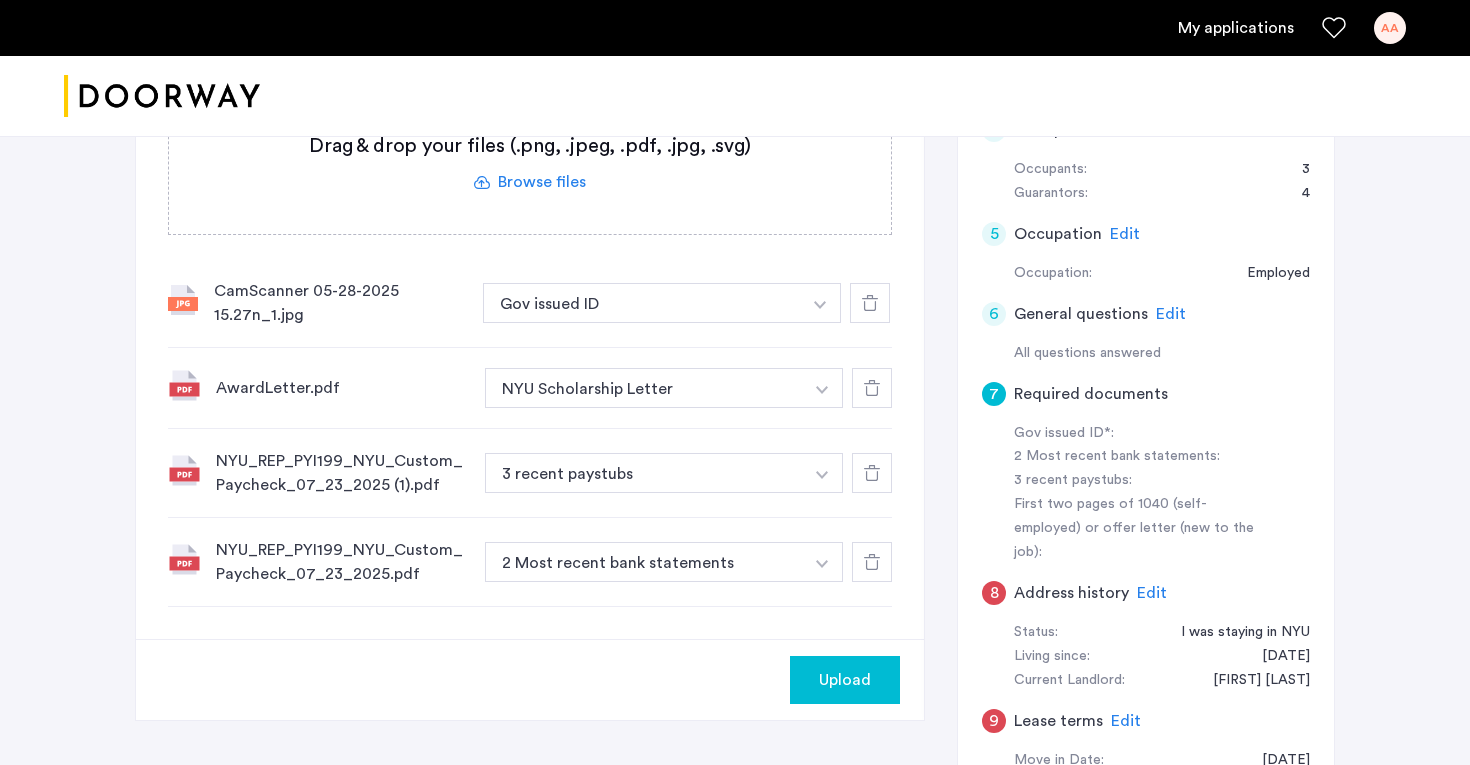click on "2 Most recent bank statements" at bounding box center (644, 562) 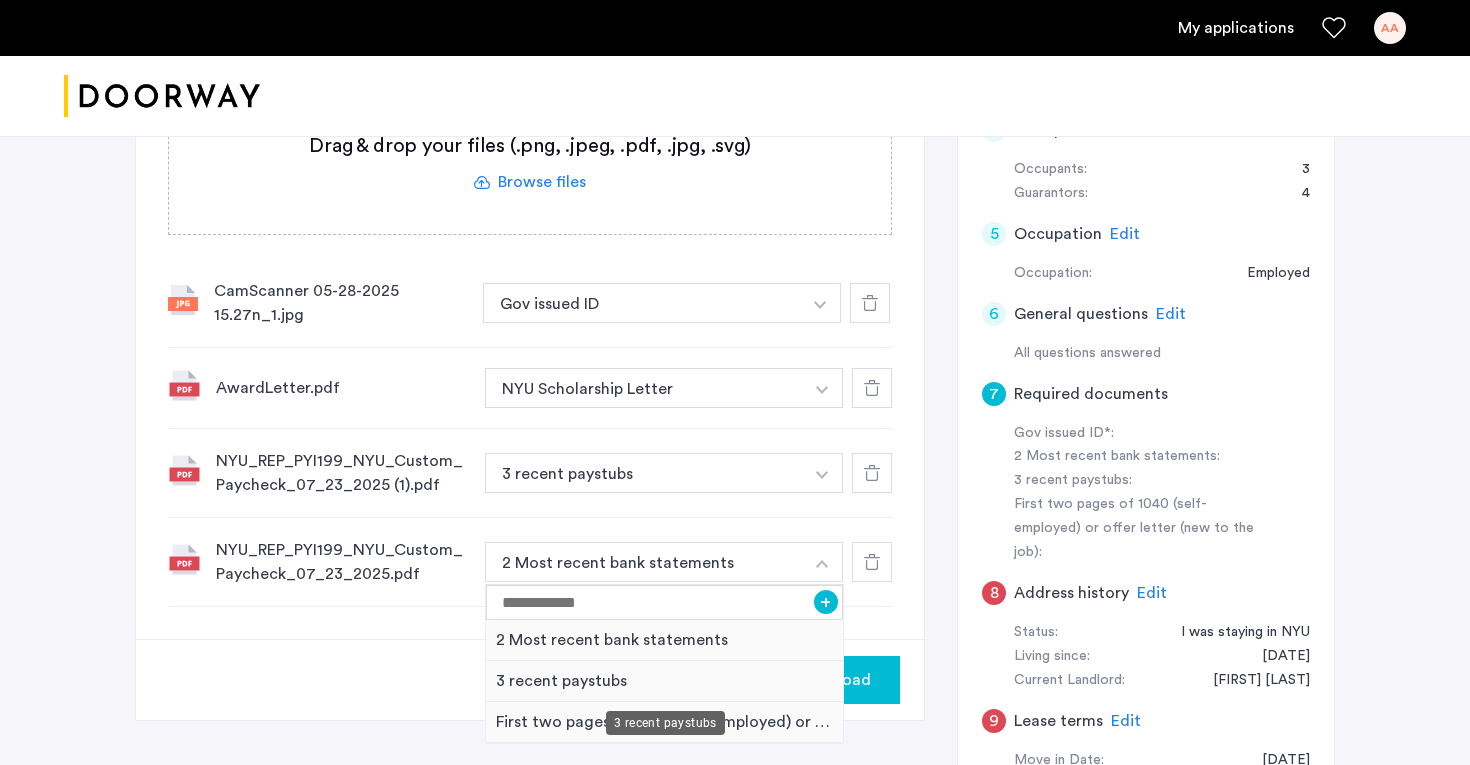 click on "3 recent paystubs" at bounding box center [664, 681] 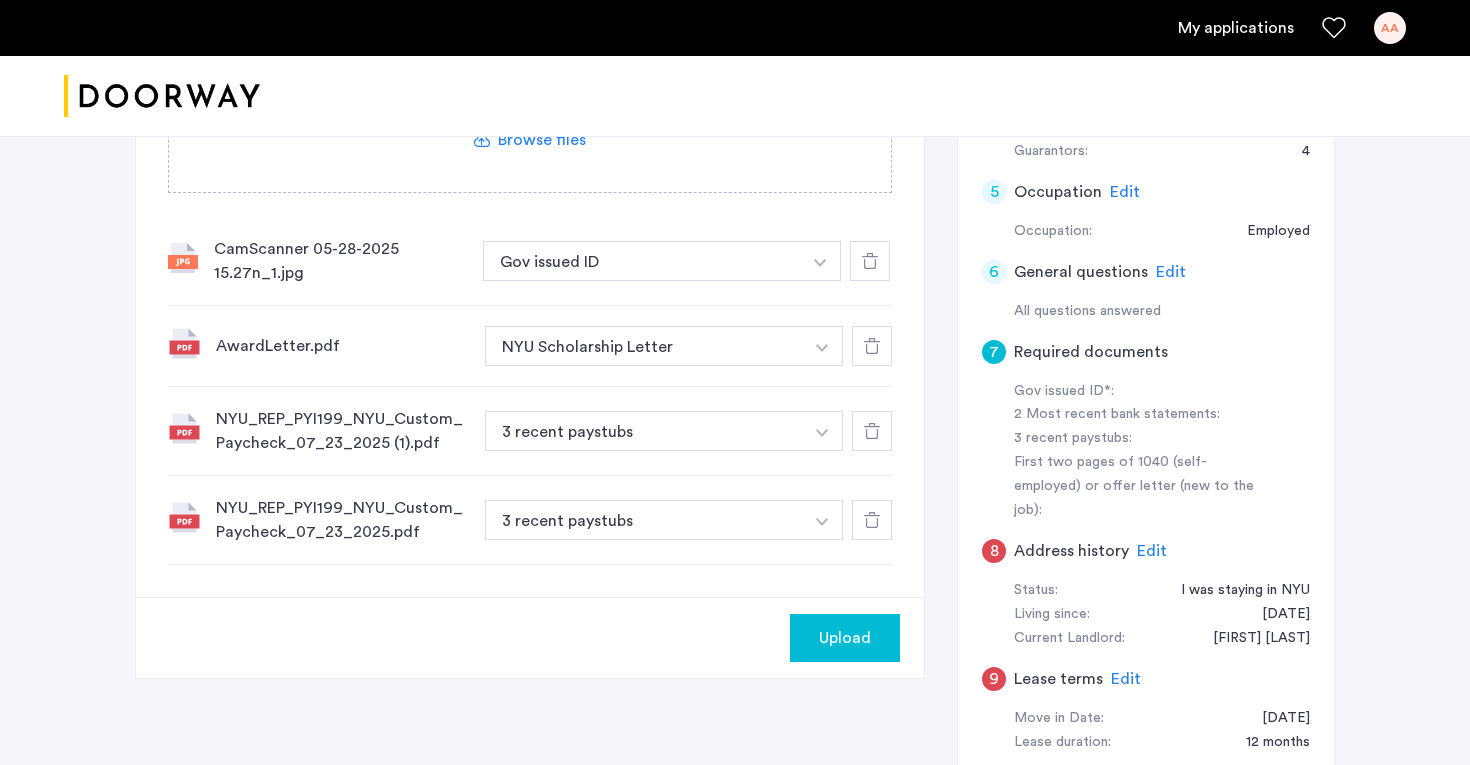 scroll, scrollTop: 732, scrollLeft: 0, axis: vertical 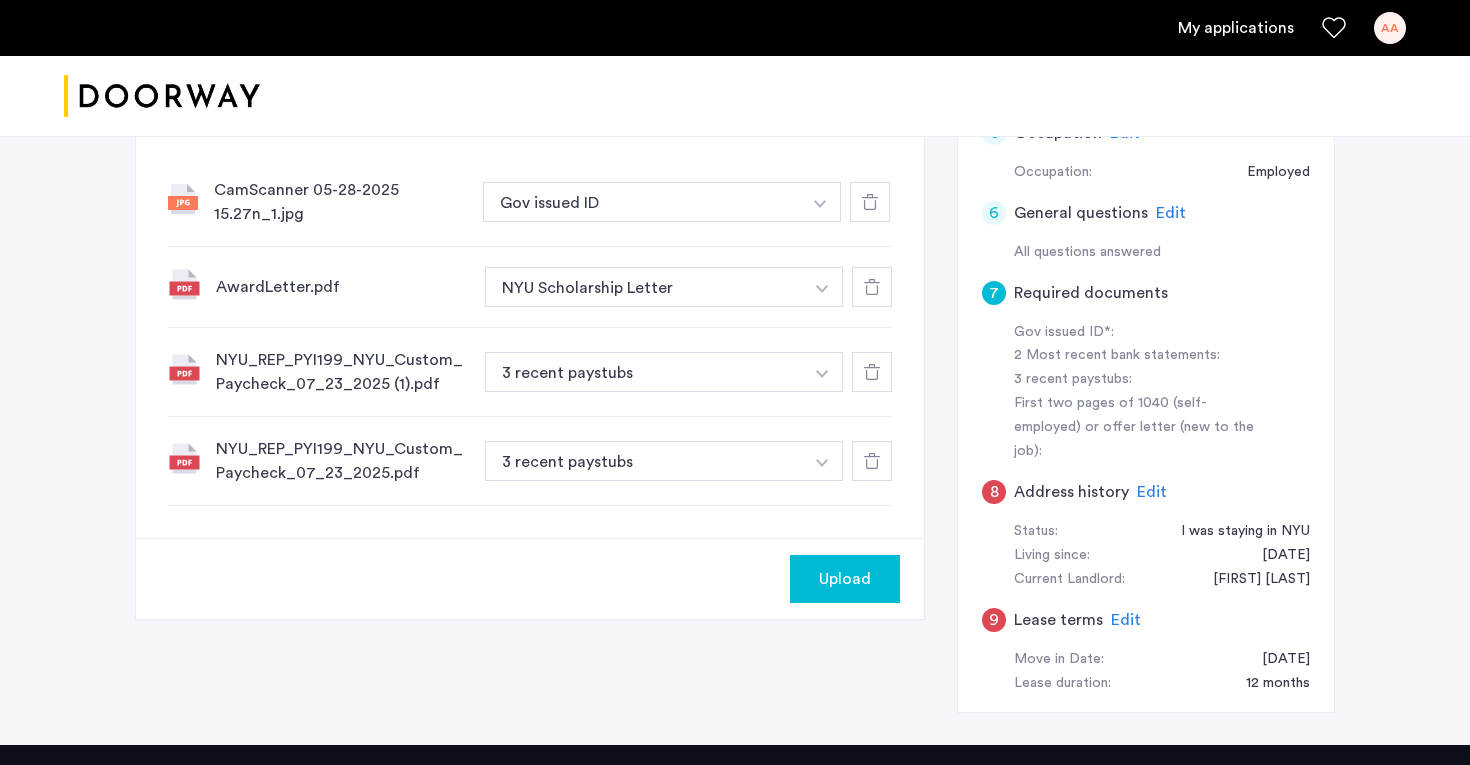 click 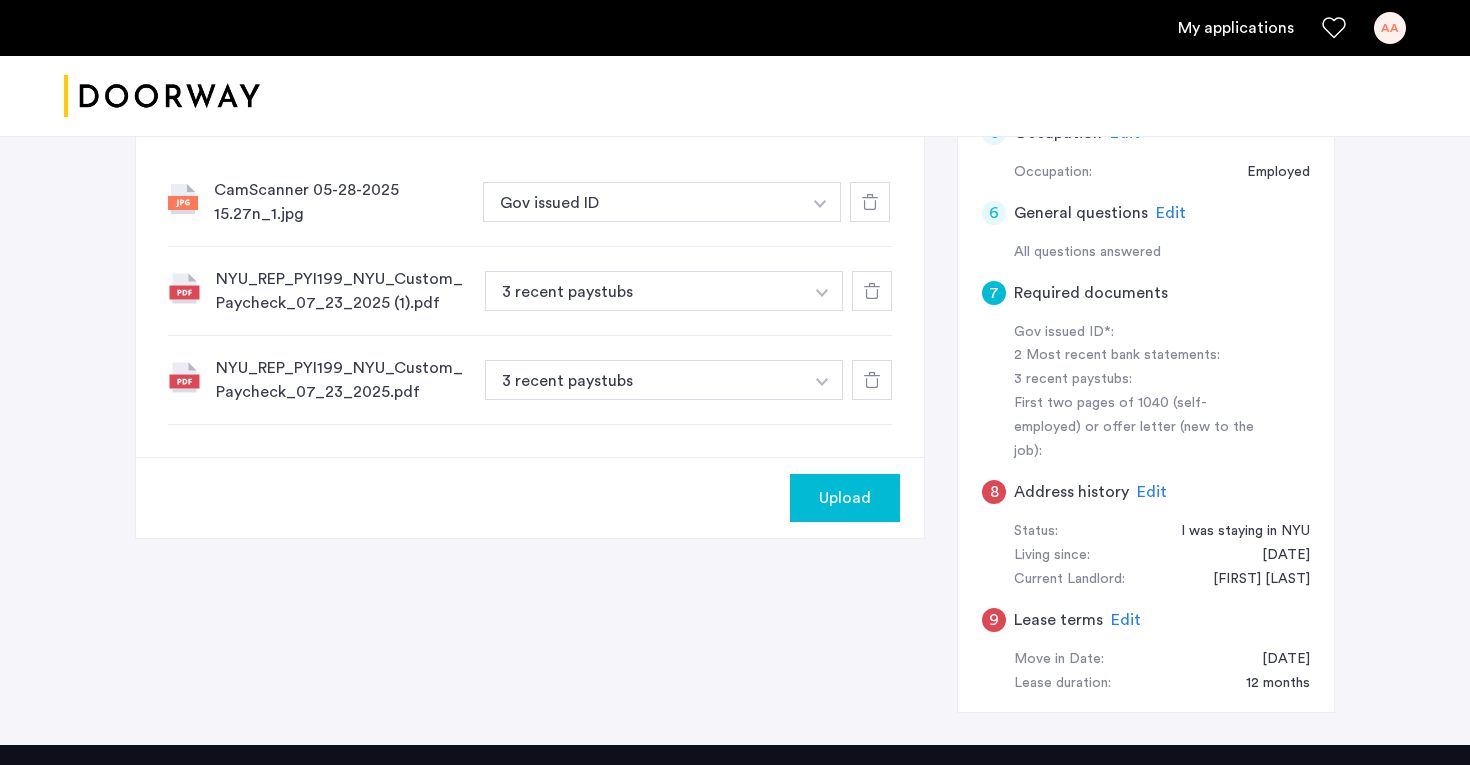 click 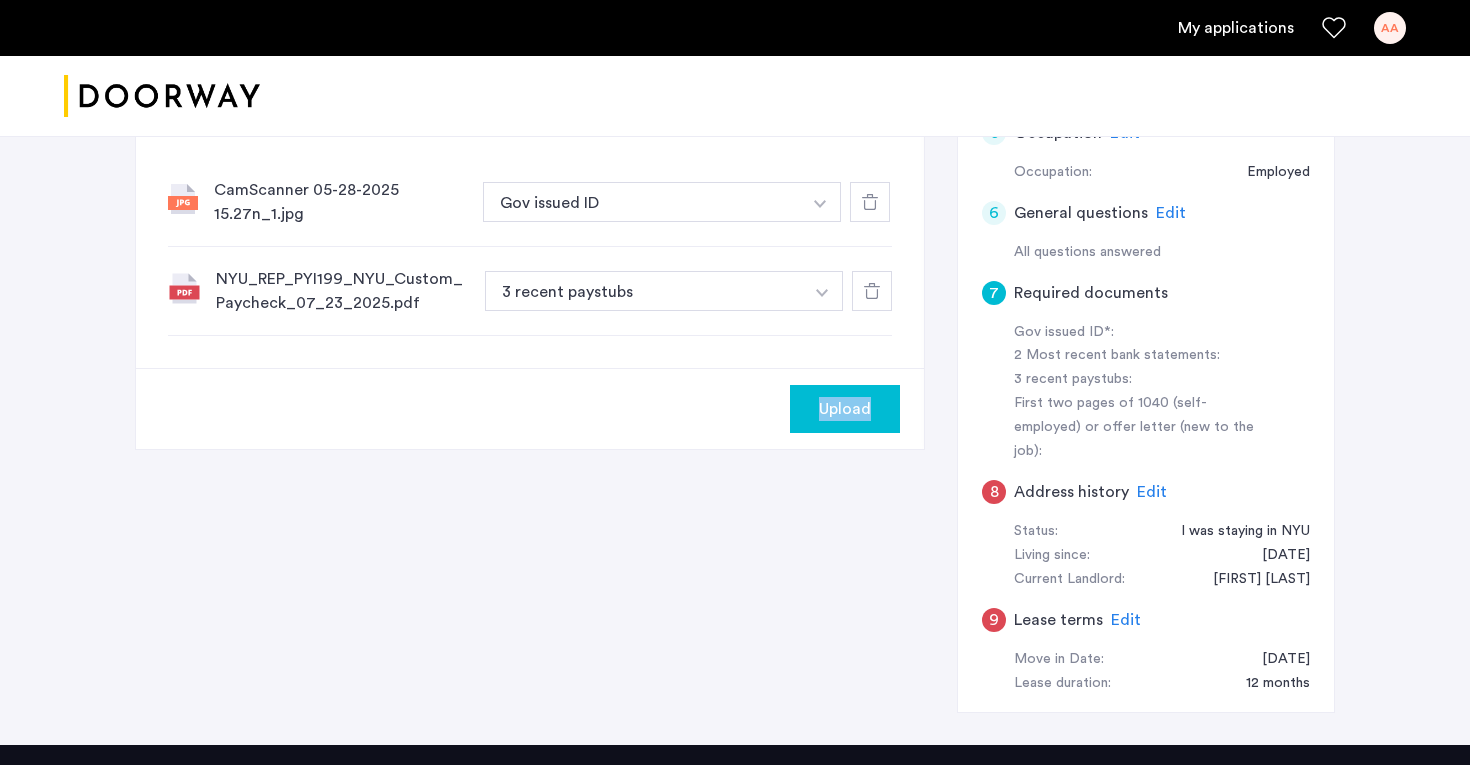 click 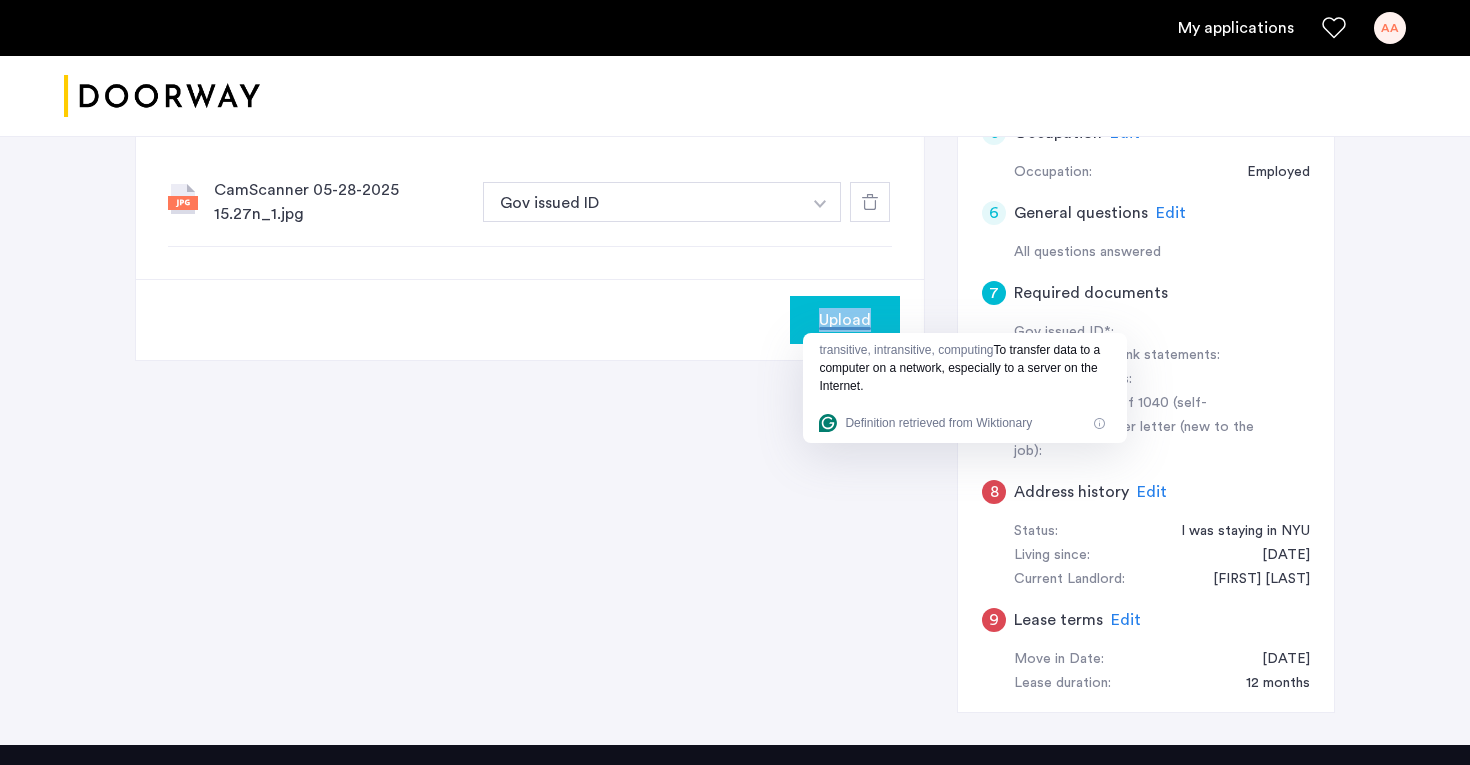 click on "Upload" 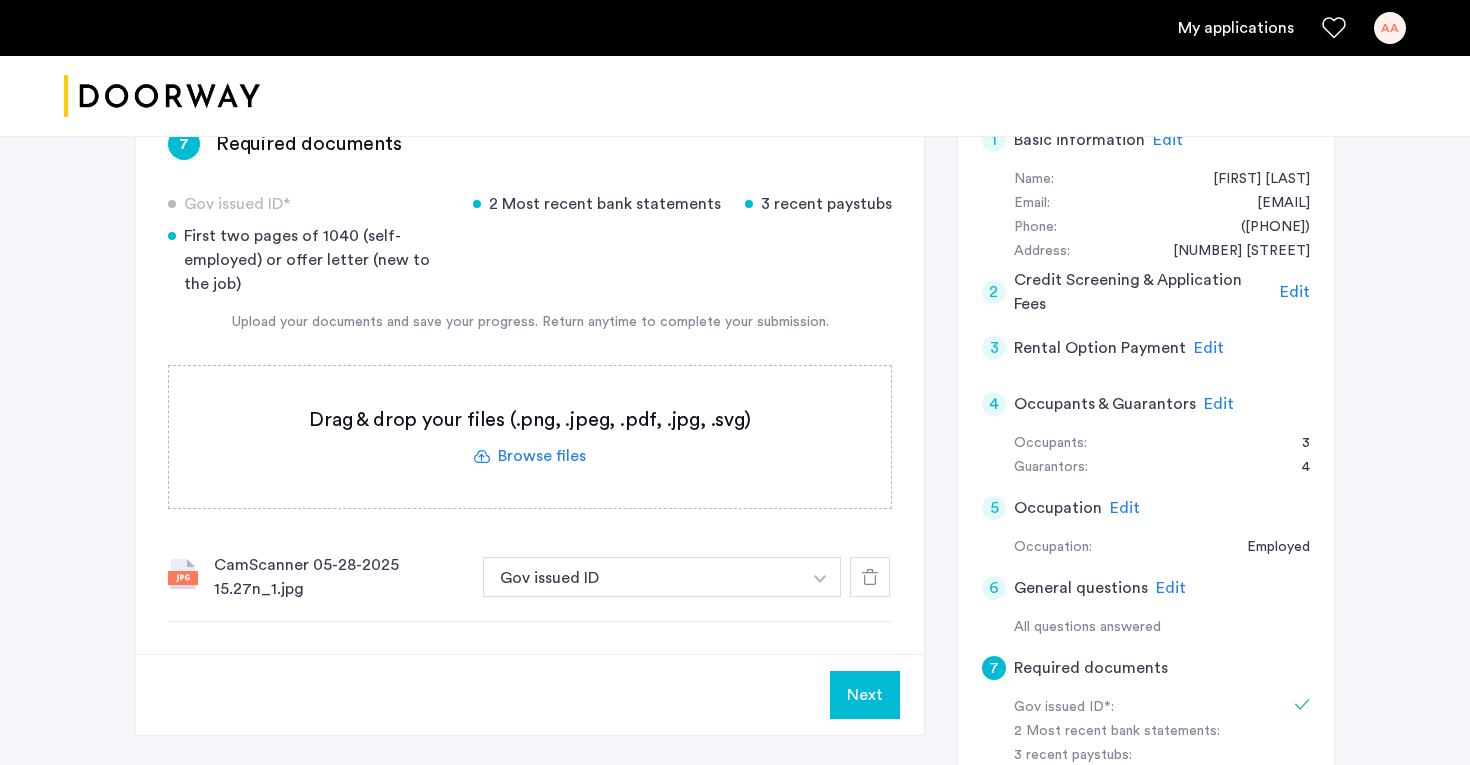 scroll, scrollTop: 310, scrollLeft: 0, axis: vertical 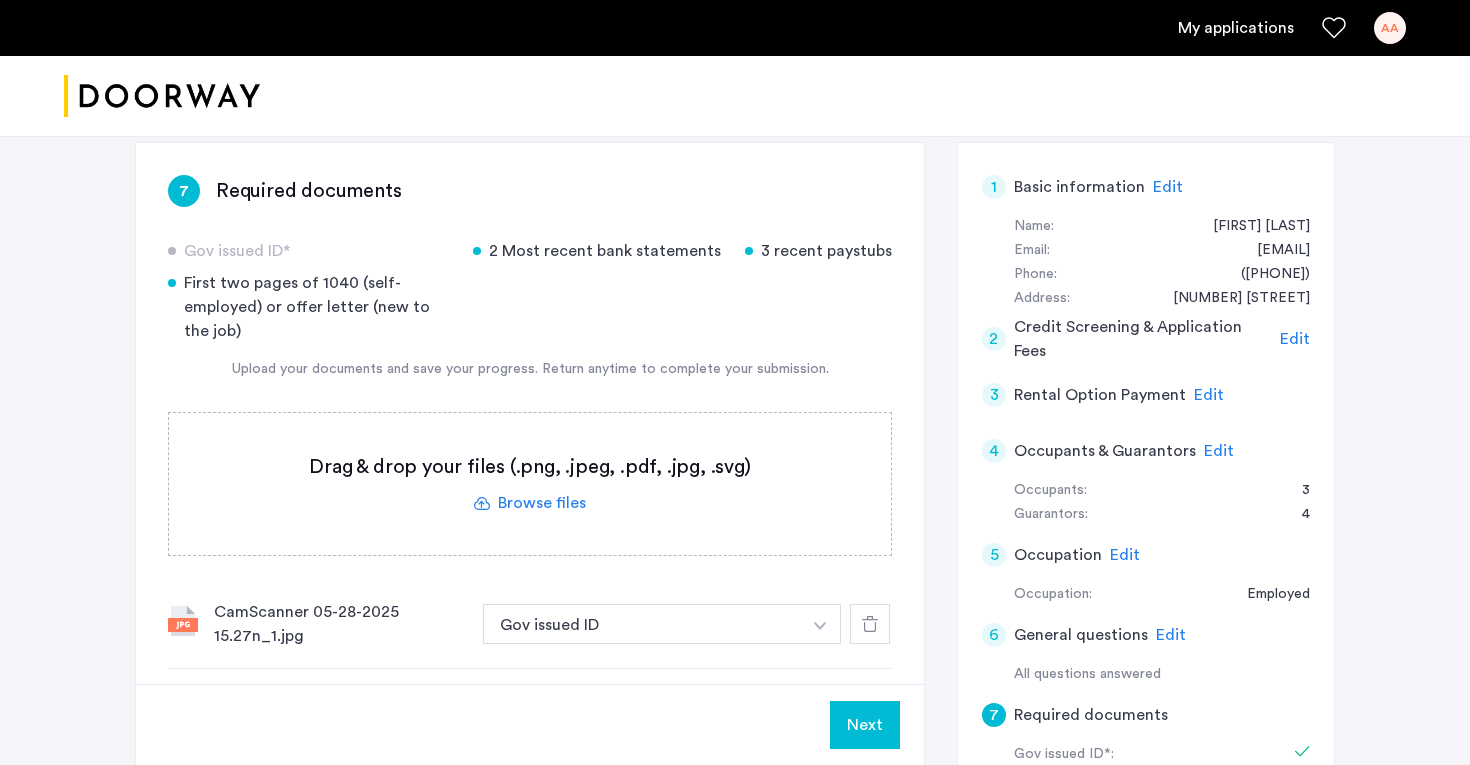 click on "2 Most recent bank statements" 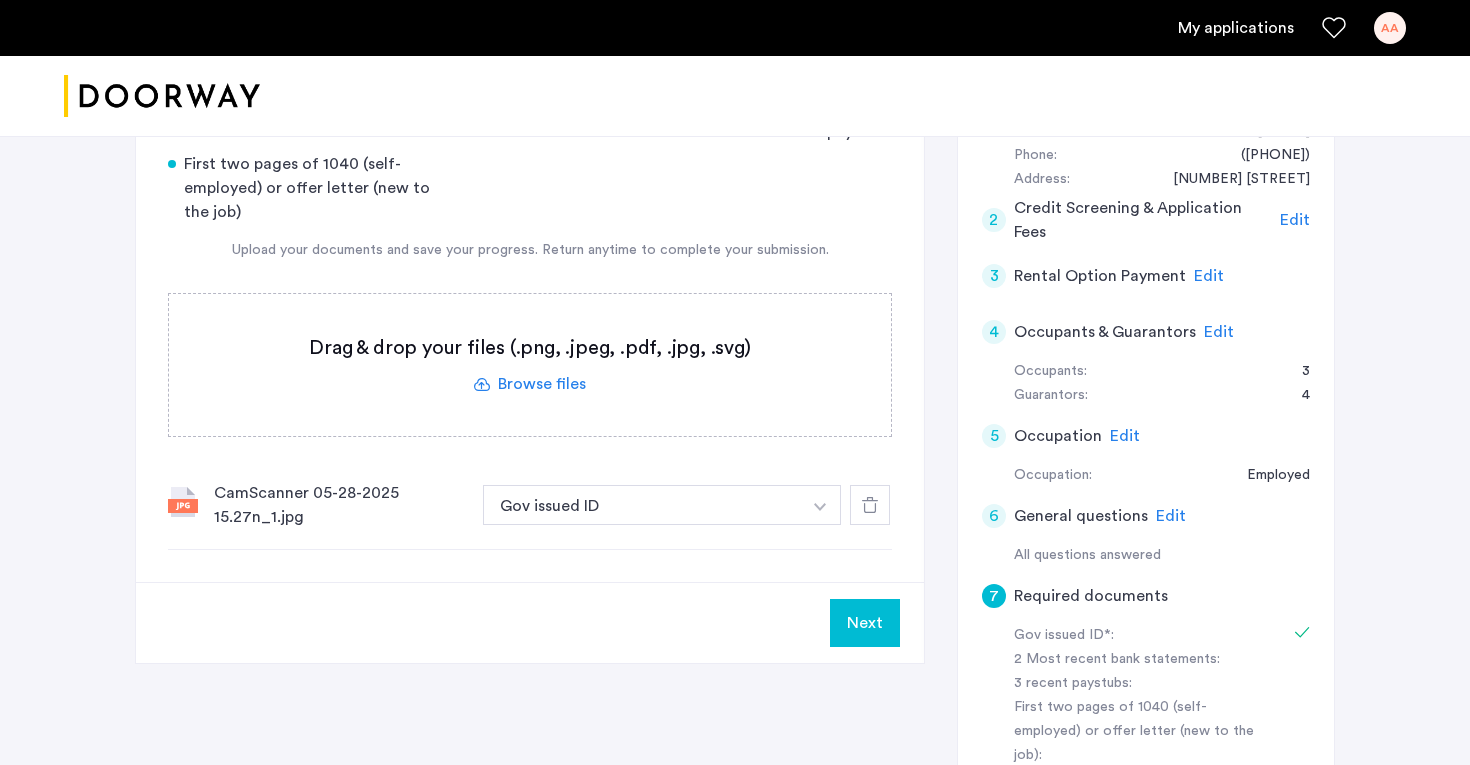 scroll, scrollTop: 436, scrollLeft: 0, axis: vertical 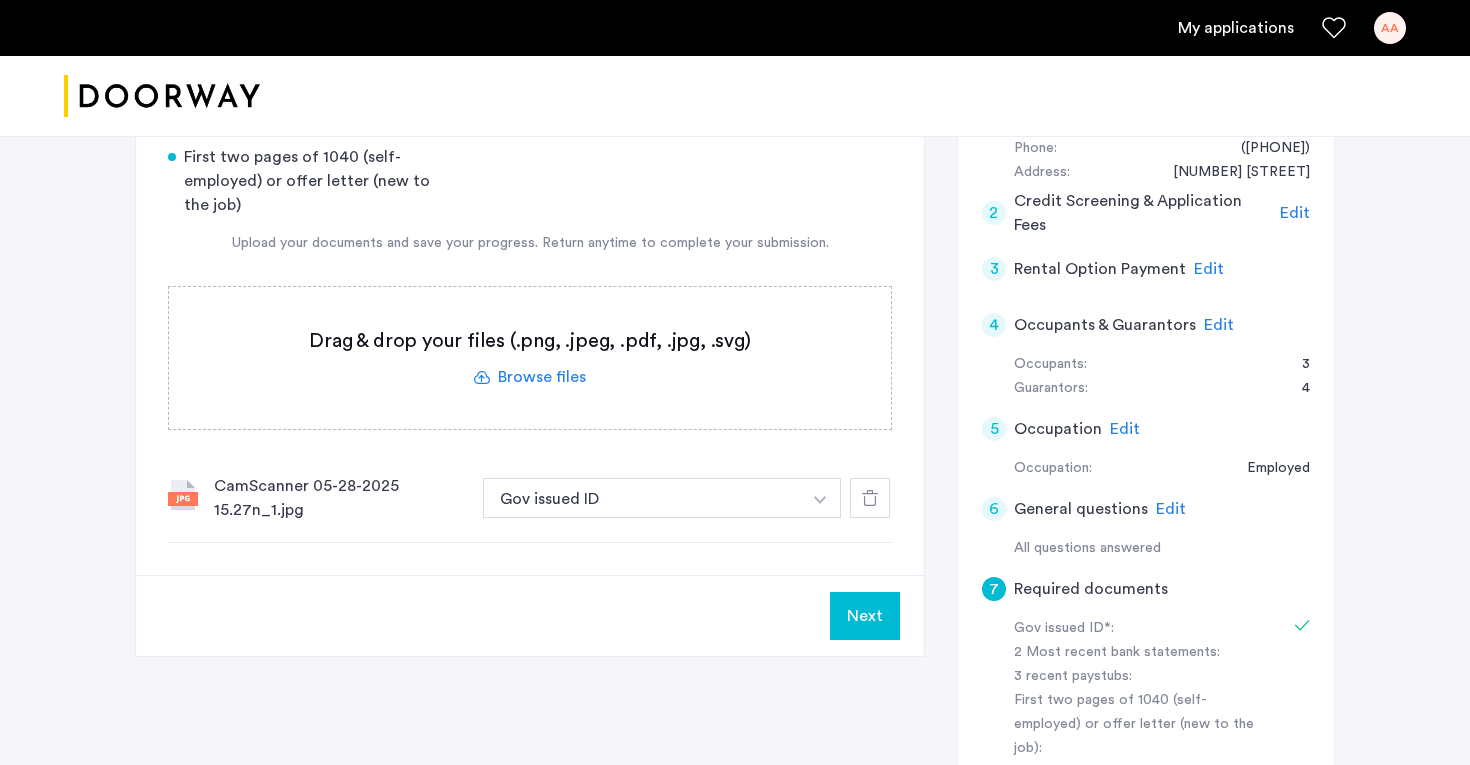 click on "Next" 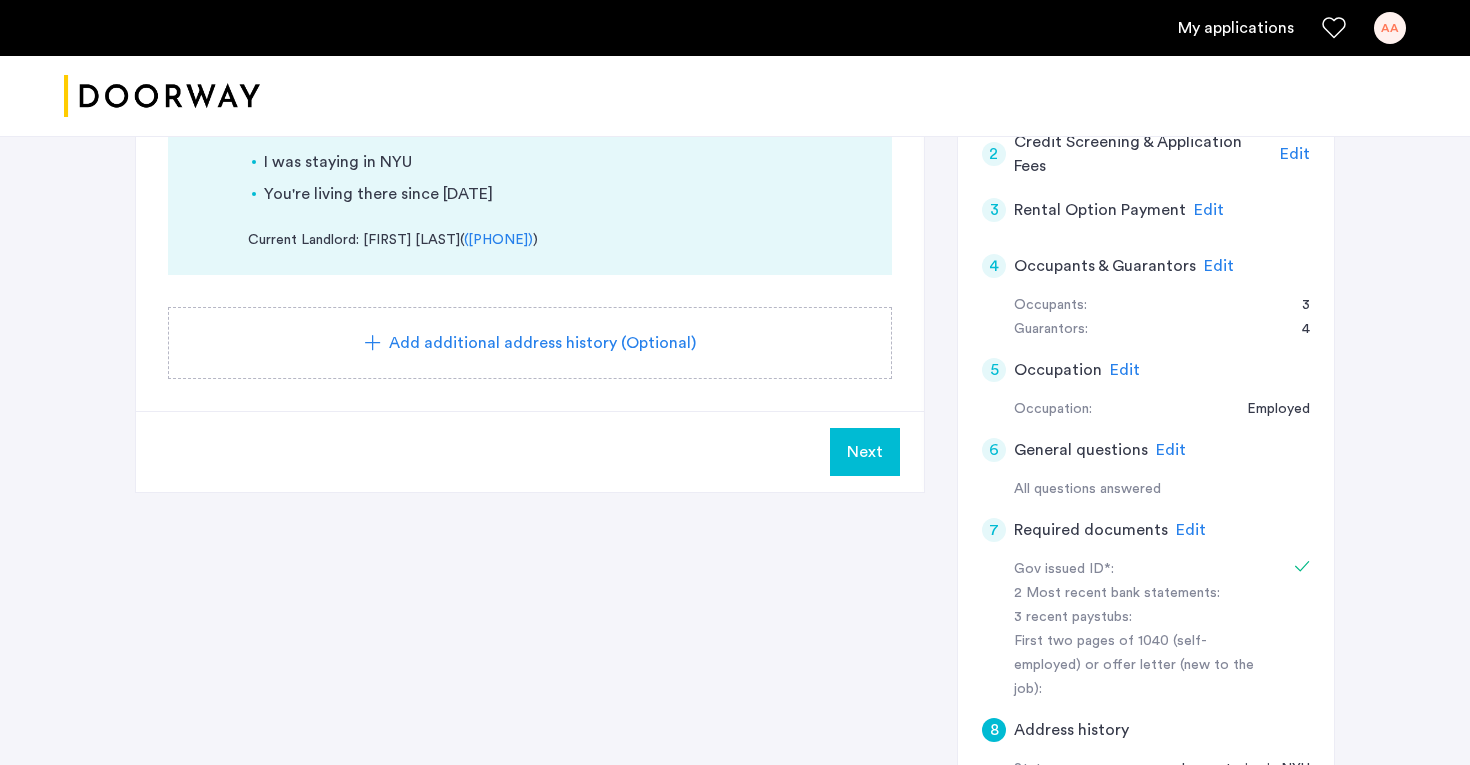 scroll, scrollTop: 523, scrollLeft: 0, axis: vertical 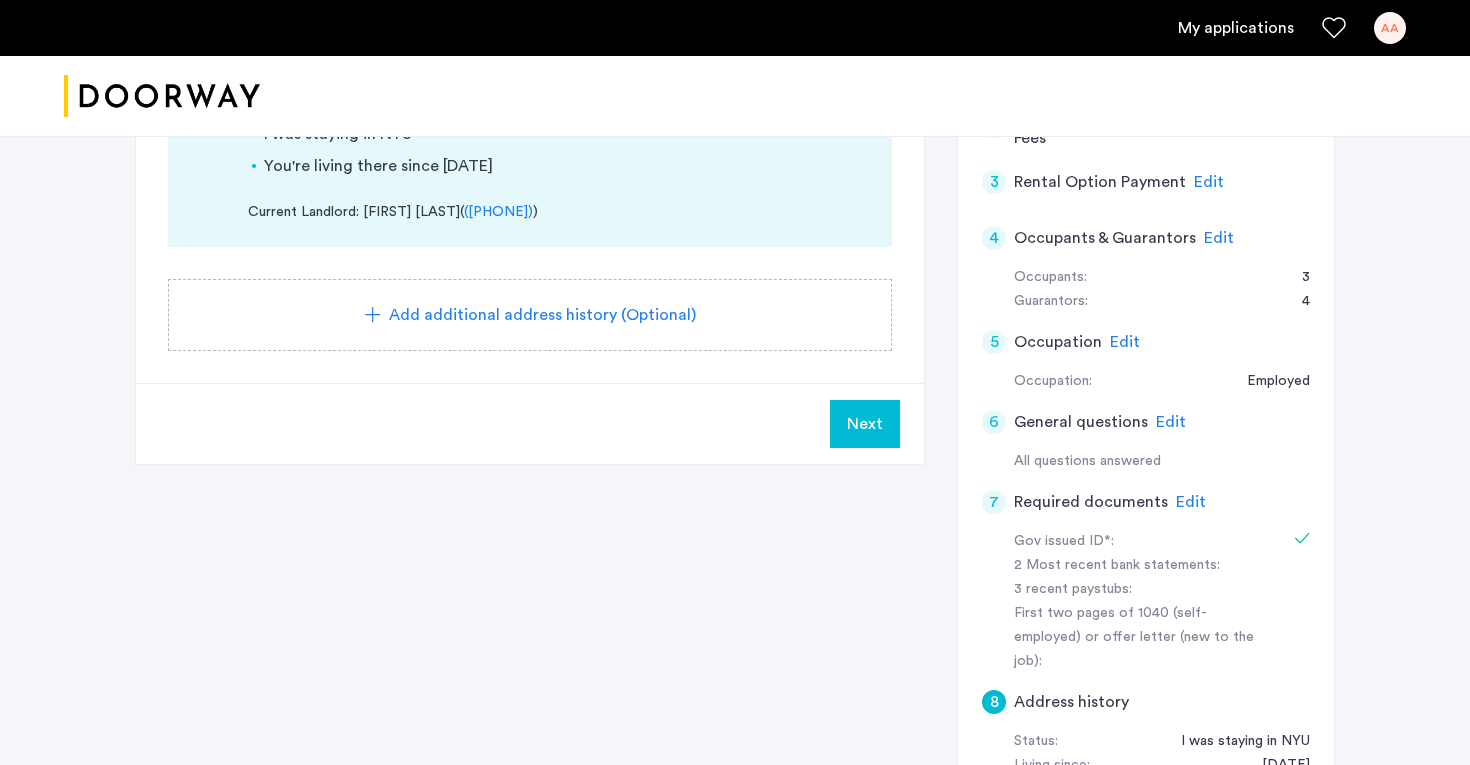 click on "Edit" 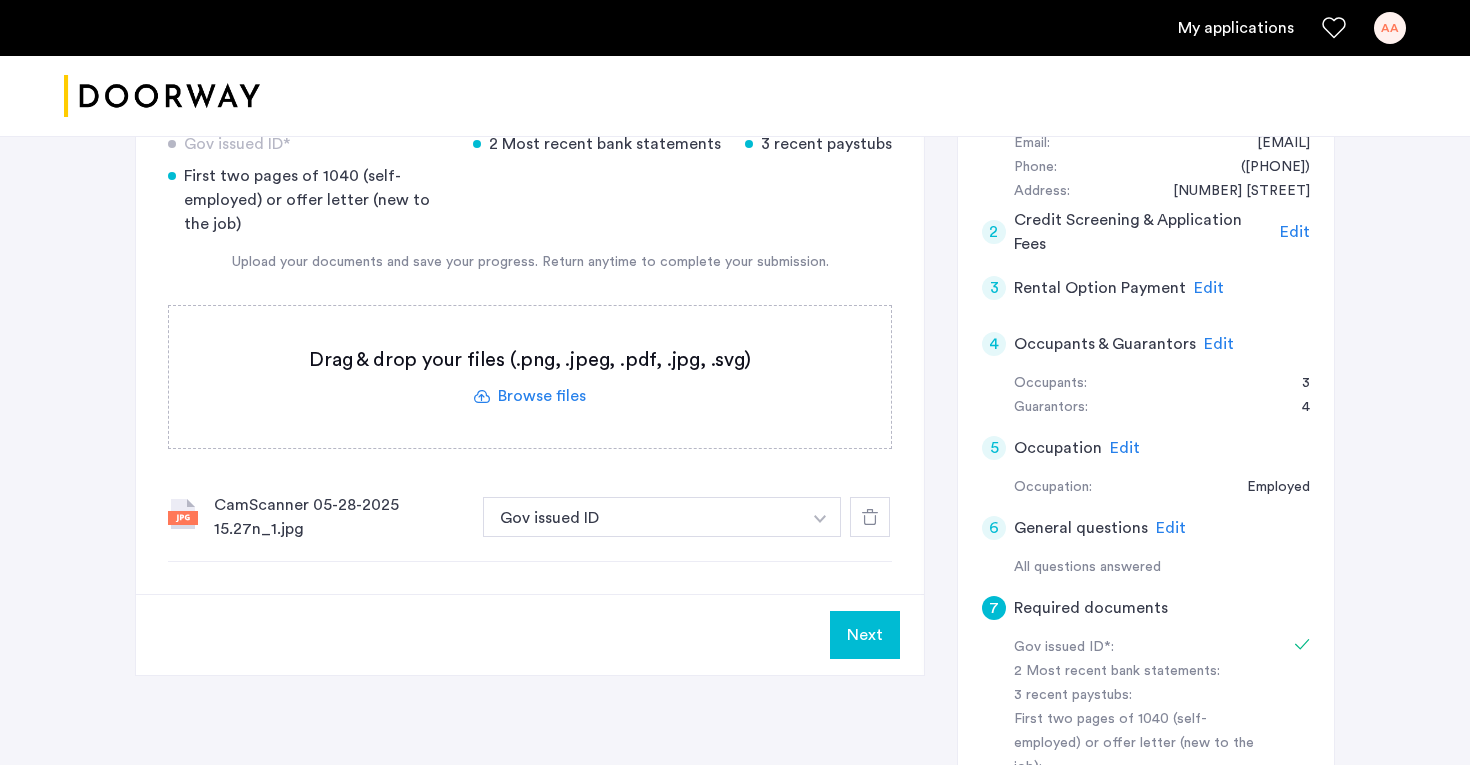 scroll, scrollTop: 365, scrollLeft: 0, axis: vertical 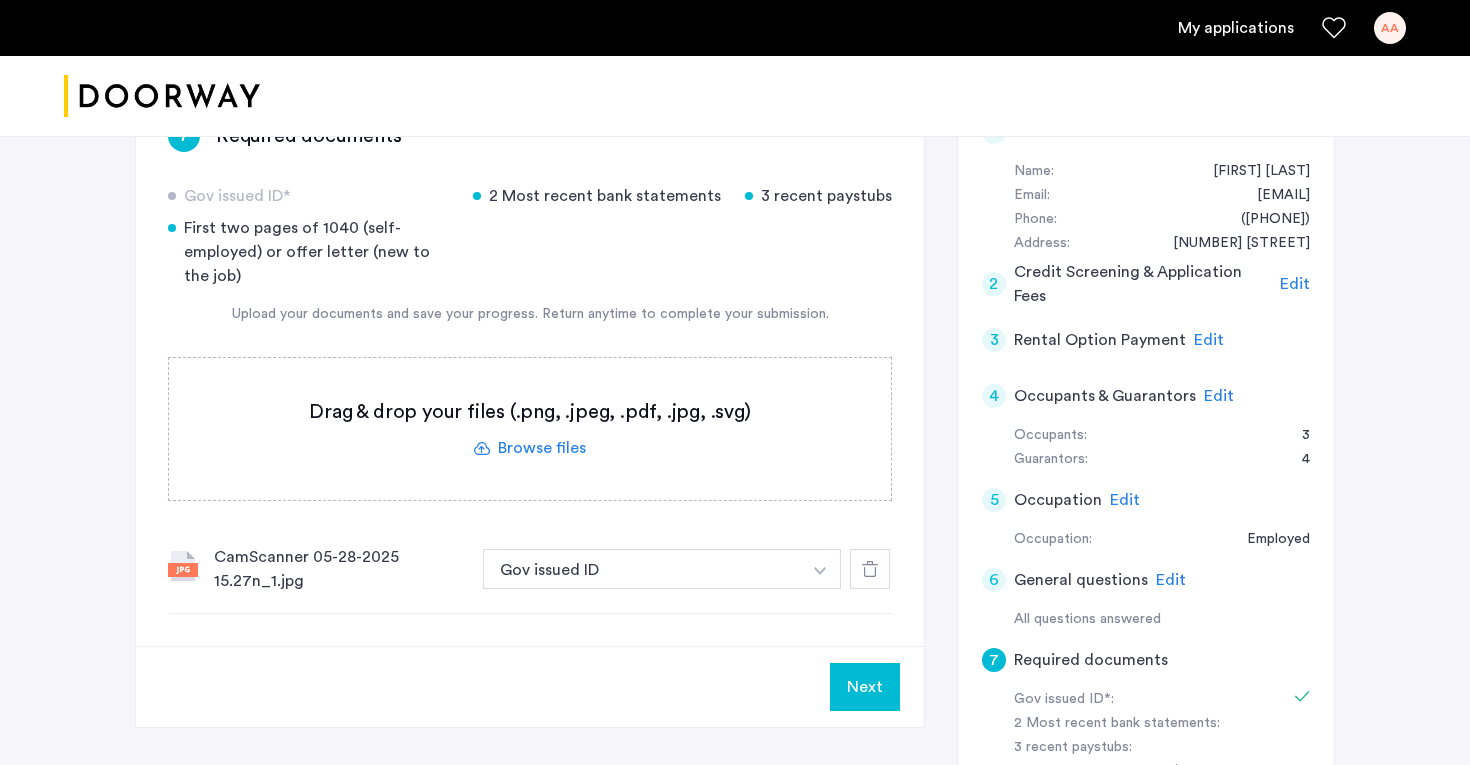 click 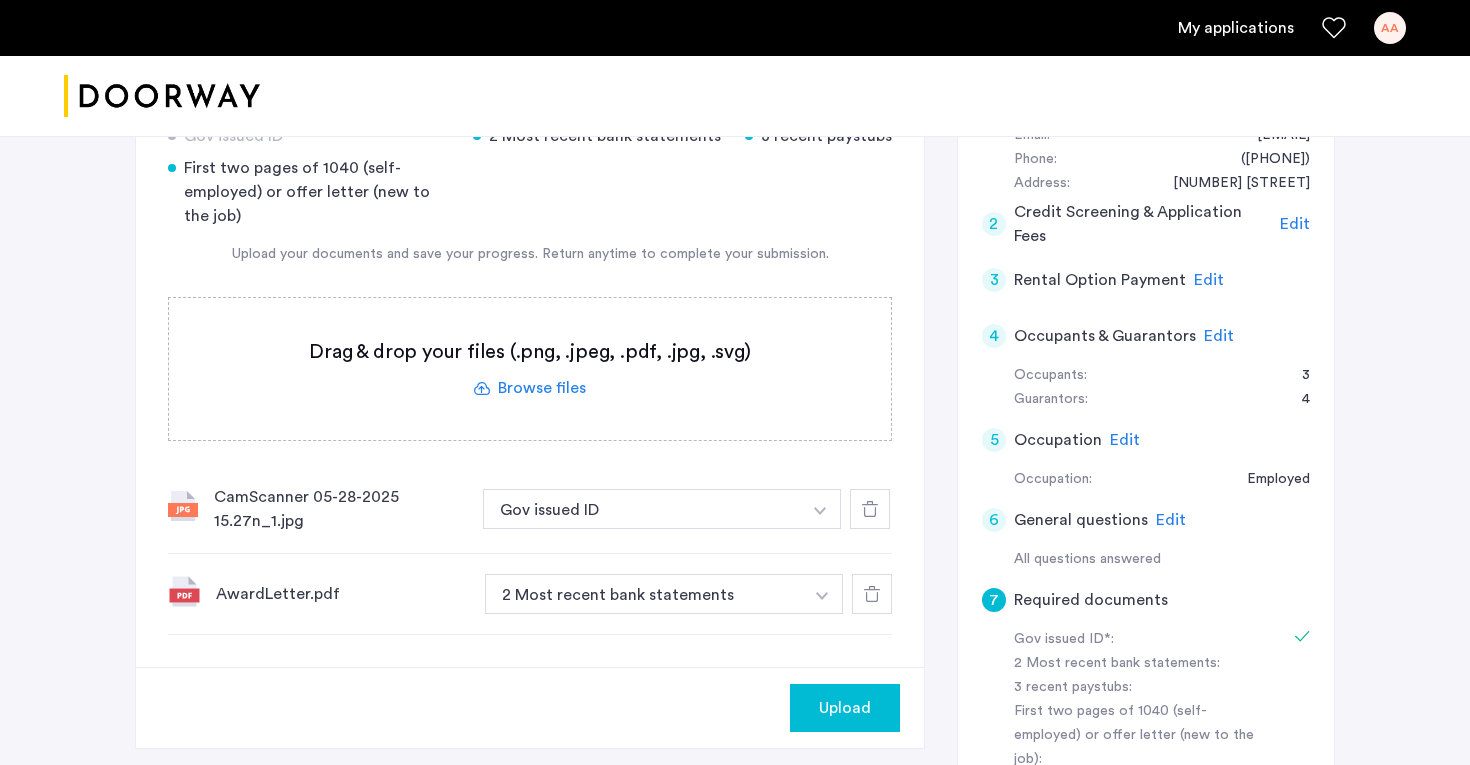 scroll, scrollTop: 432, scrollLeft: 0, axis: vertical 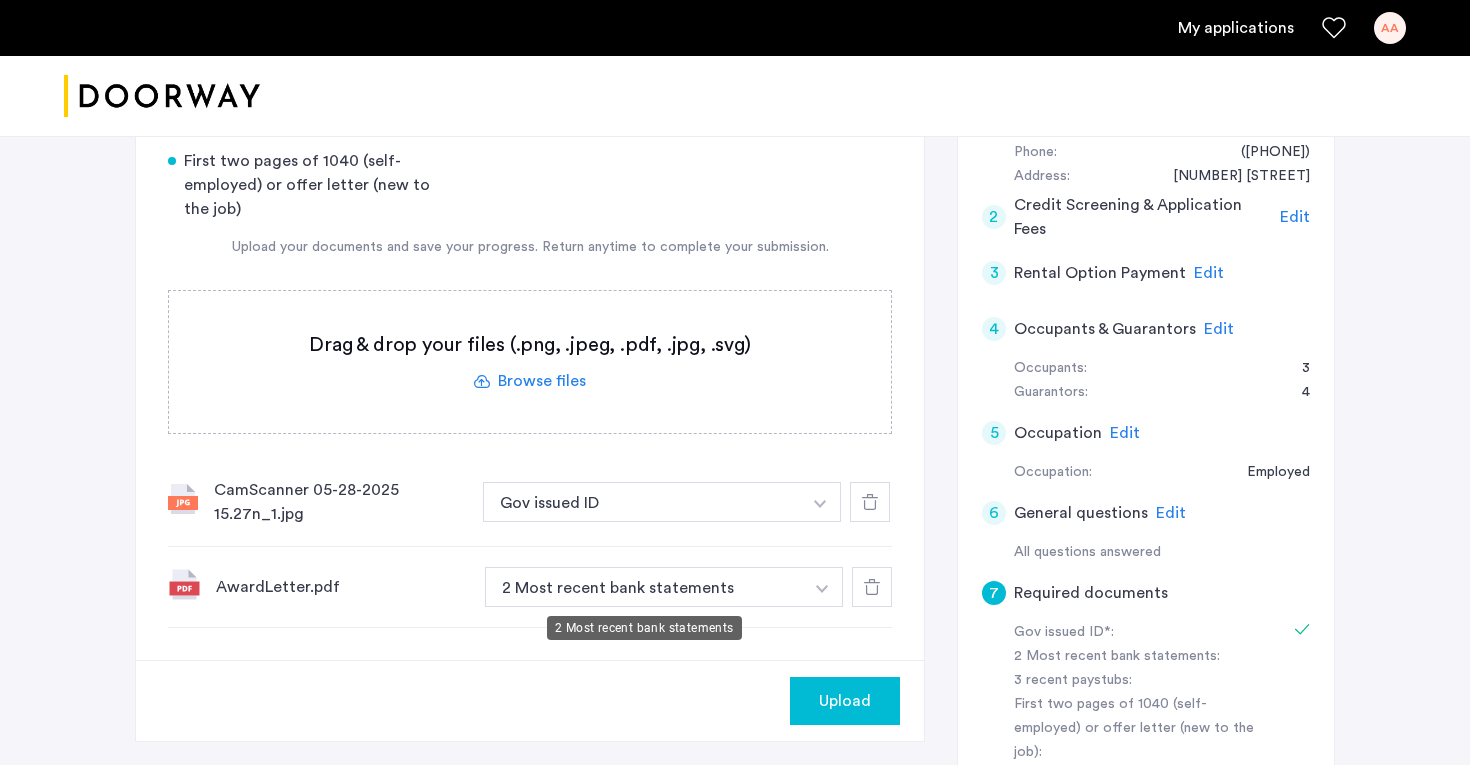 click on "2 Most recent bank statements" at bounding box center (644, 587) 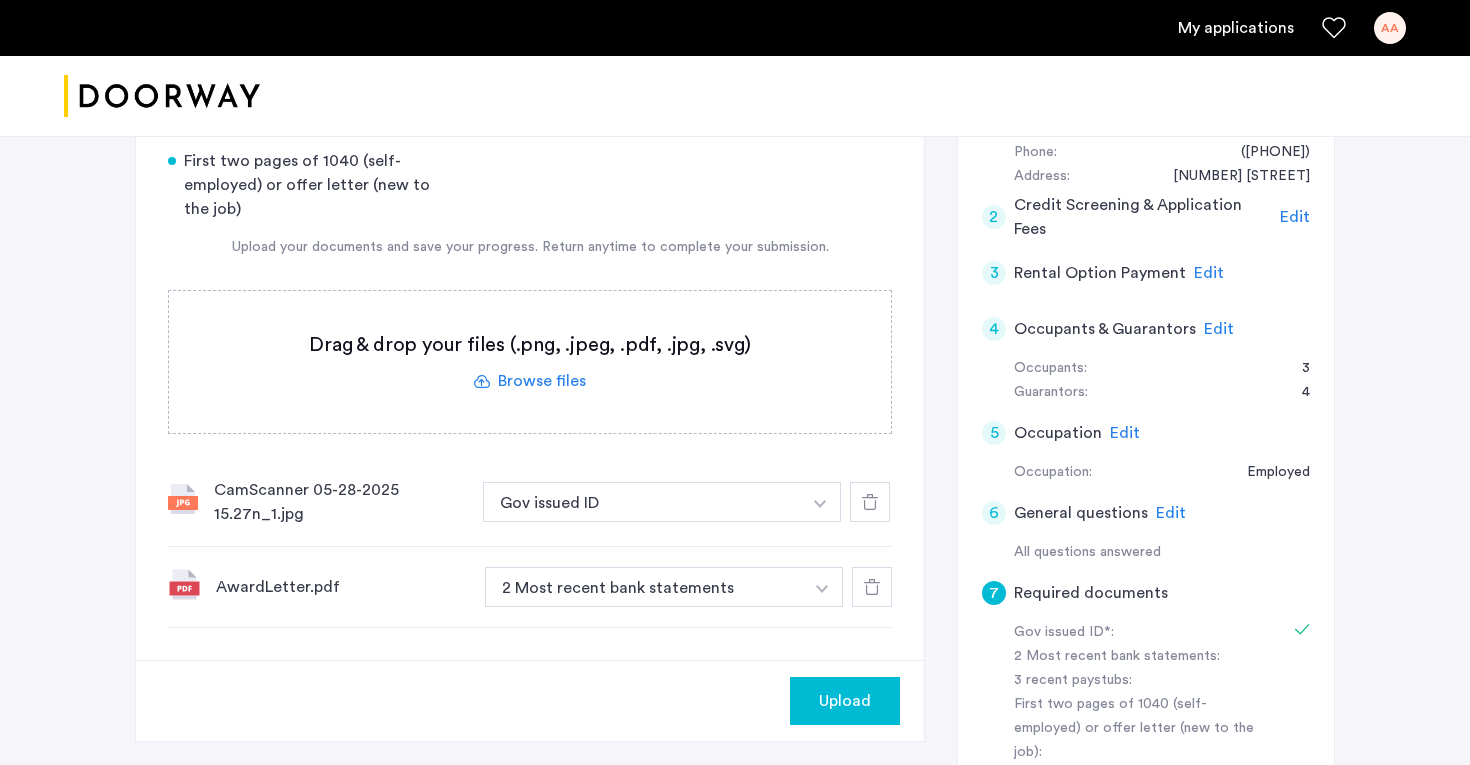 click at bounding box center [820, 504] 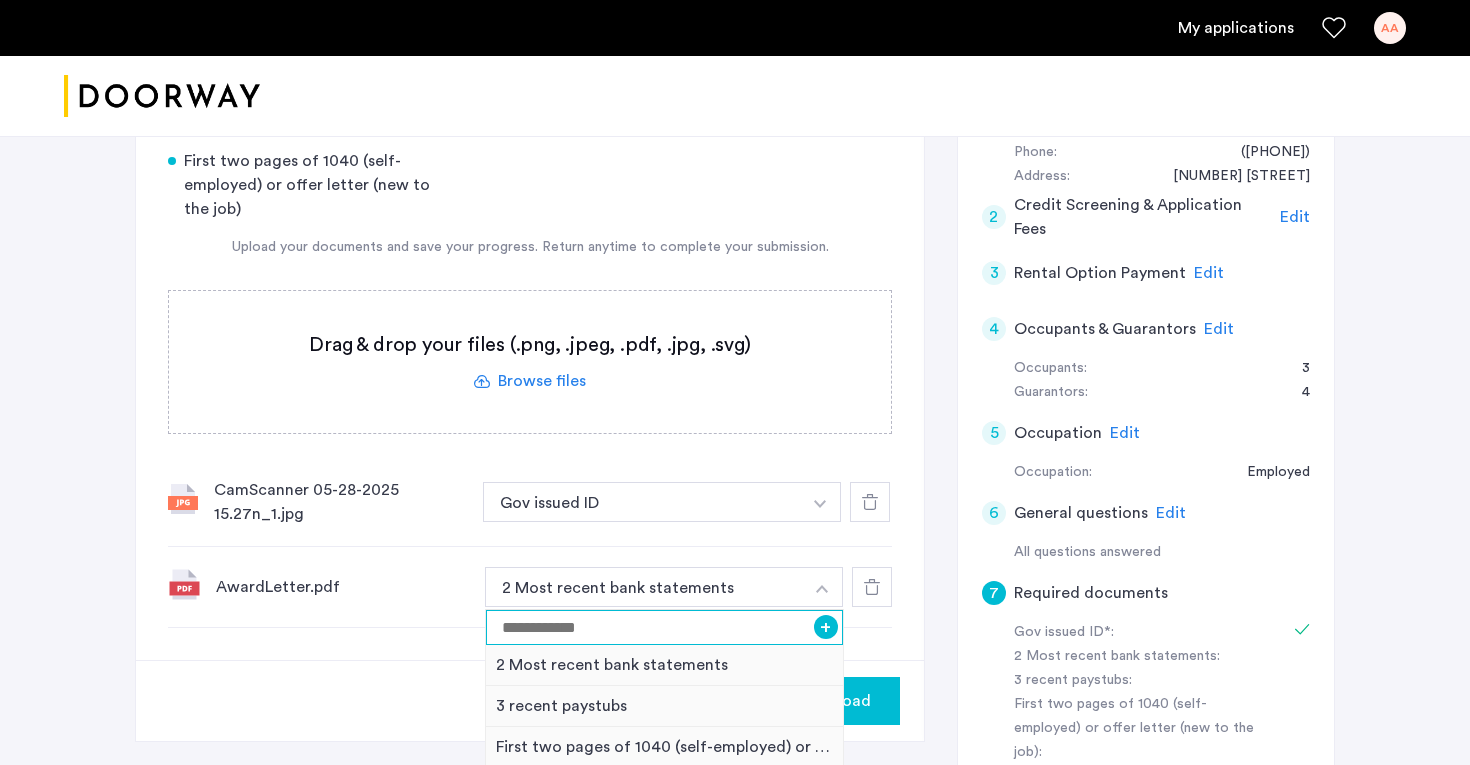 click at bounding box center (664, 627) 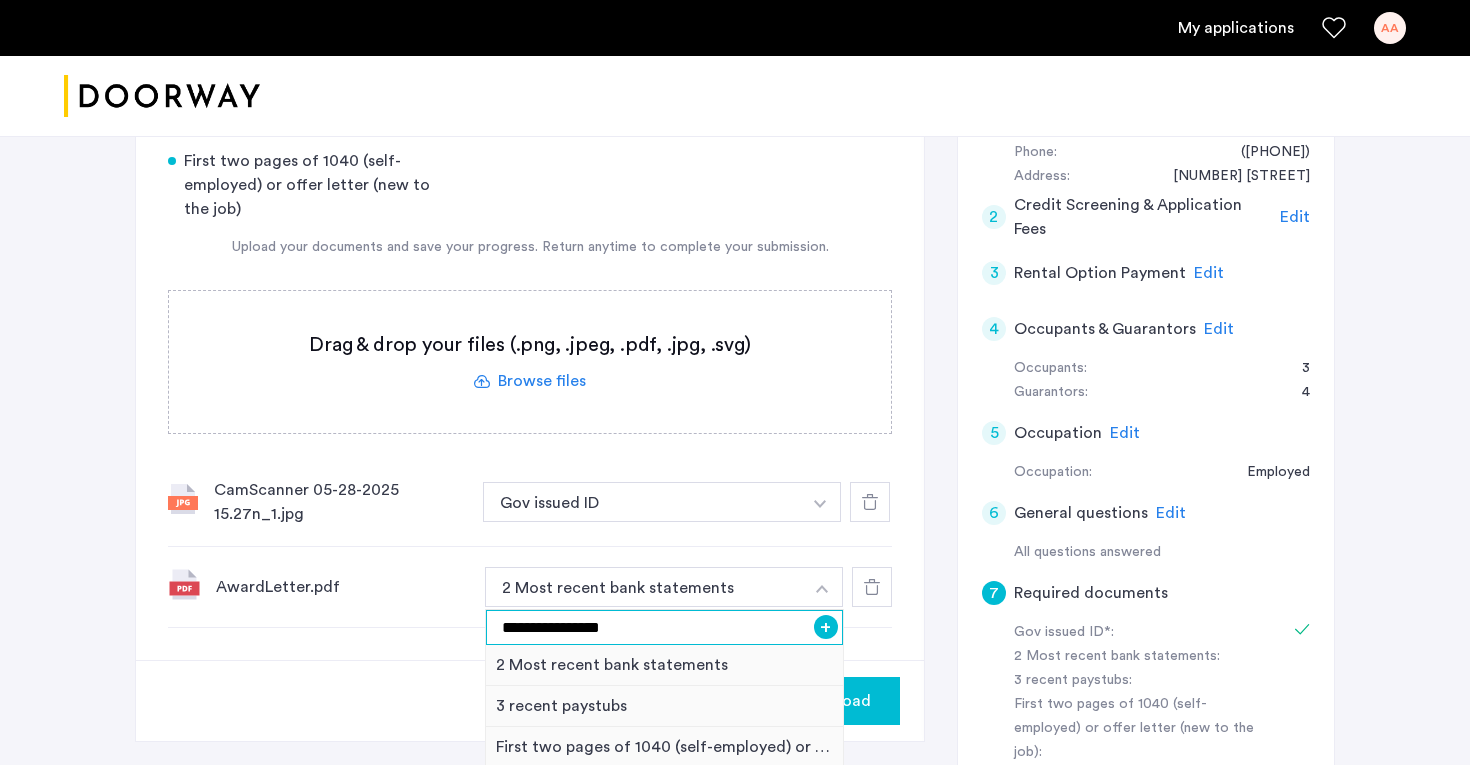type on "**********" 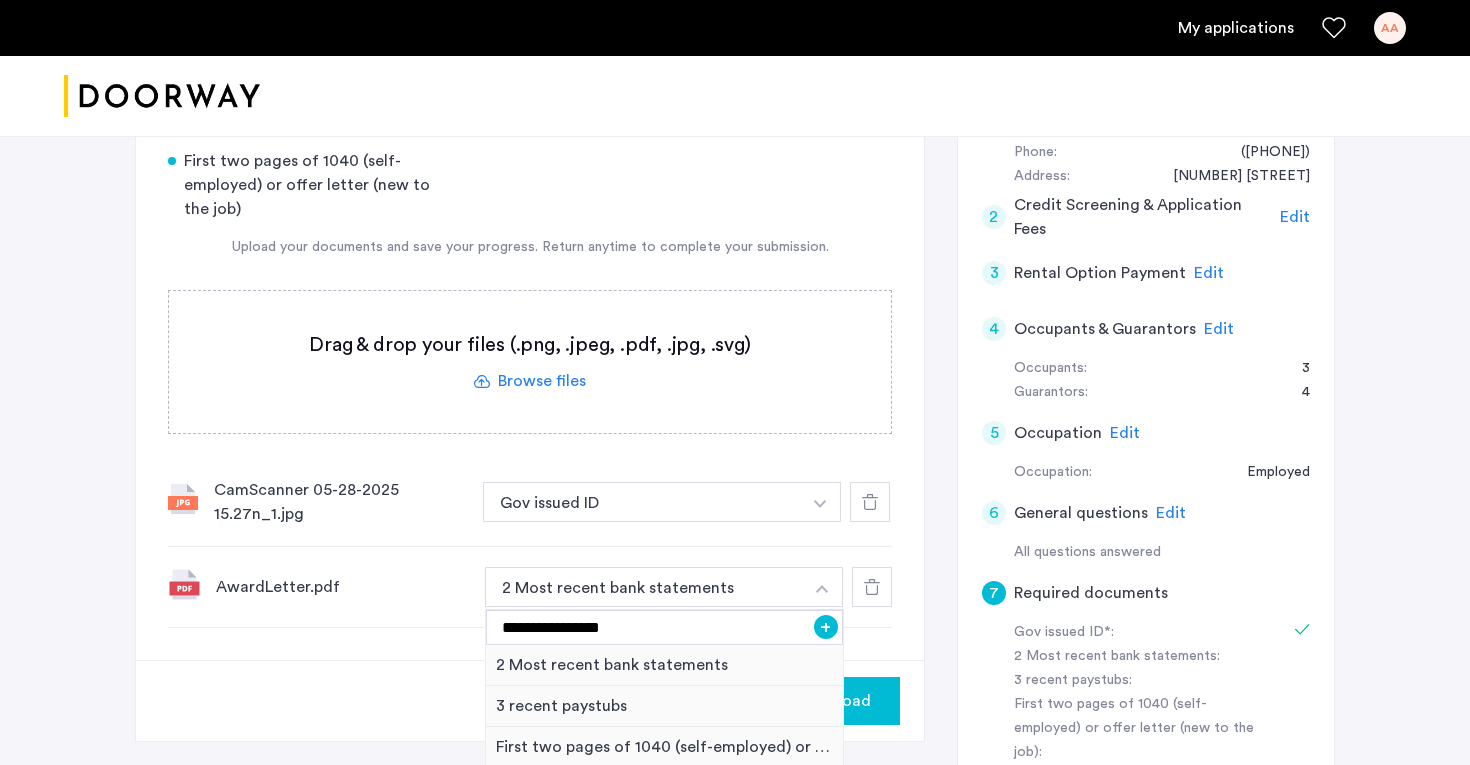 click on "+" at bounding box center (826, 627) 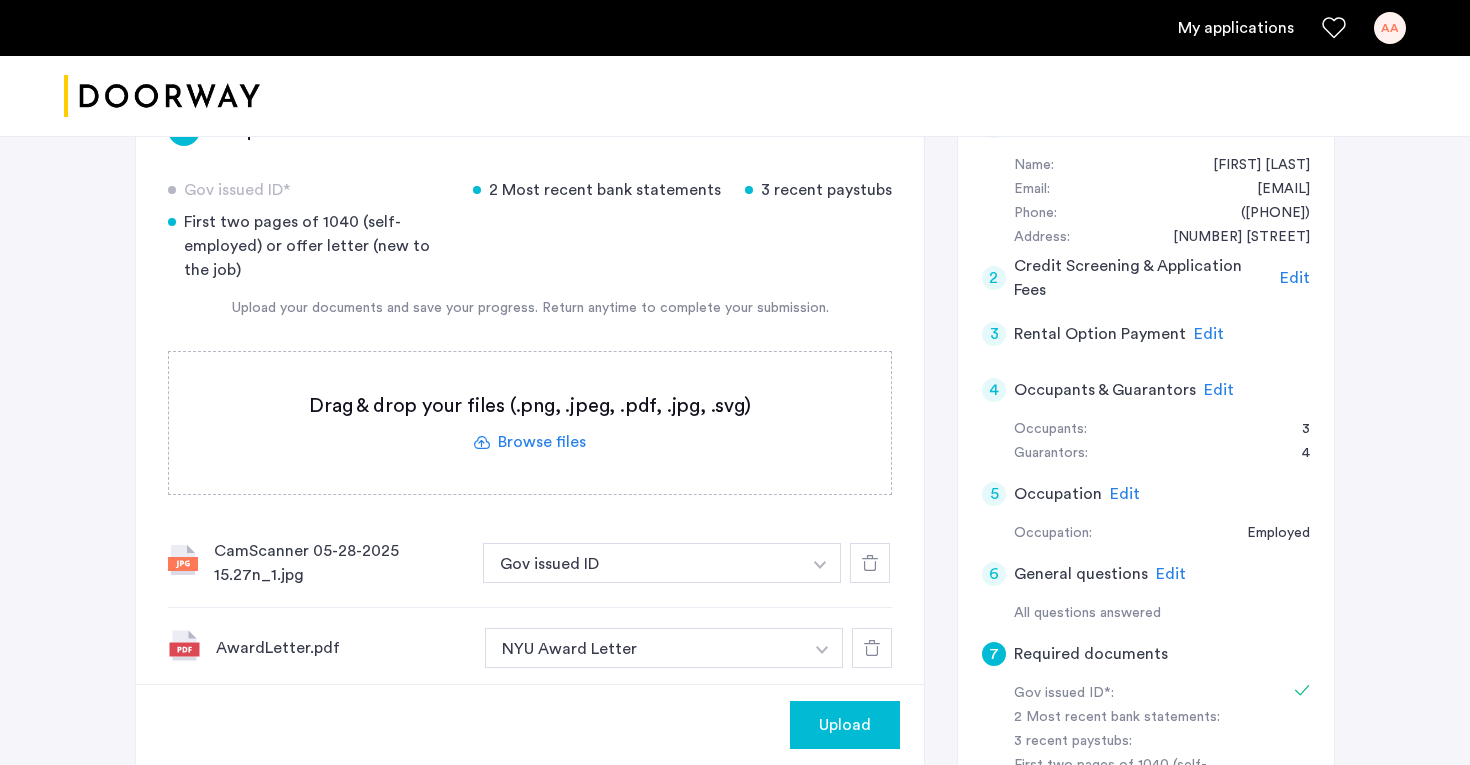 scroll, scrollTop: 292, scrollLeft: 0, axis: vertical 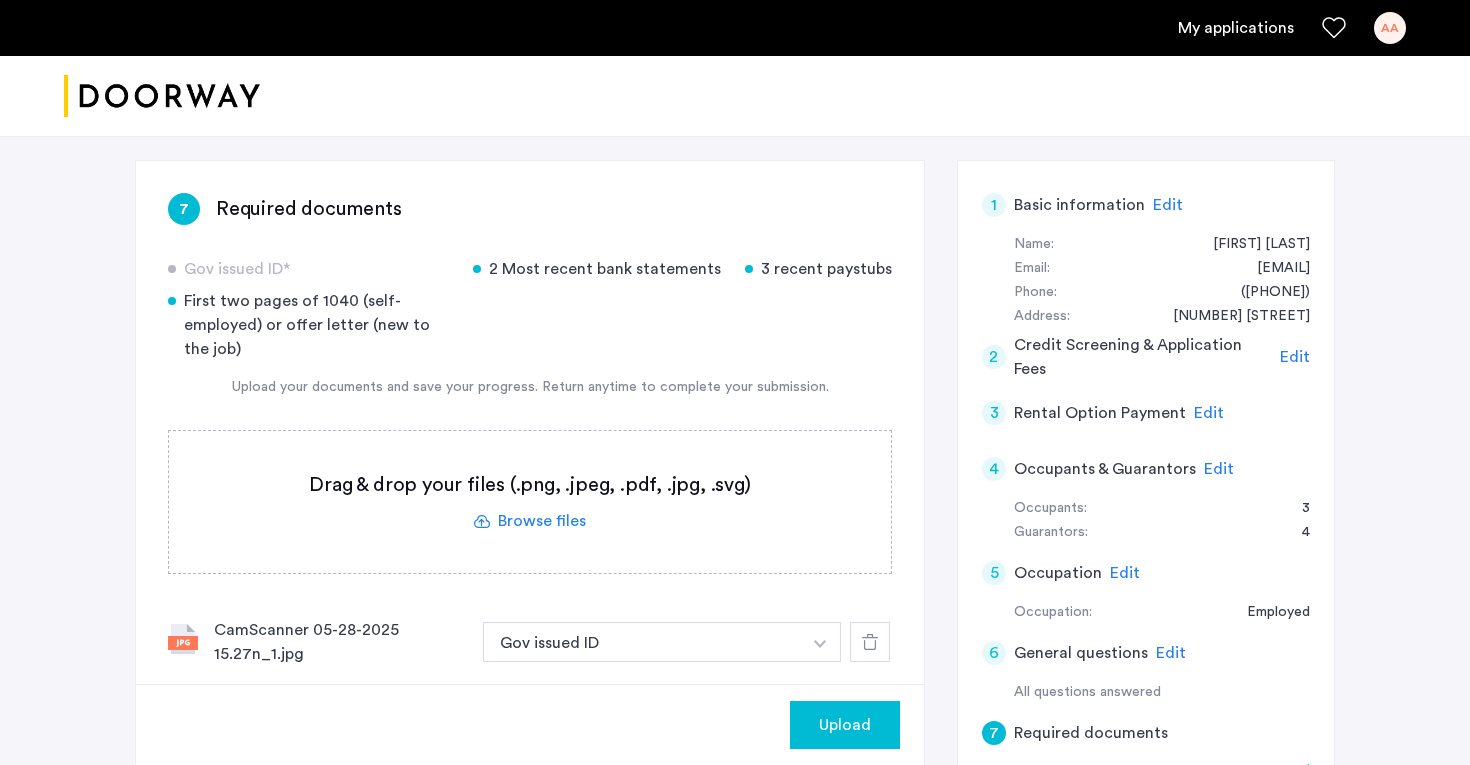 click 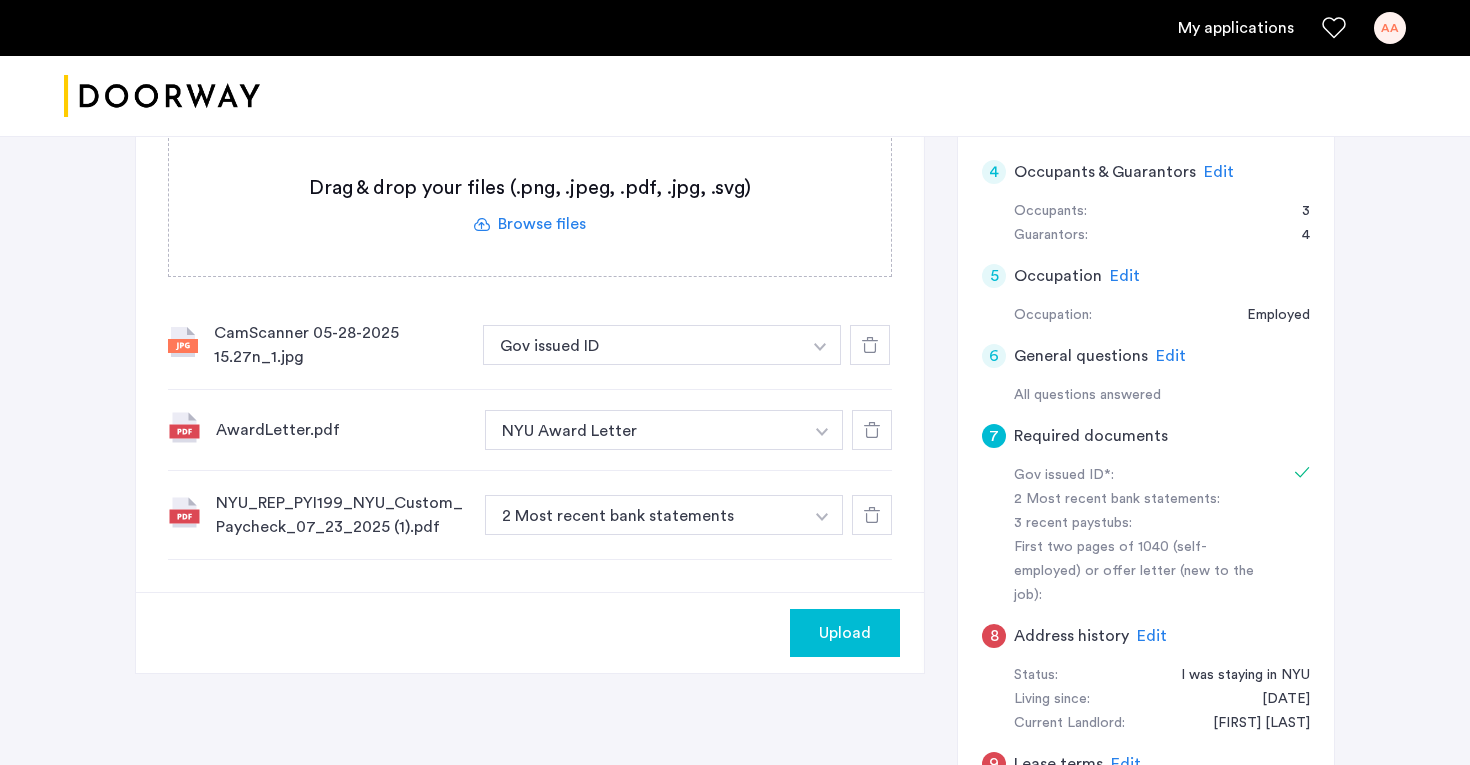 scroll, scrollTop: 538, scrollLeft: 0, axis: vertical 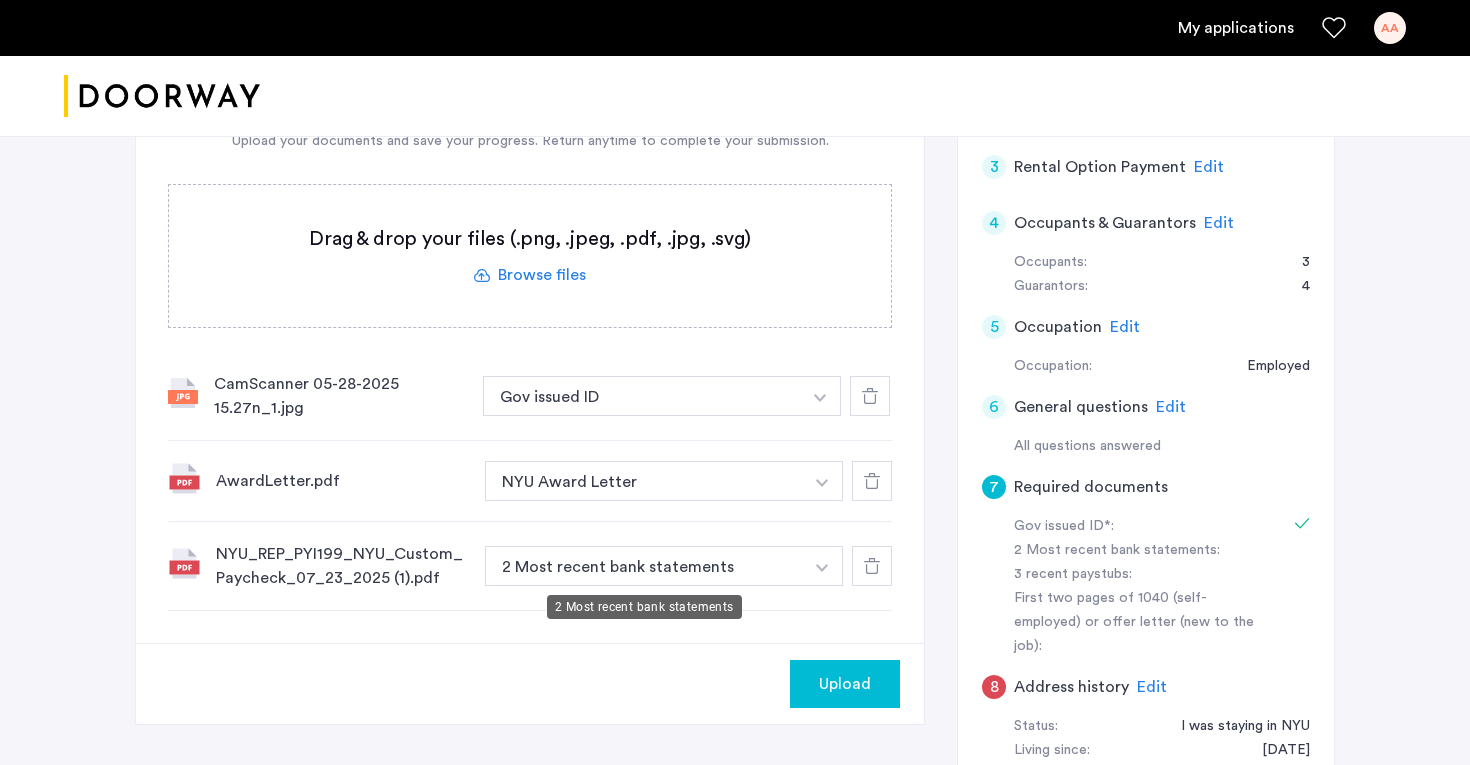 click on "2 Most recent bank statements" at bounding box center (644, 566) 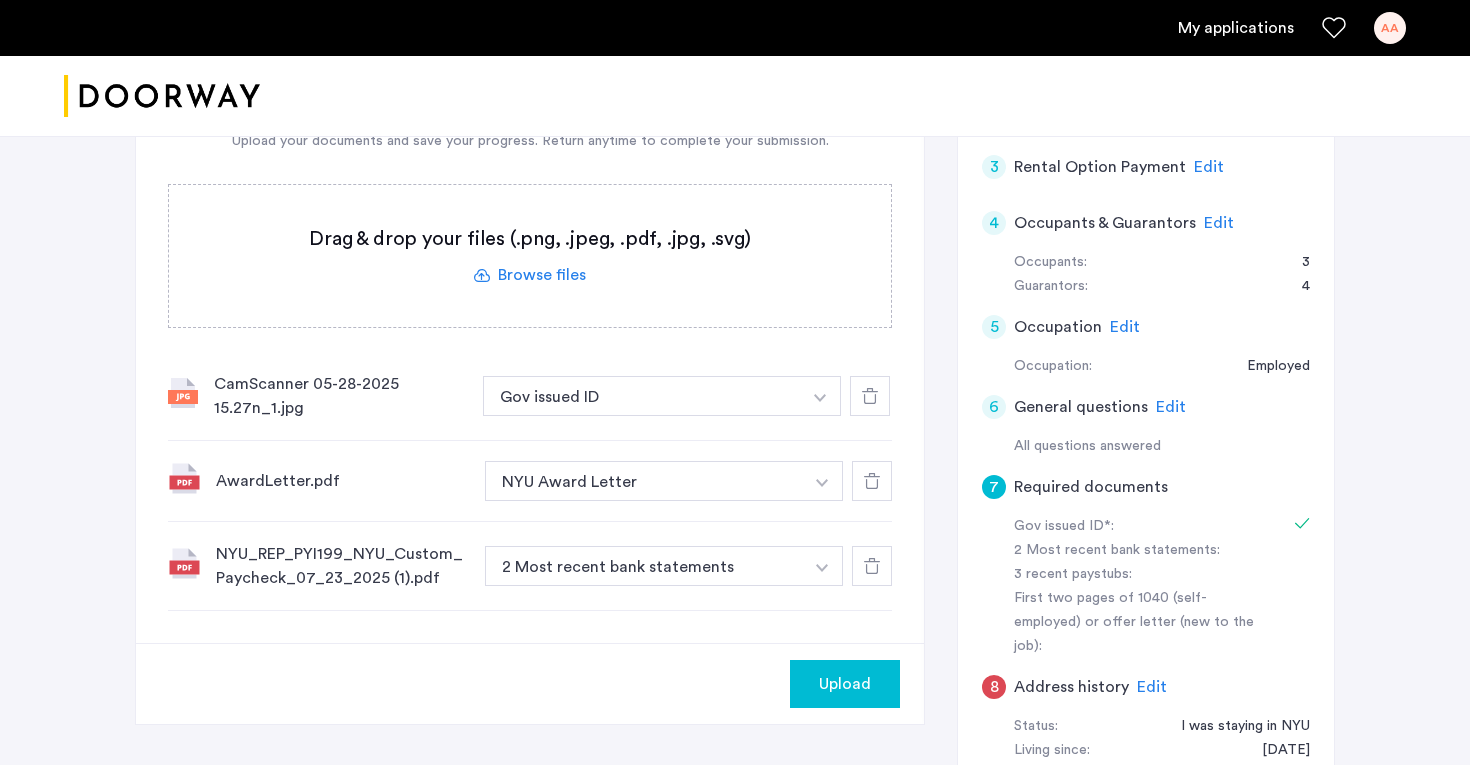 click on "2 Most recent bank statements" at bounding box center [644, 566] 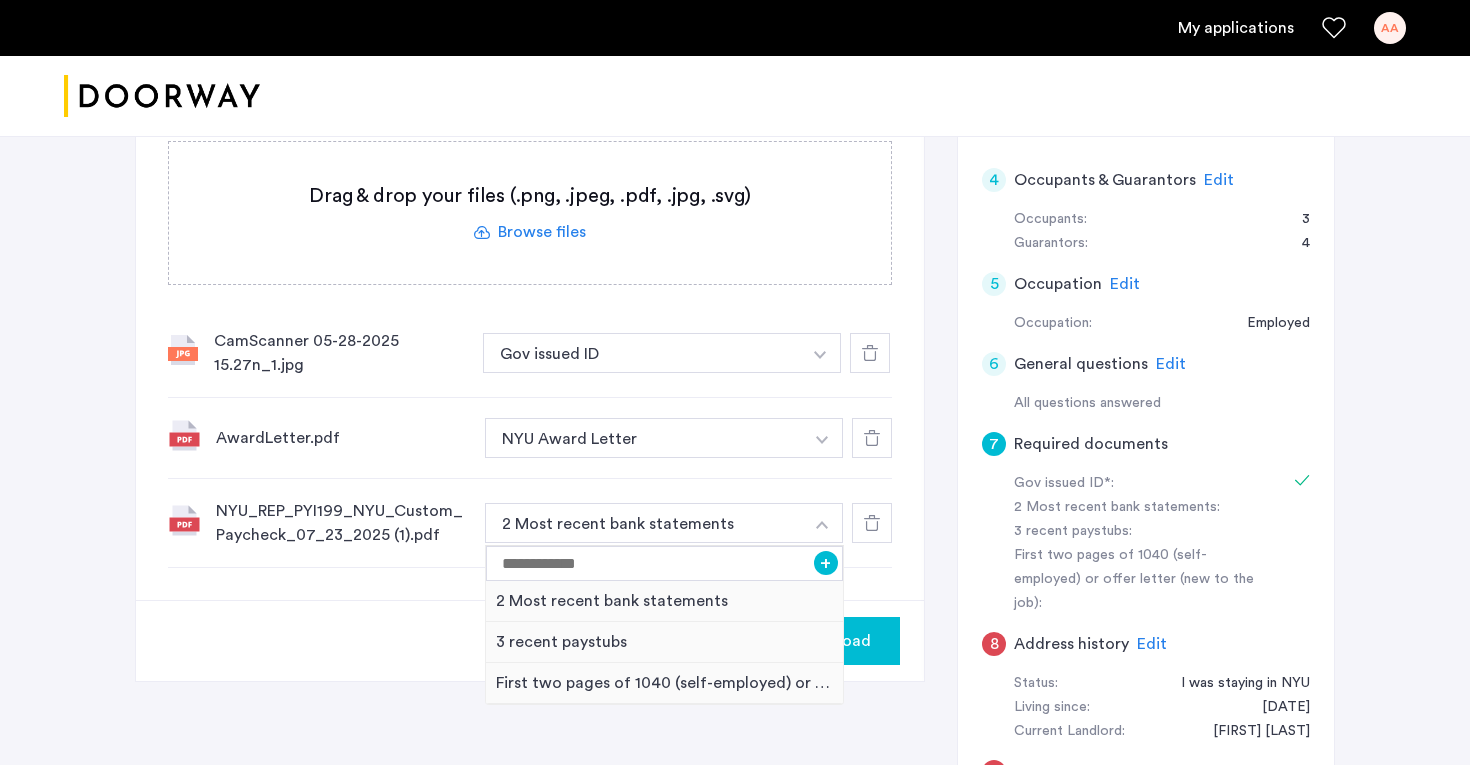 scroll, scrollTop: 582, scrollLeft: 0, axis: vertical 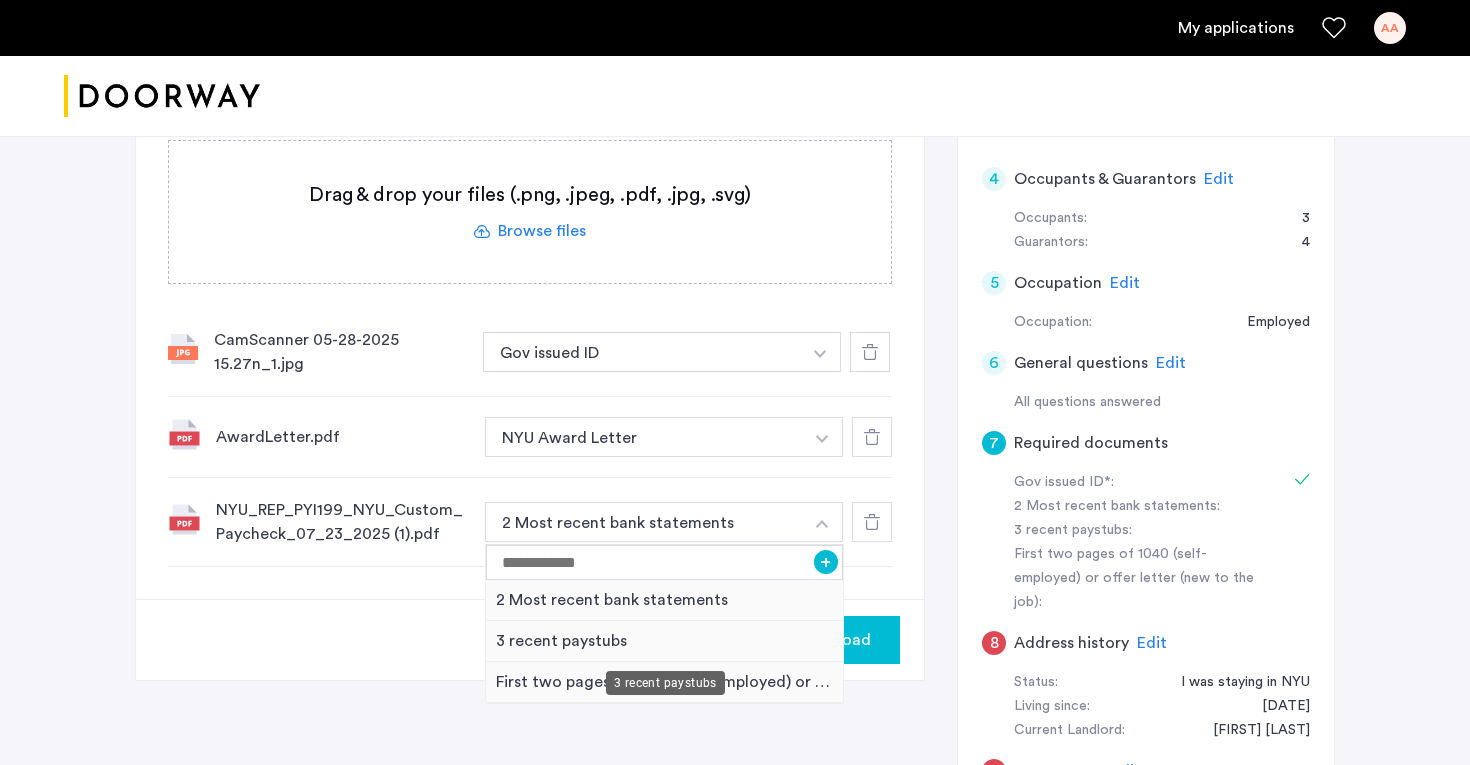 click on "3 recent paystubs" at bounding box center (664, 641) 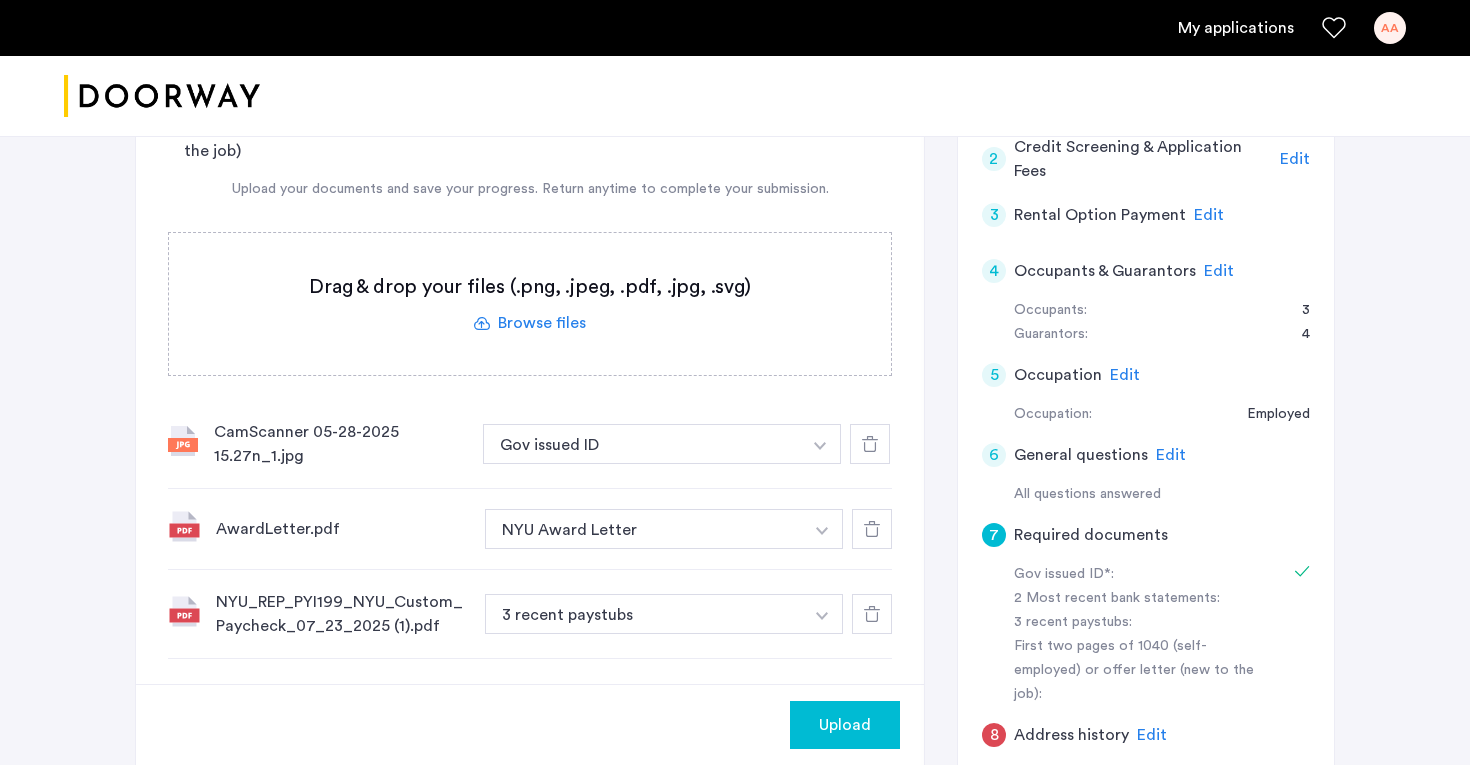 scroll, scrollTop: 457, scrollLeft: 0, axis: vertical 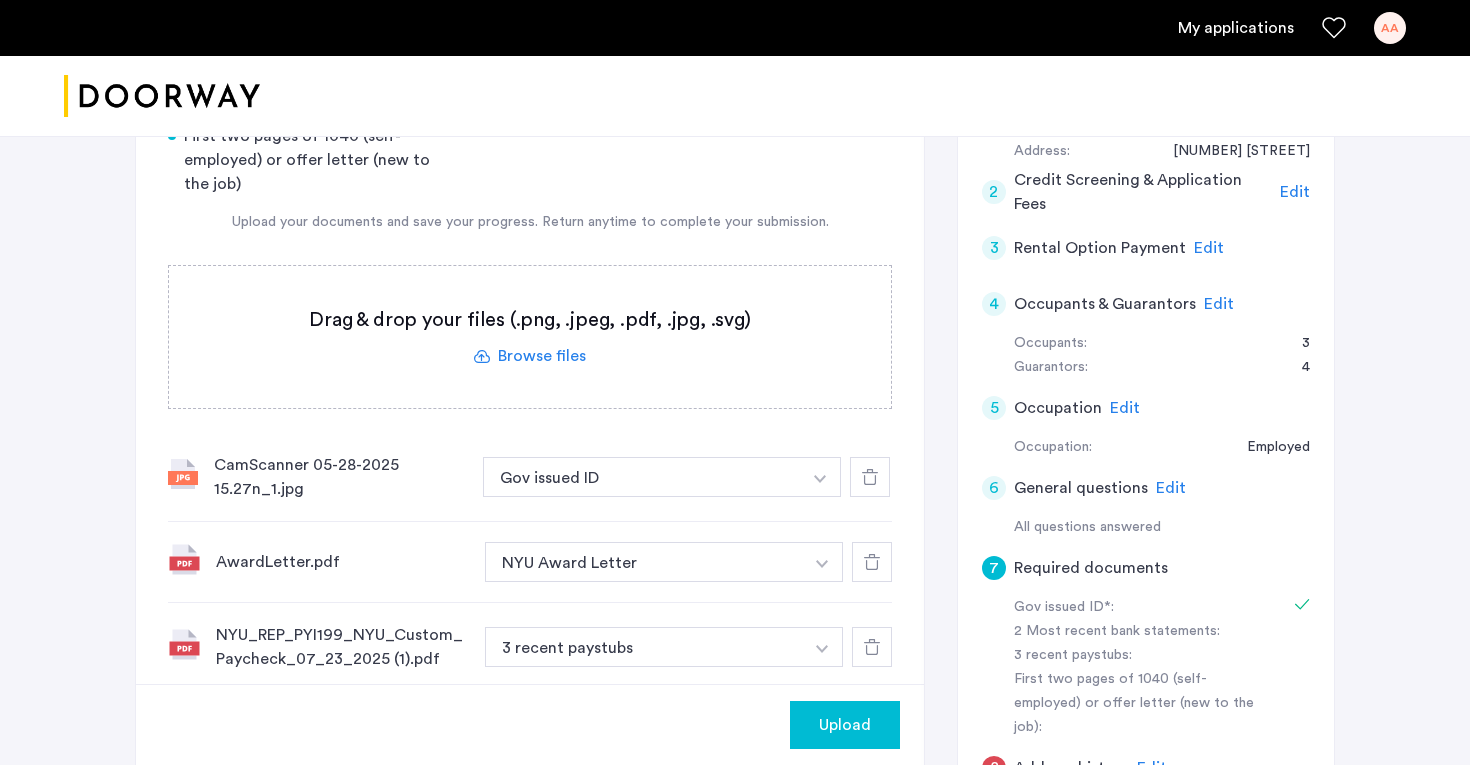 click 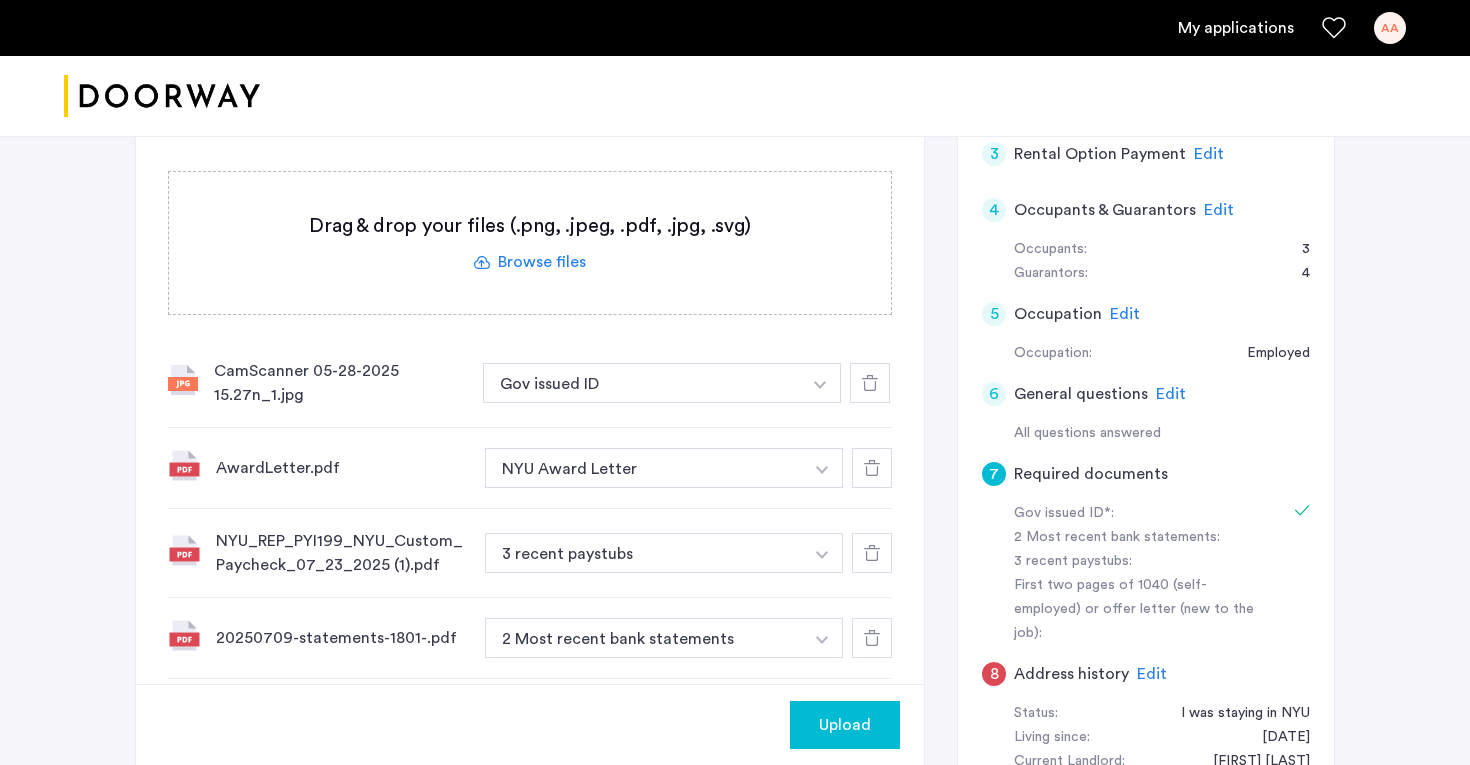 scroll, scrollTop: 549, scrollLeft: 0, axis: vertical 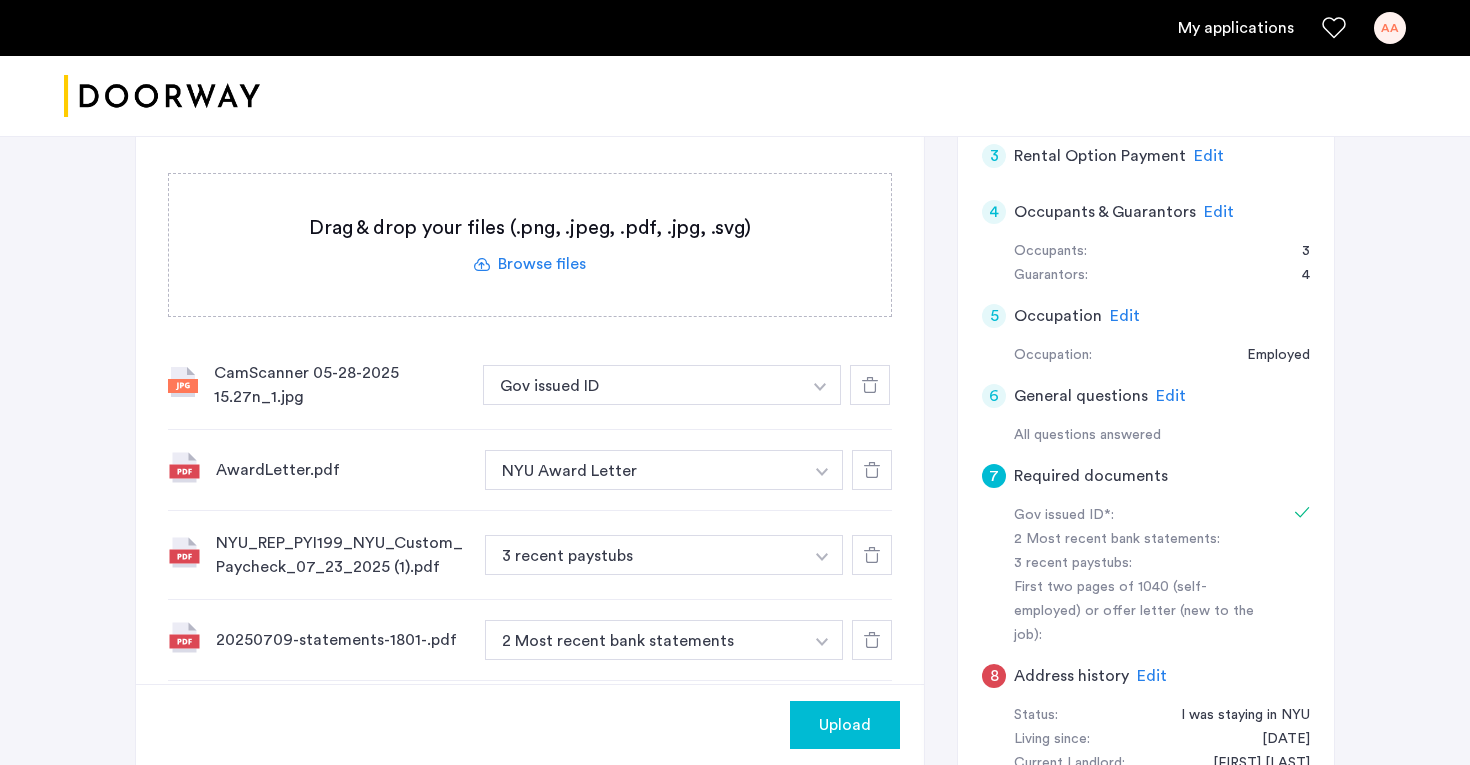 click 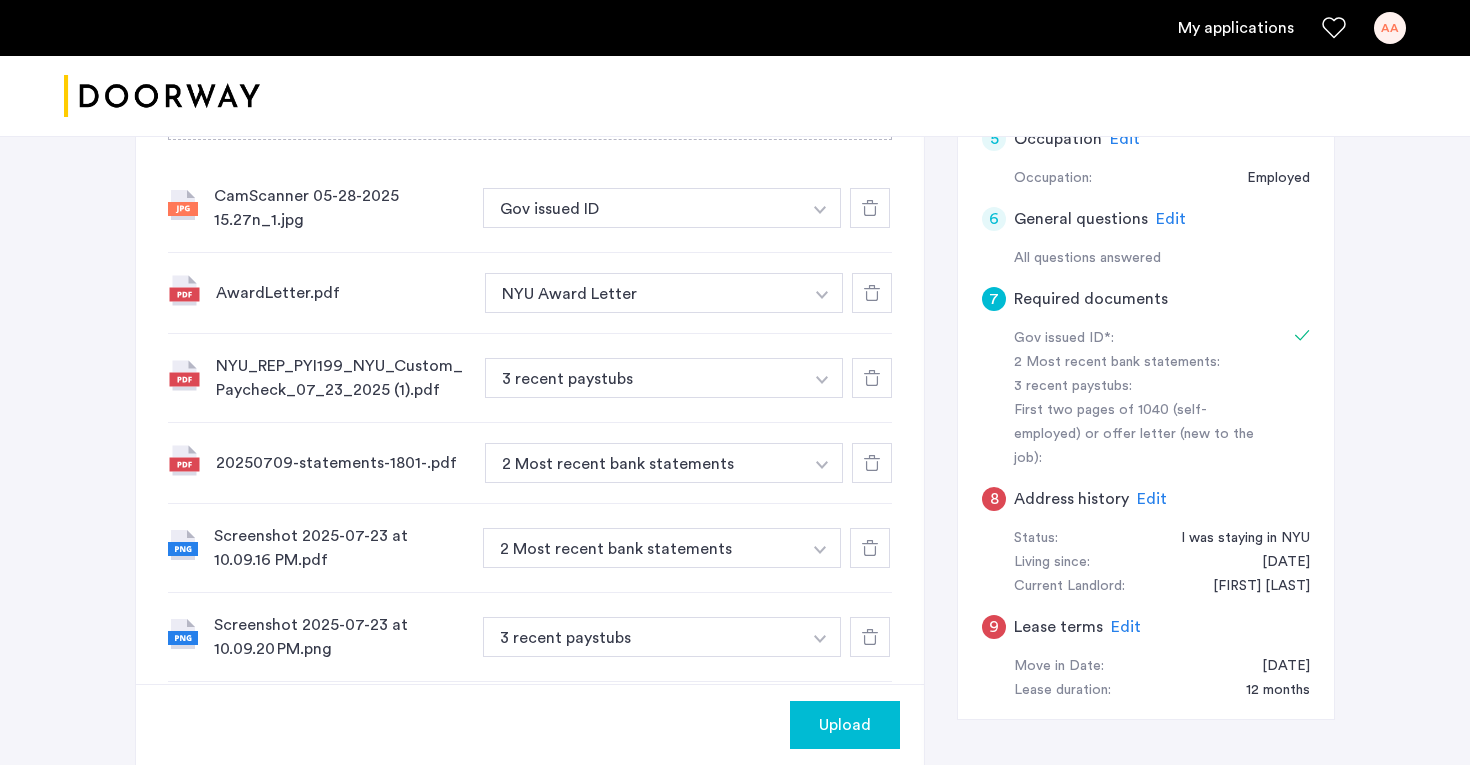 scroll, scrollTop: 808, scrollLeft: 0, axis: vertical 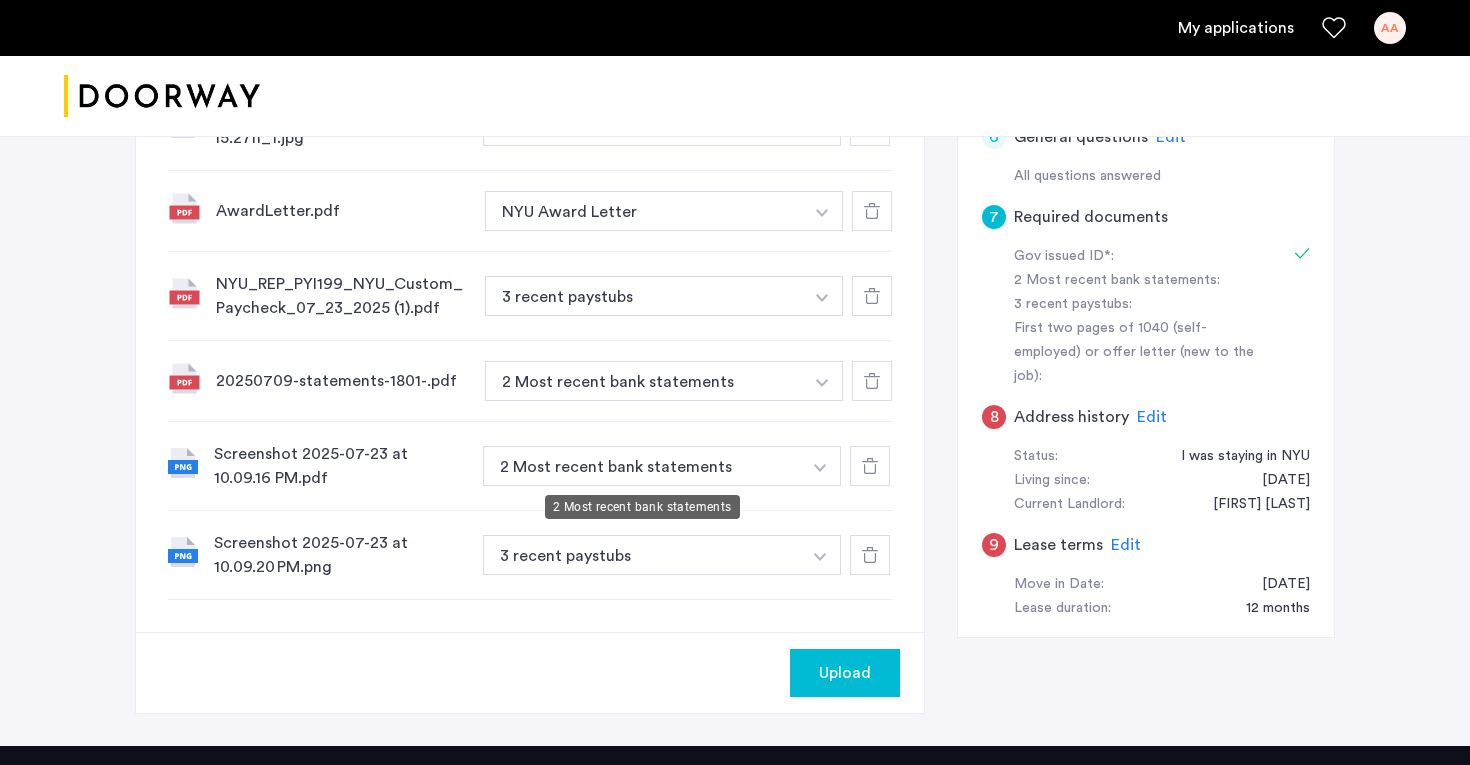 click on "2 Most recent bank statements" at bounding box center [644, 381] 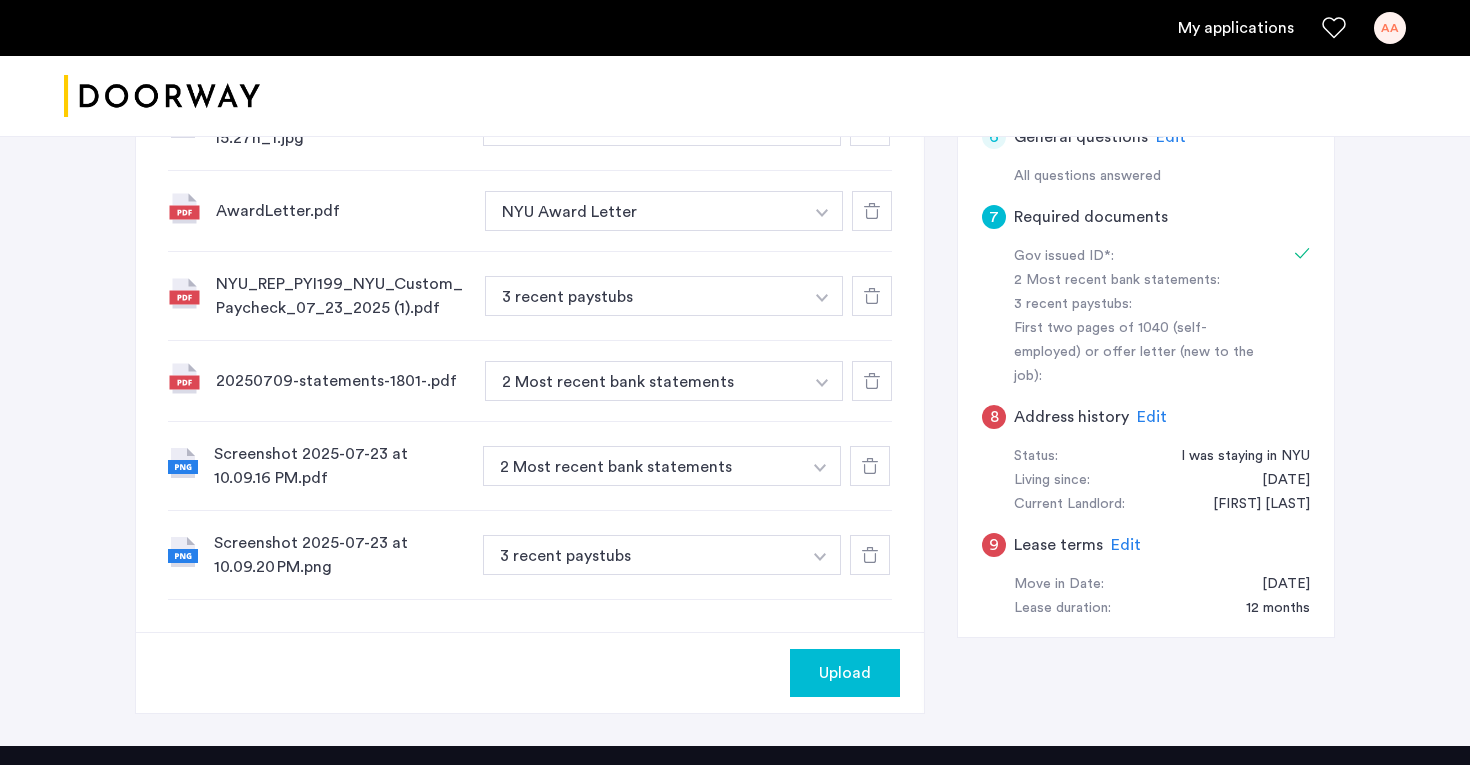 click at bounding box center [820, 128] 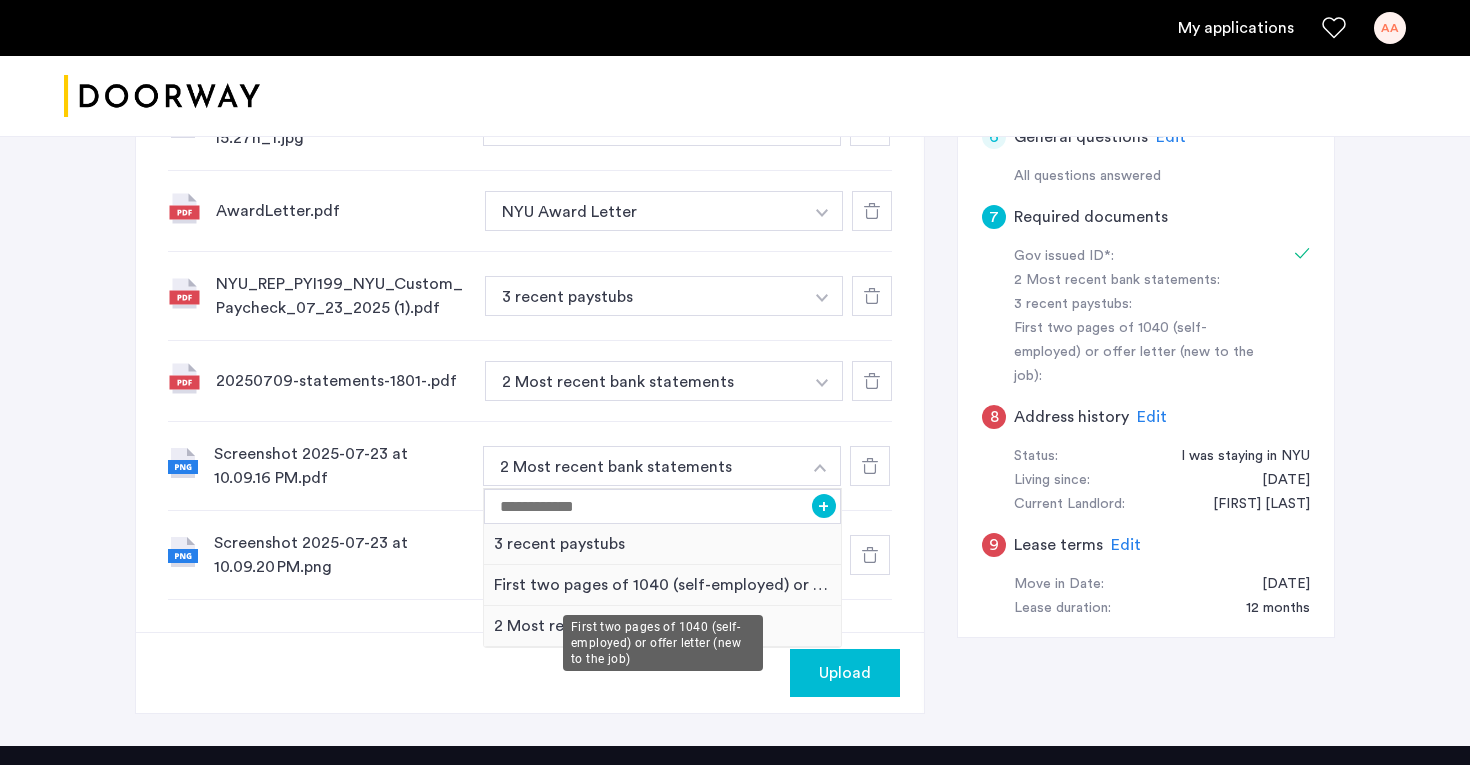 click on "First two pages of 1040 (self-employed) or offer letter (new to the job)" at bounding box center [662, 585] 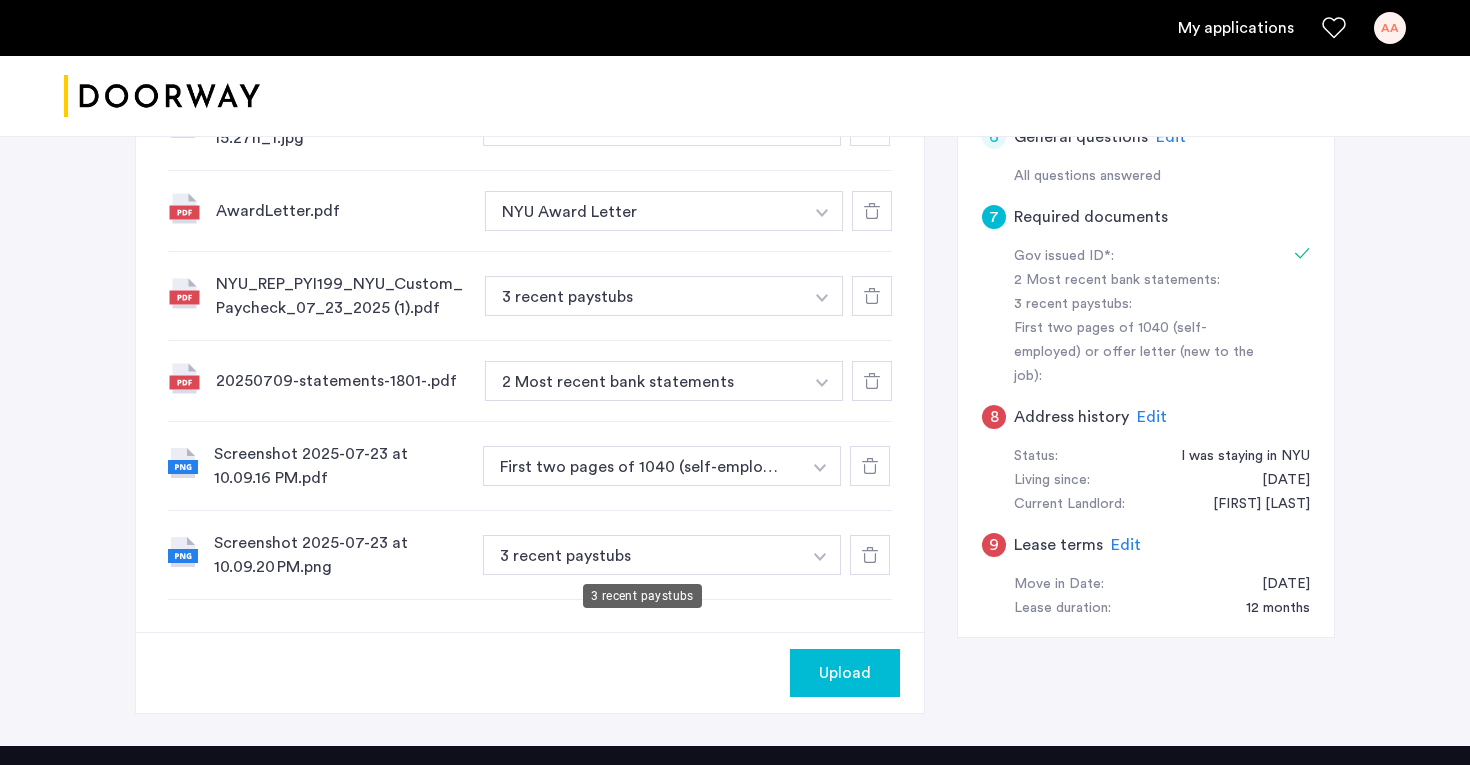 click on "3 recent paystubs" at bounding box center (644, 296) 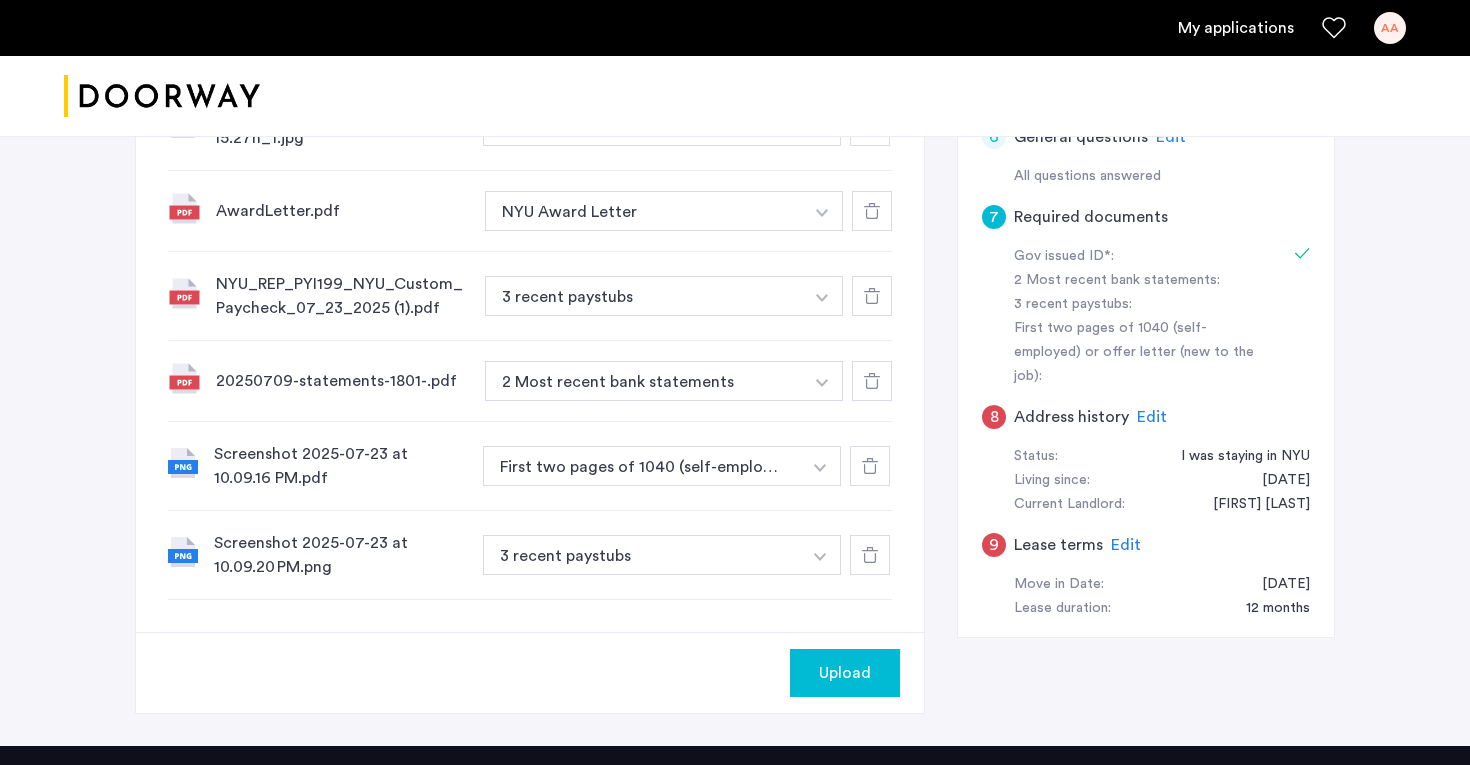 click at bounding box center (820, 128) 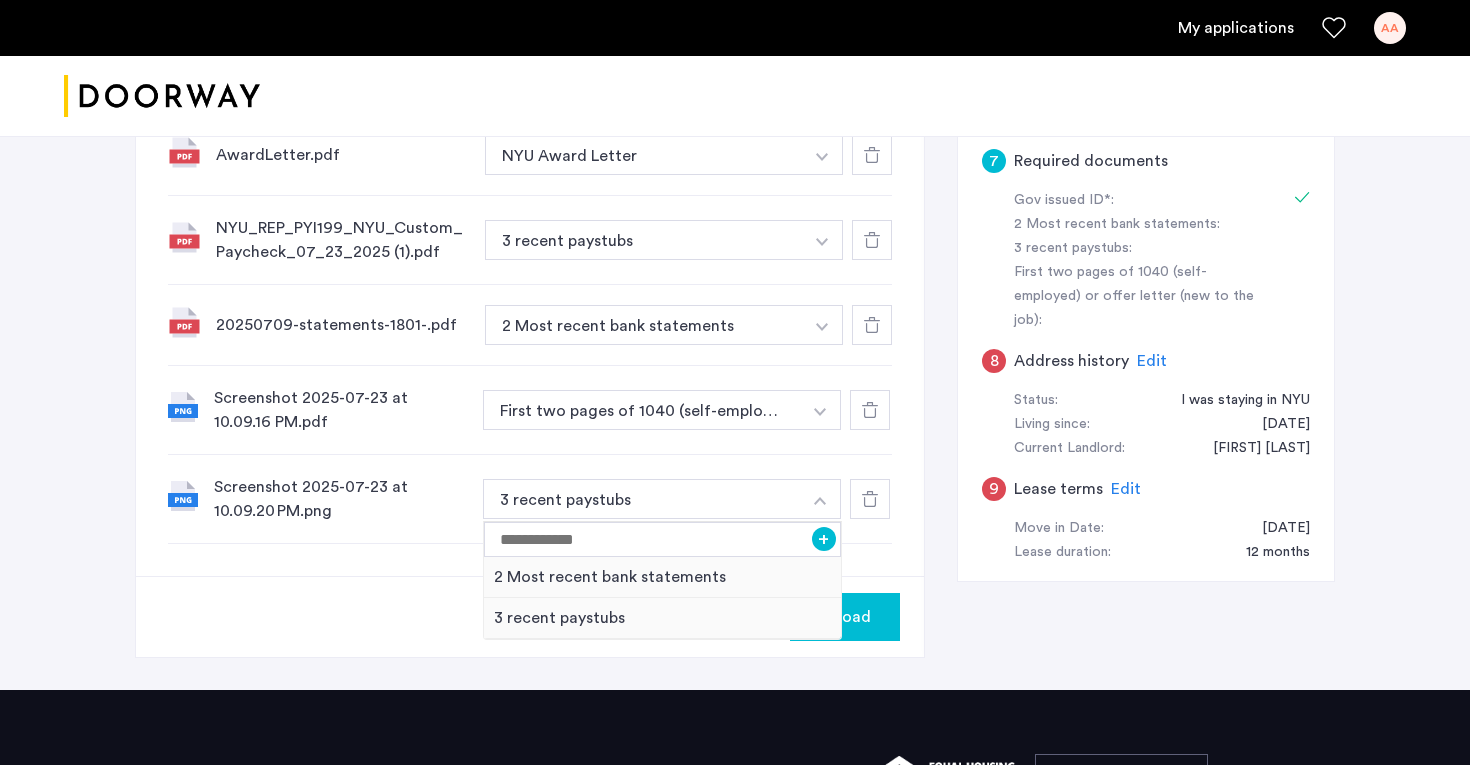 scroll, scrollTop: 856, scrollLeft: 0, axis: vertical 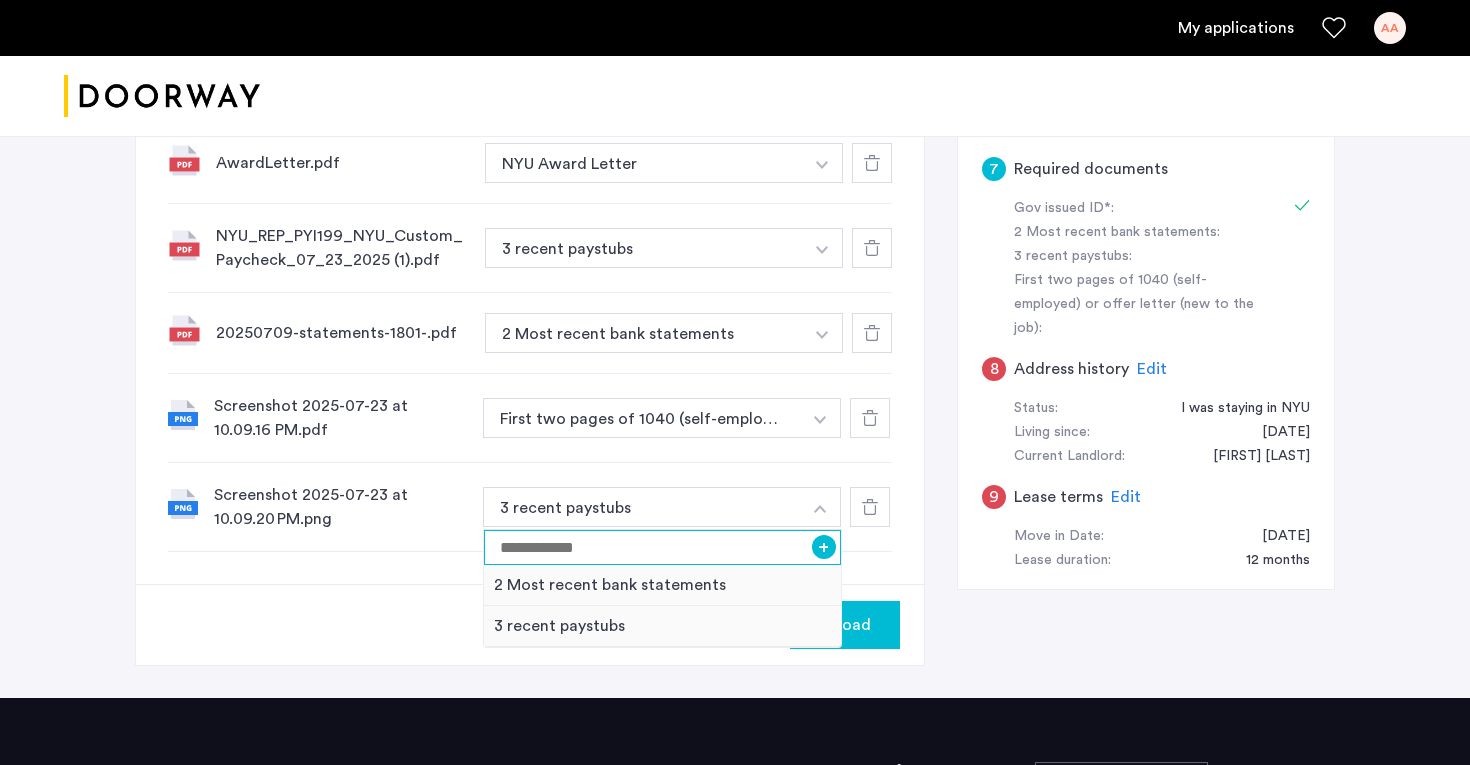 click at bounding box center (662, 547) 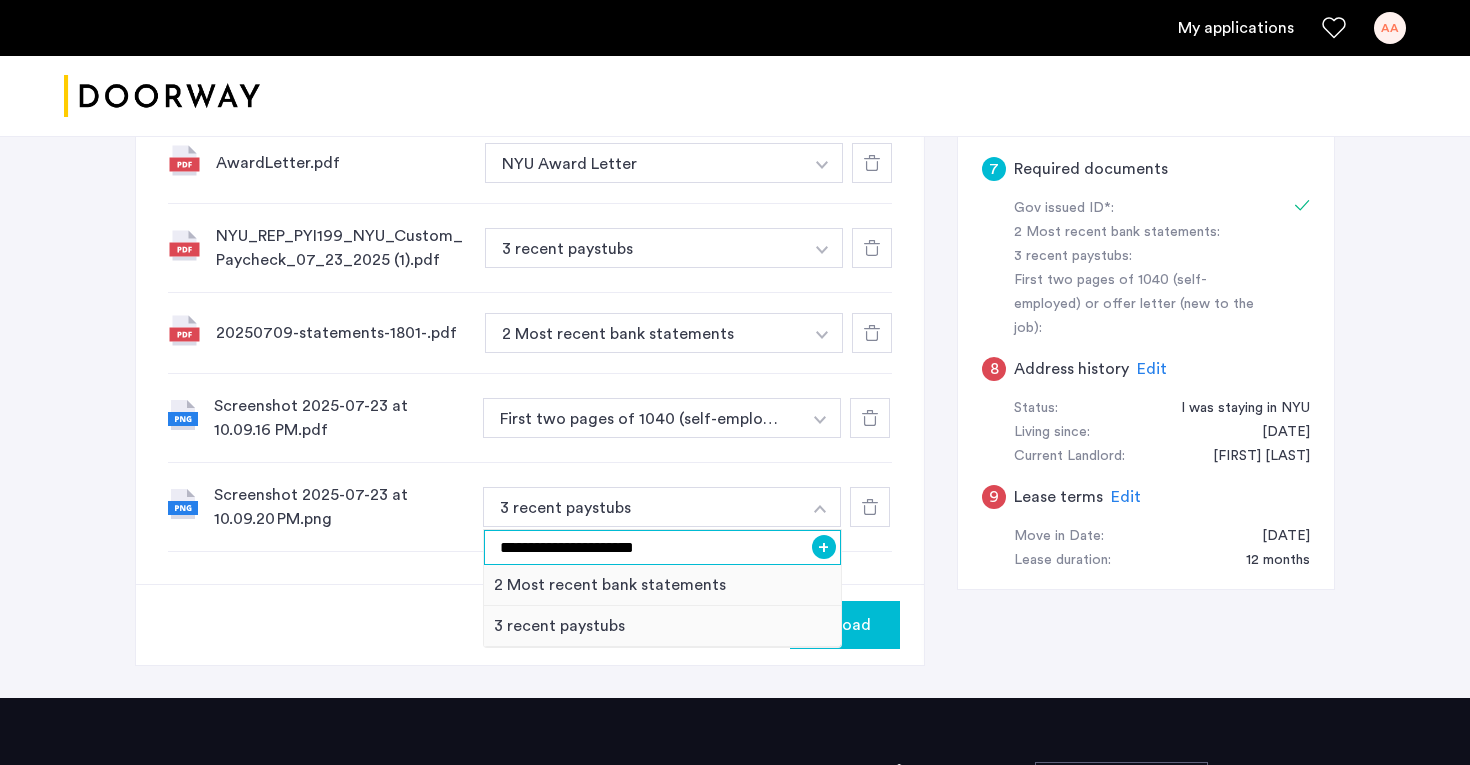 type on "**********" 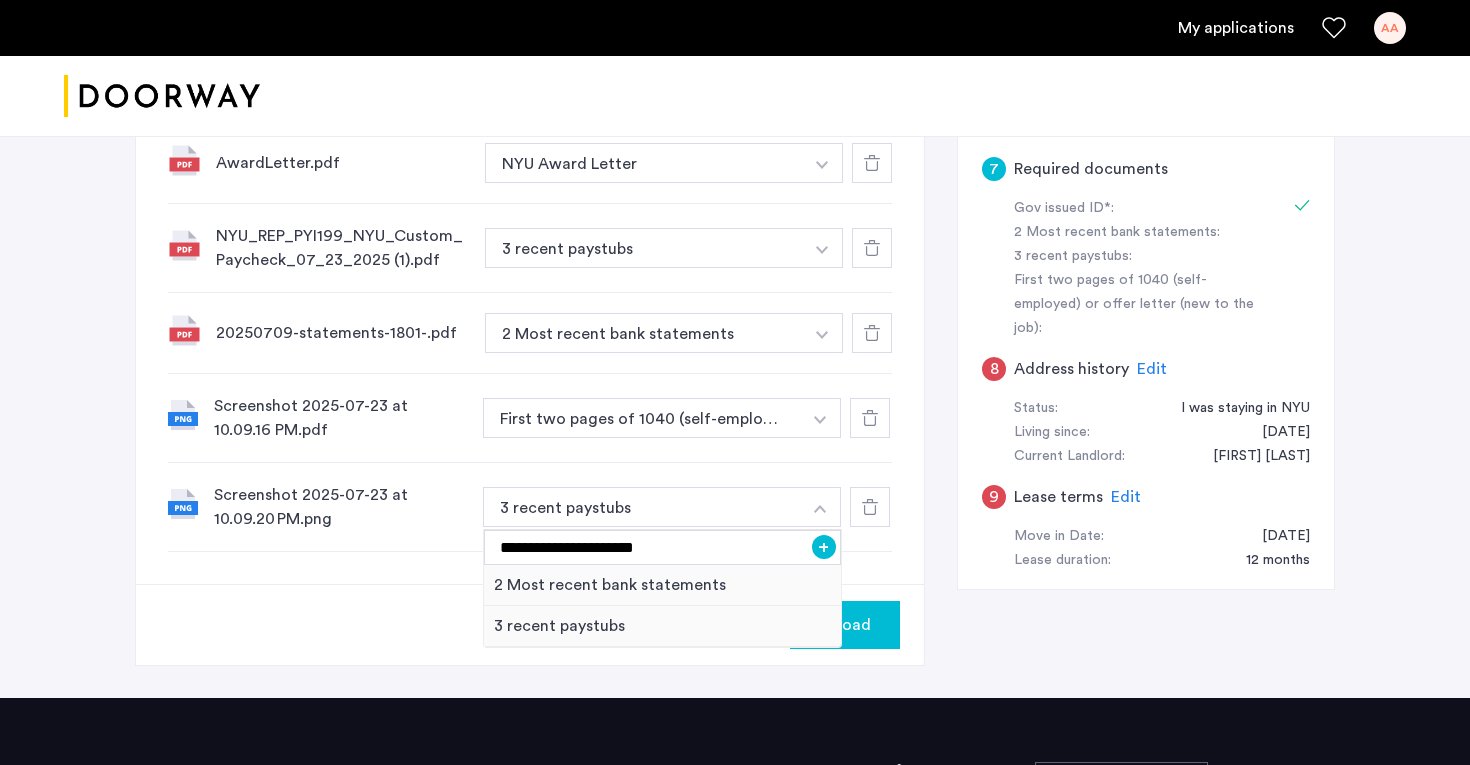 click on "Gov issued ID*  2 Most recent bank statements  3 recent paystubs  First two pages of 1040 (self-employed) or offer letter (new to the job)  Upload your documents and save your progress. Return anytime to complete your submission.  Drag & drop your files (.png, .jpeg, .pdf, .jpg, .svg) Browse files Upload documents (.png, .jpeg, .pdf, .jpg, .svg) Uploaded files CamScanner 05-28-2025 15.27n_1.pdf Gov issued ID + 2 Most recent bank statements 3 recent paystubs Gov issued ID AwardLetter.pdf NYU Award Letter + 2 Most recent bank statements 3 recent paystubs NYU Award Letter NYU_REP_PYI199_NYU_Custom_Paycheck_07_23_2025 (1).pdf 3 recent paystubs + 2 Most recent bank statements 3 recent paystubs 20250709-statements-1801-.pdf 2 Most recent bank statements + 2 Most recent bank statements 3 recent paystubs Screenshot 2025-07-23 at 10.09.16 PM.pdf First two pages of 1040 (self-employed) or offer letter (new to the job) + 2 Most recent bank statements 3 recent paystubs 3 recent paystubs + Upload 1" 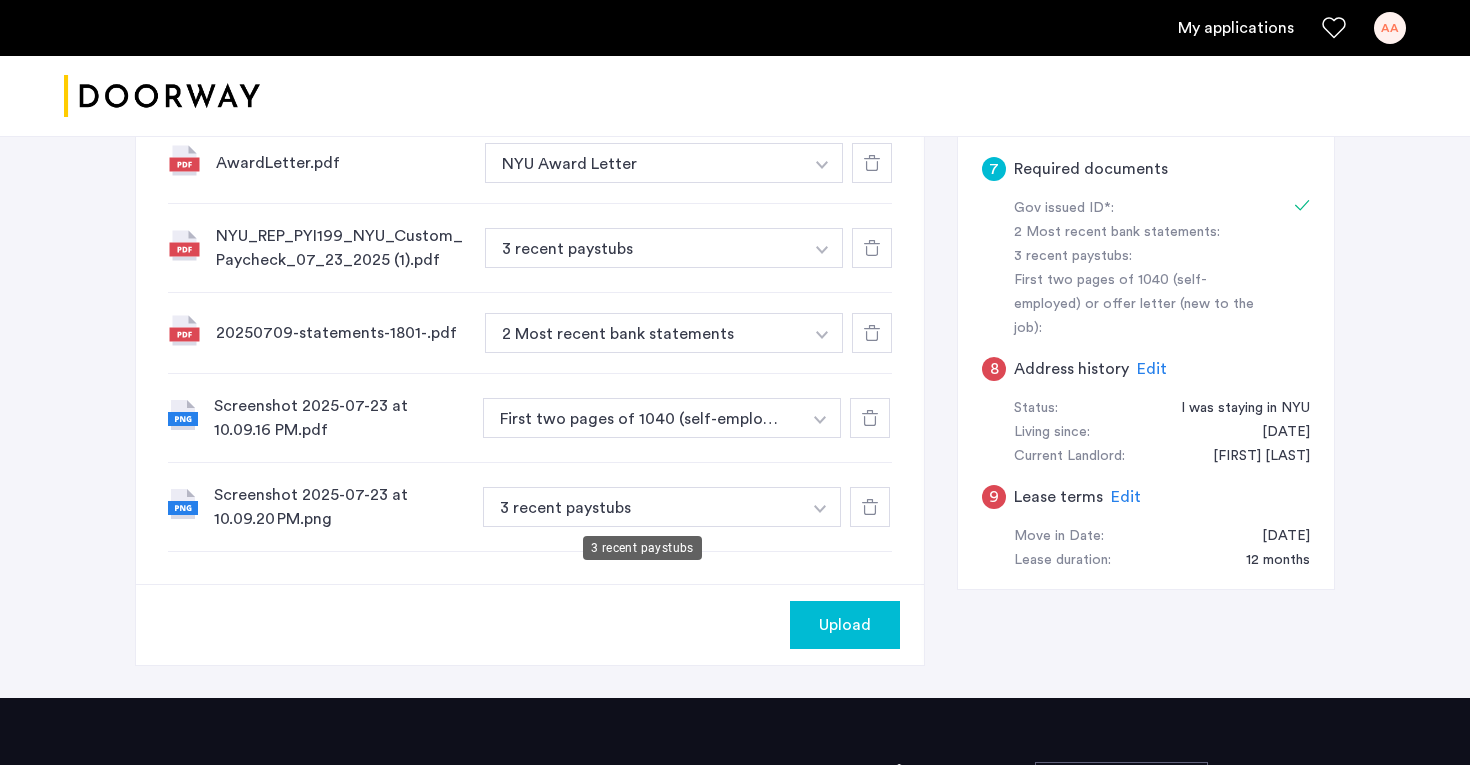 click on "3 recent paystubs" at bounding box center (644, 248) 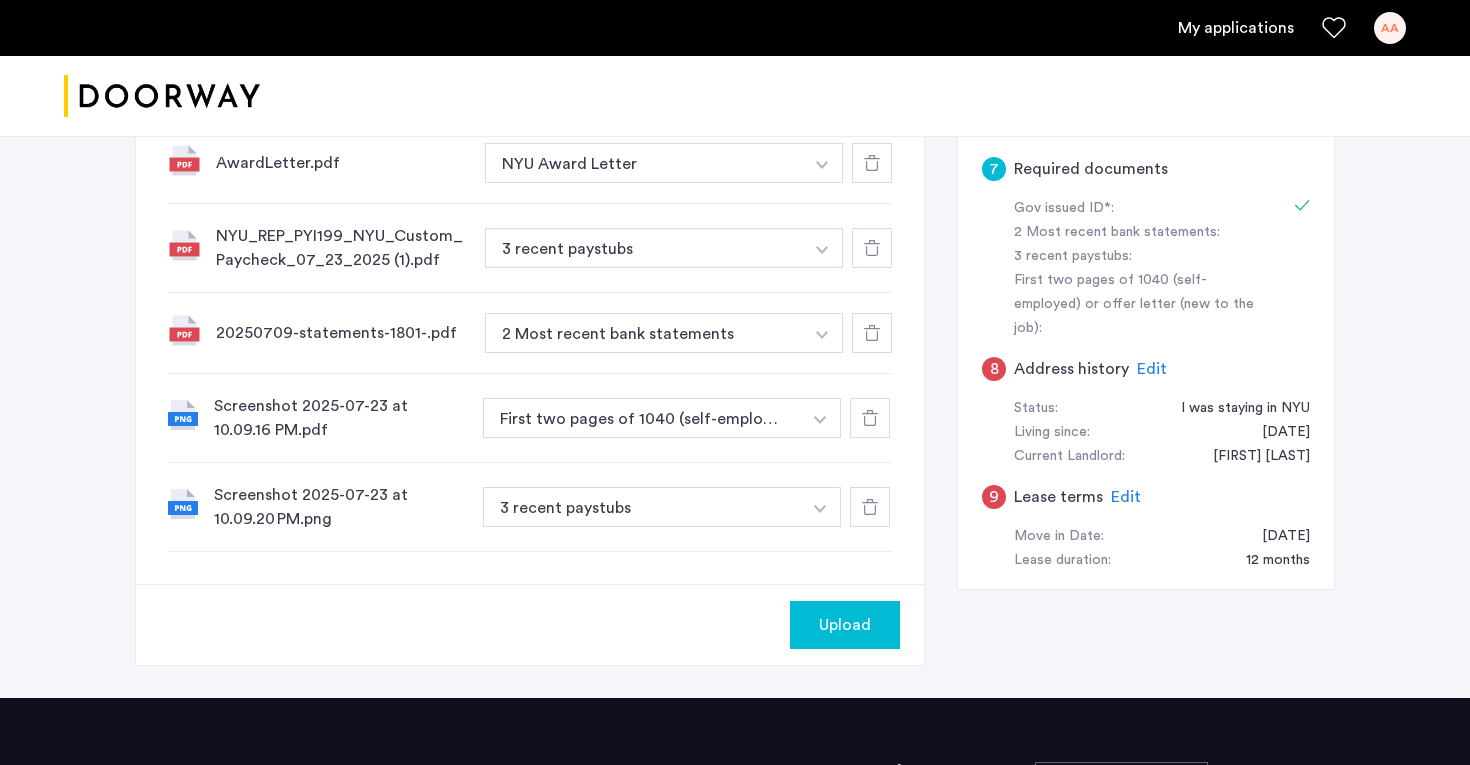 click at bounding box center [820, 80] 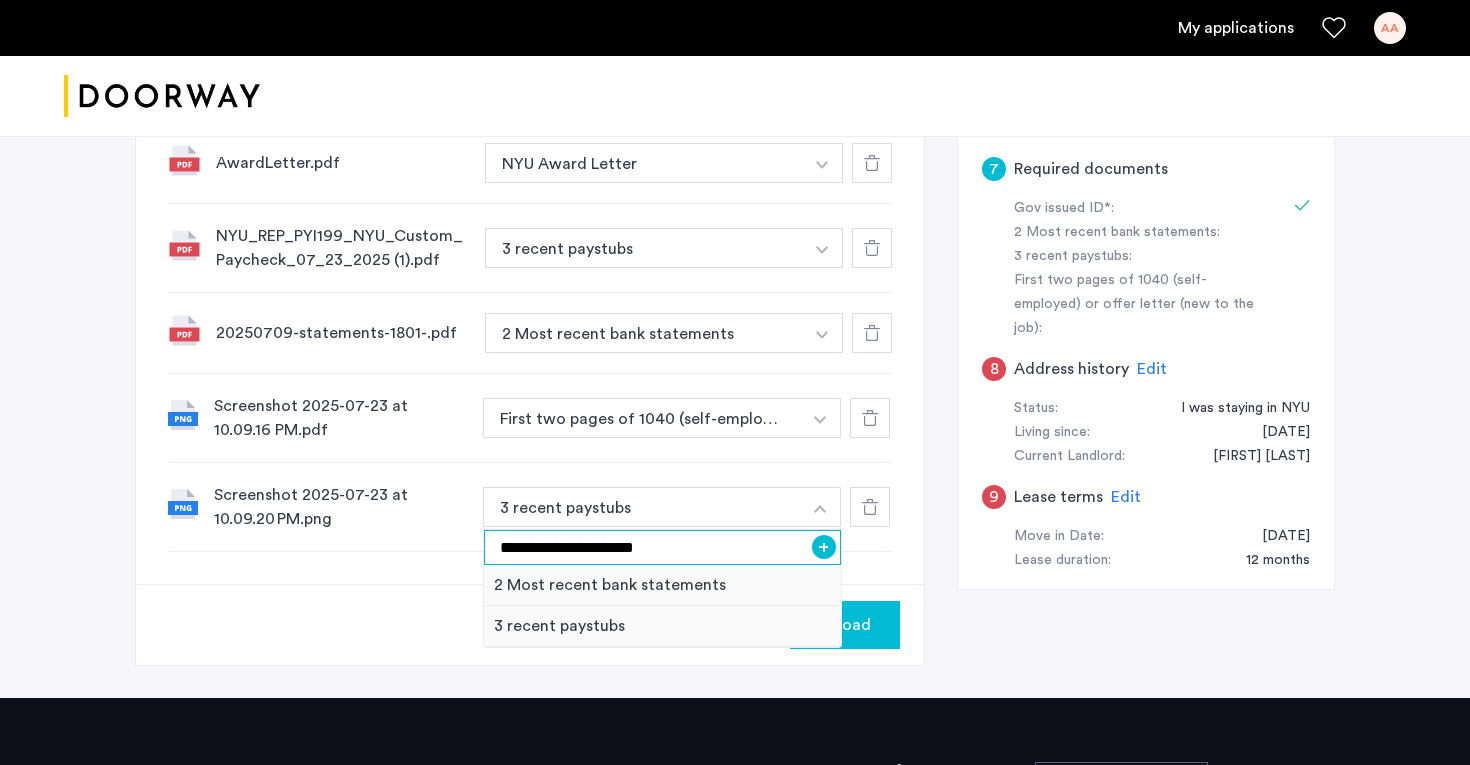 click on "**********" at bounding box center (662, 547) 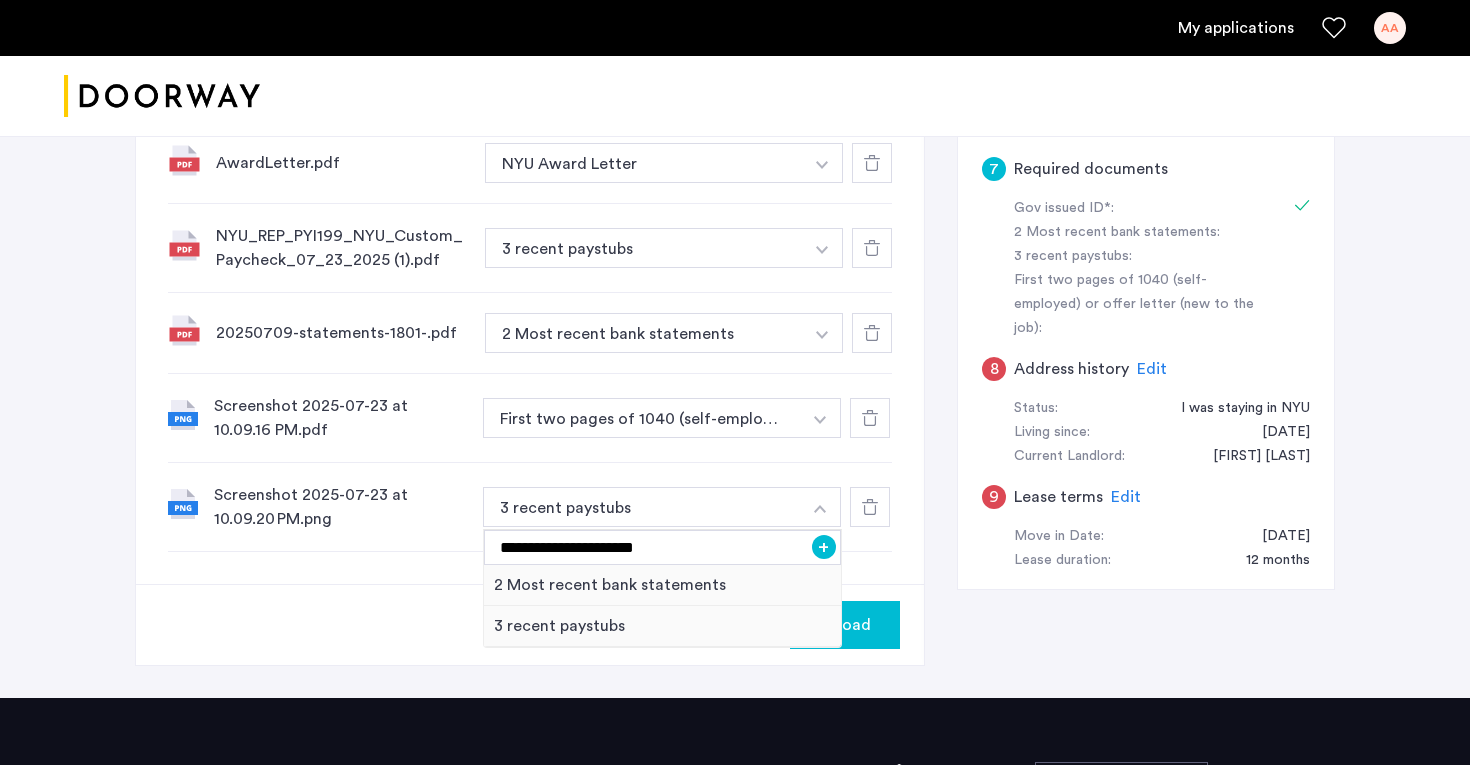 click on "+" at bounding box center [824, 547] 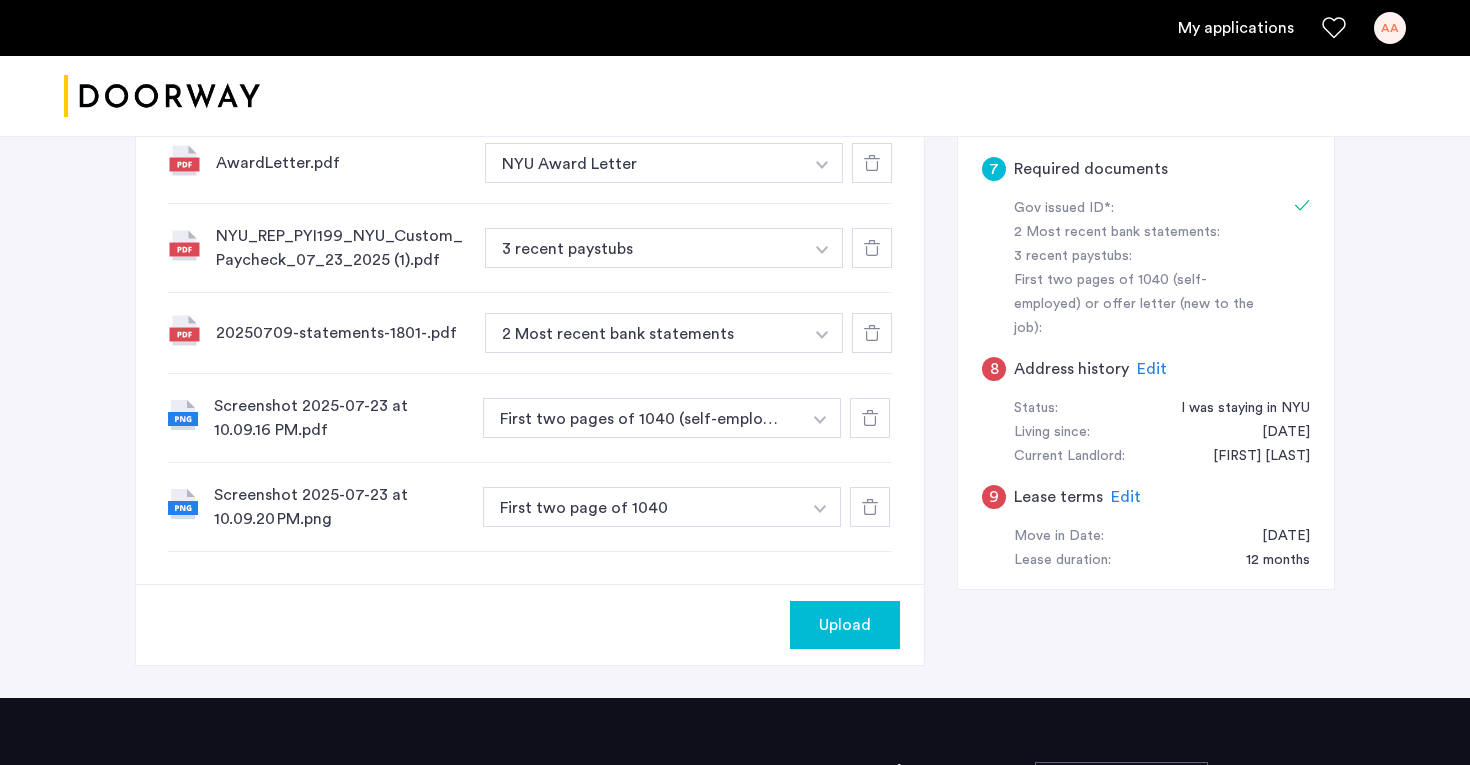 click on "Upload" 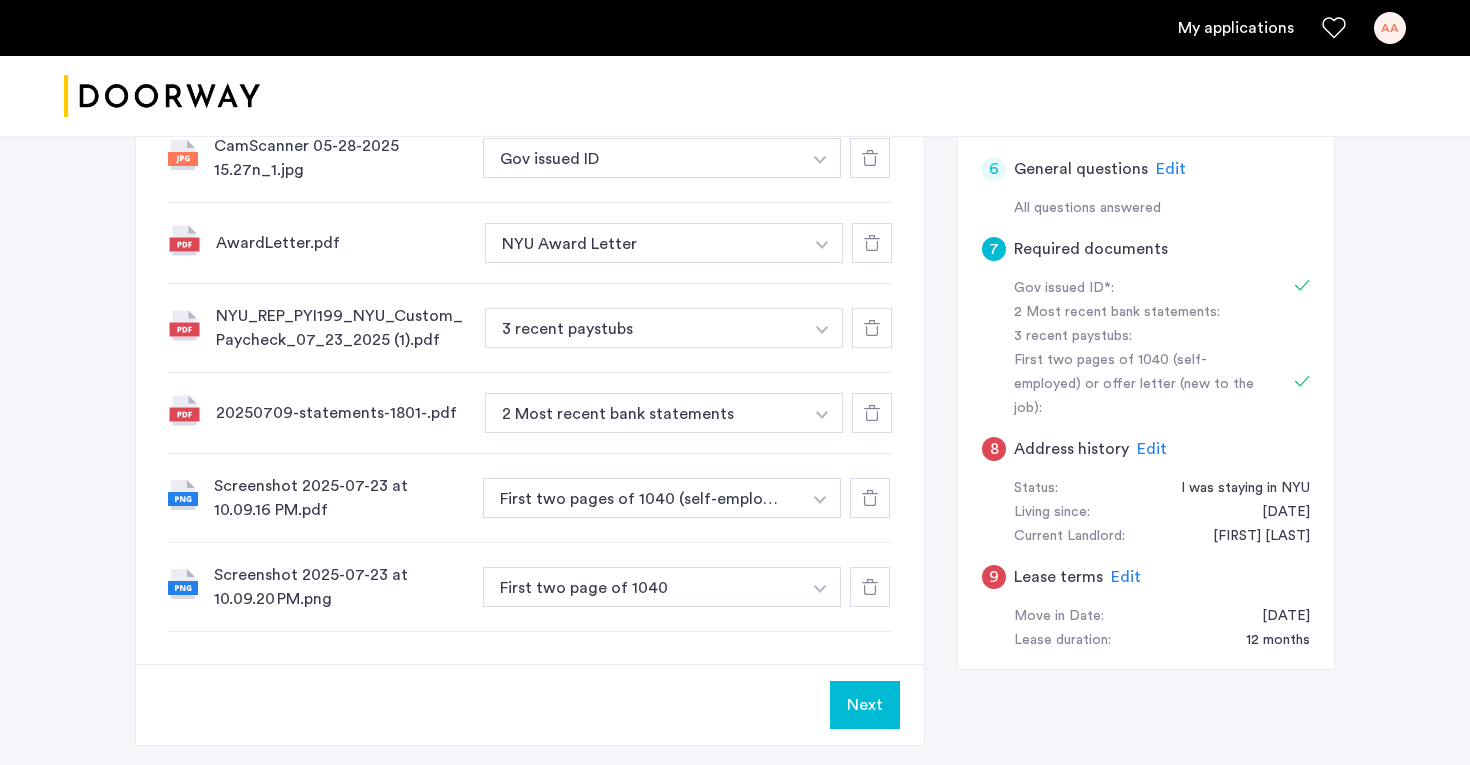 scroll, scrollTop: 782, scrollLeft: 0, axis: vertical 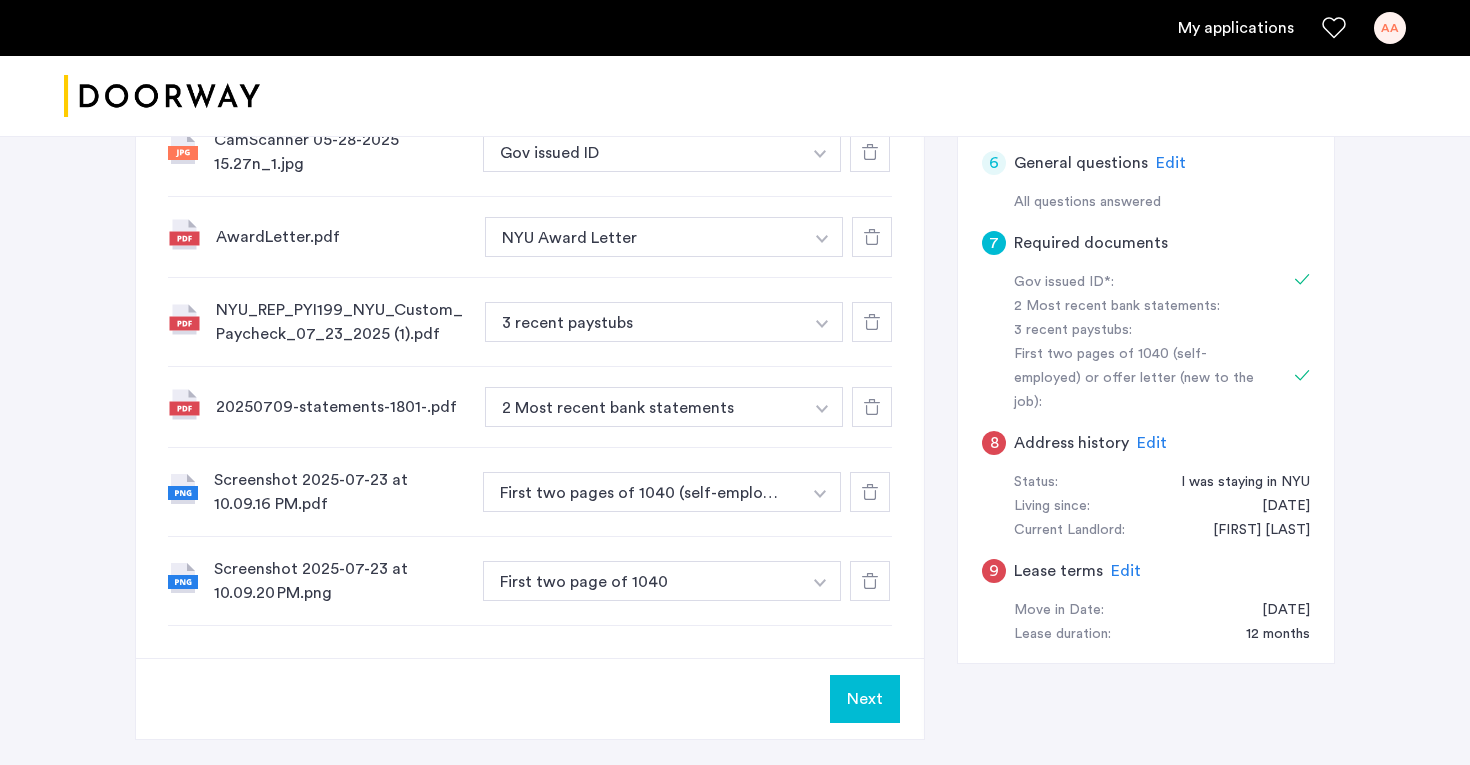 click on "Next" 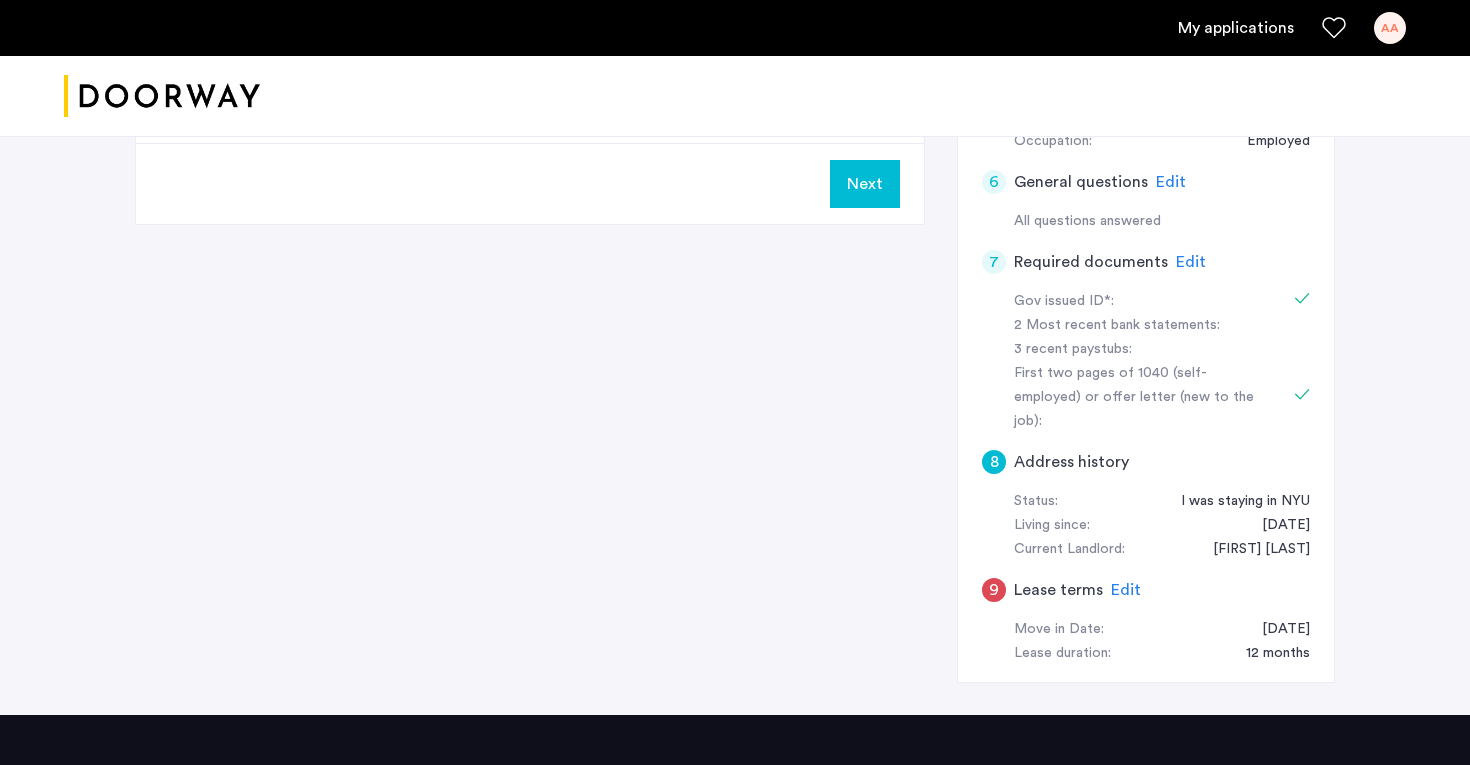 scroll, scrollTop: 790, scrollLeft: 0, axis: vertical 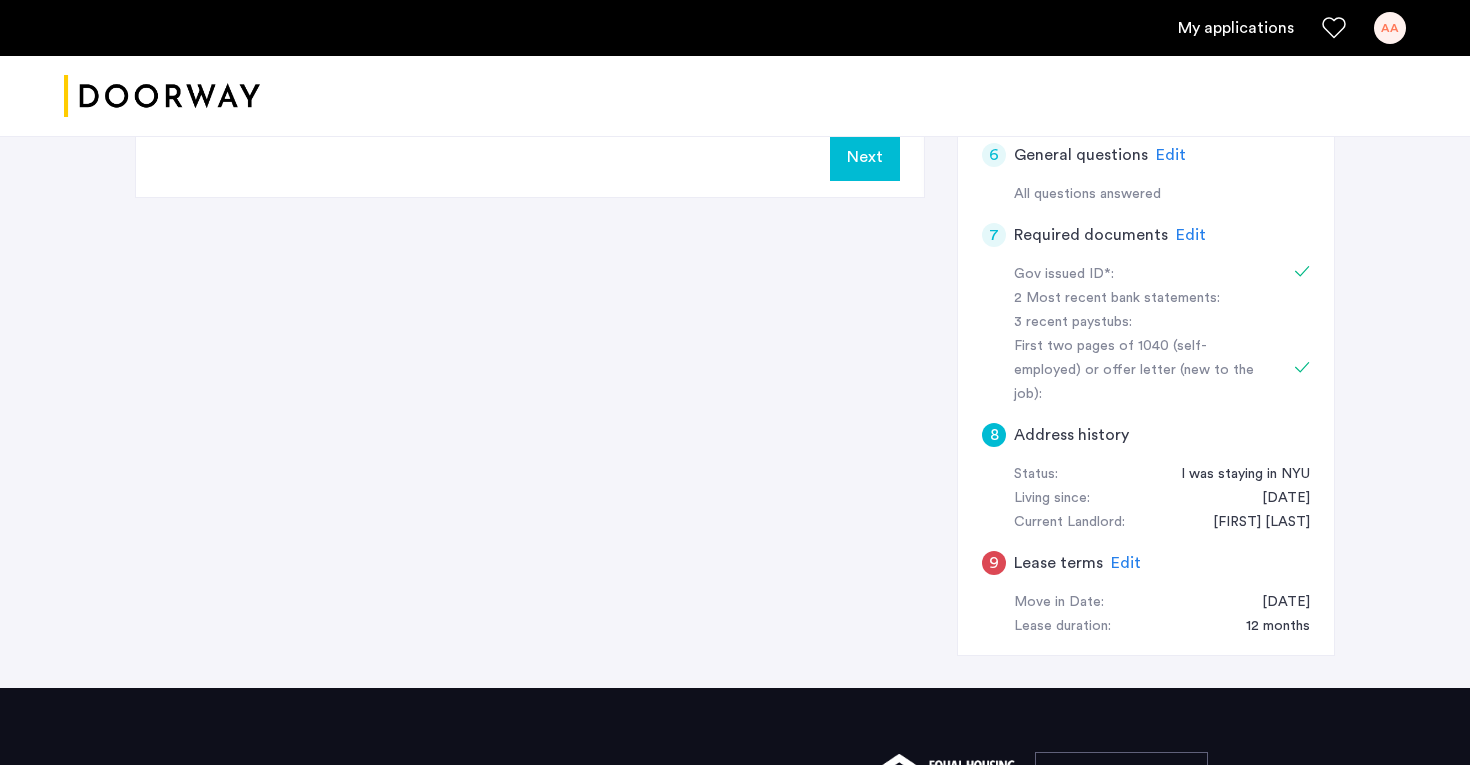 click on "Edit" 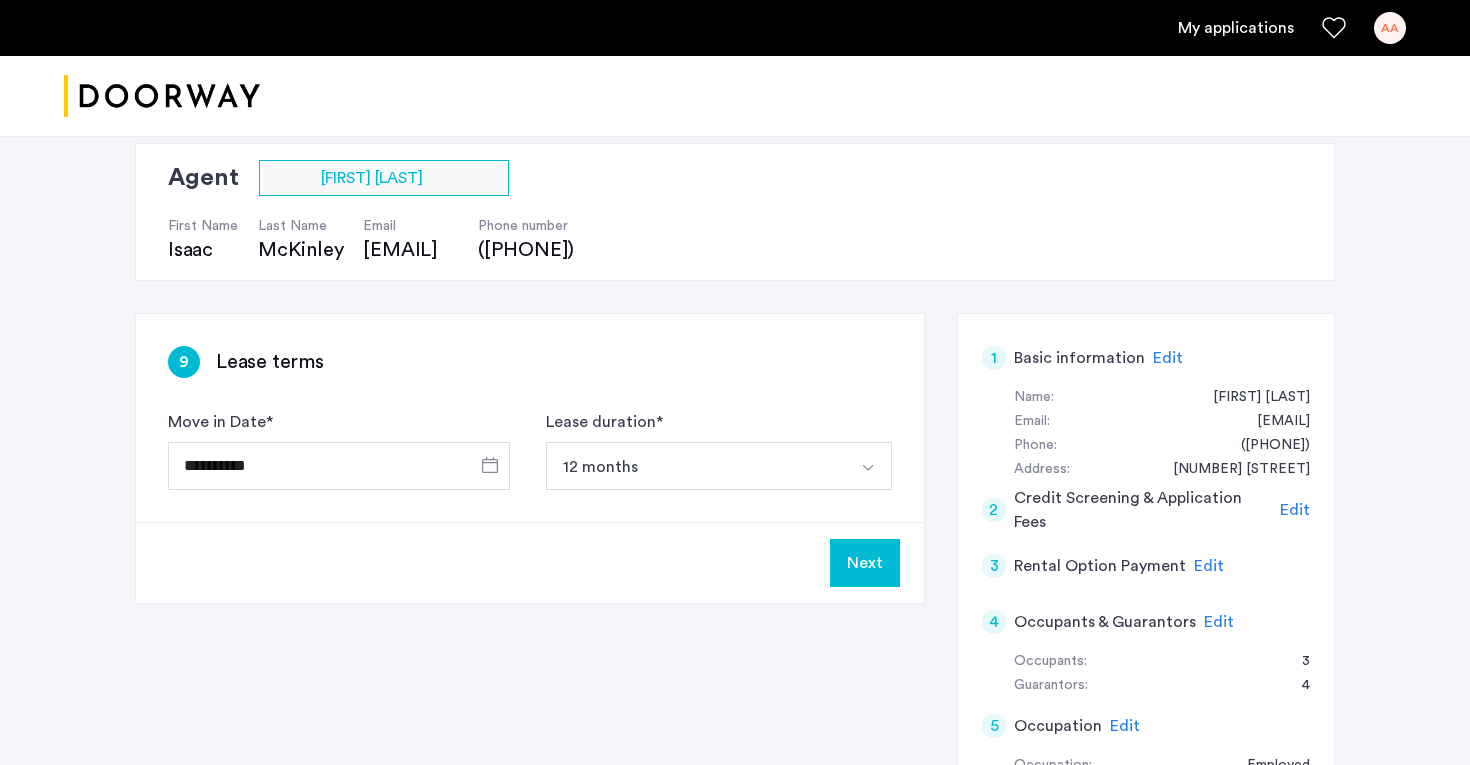 scroll, scrollTop: 150, scrollLeft: 0, axis: vertical 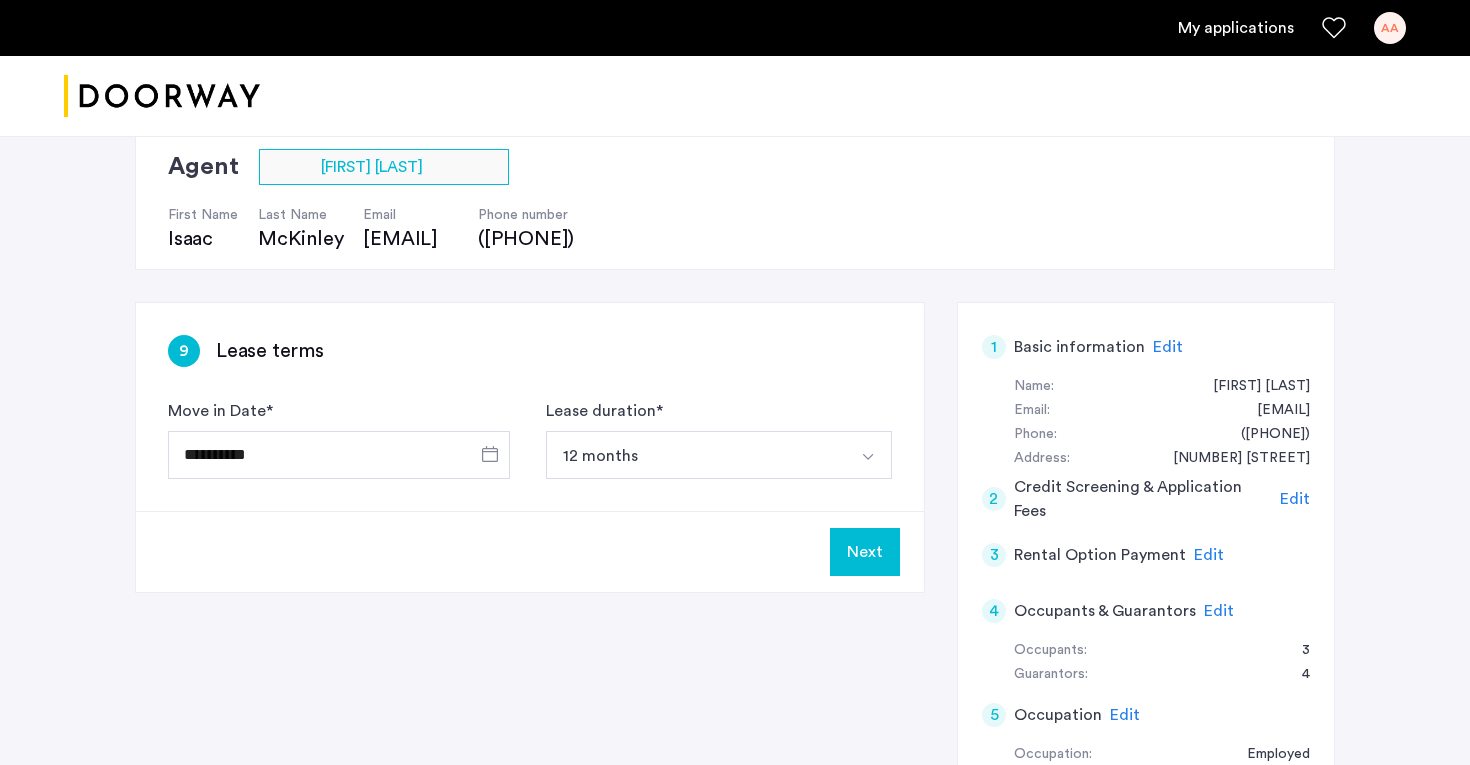 click on "Next" 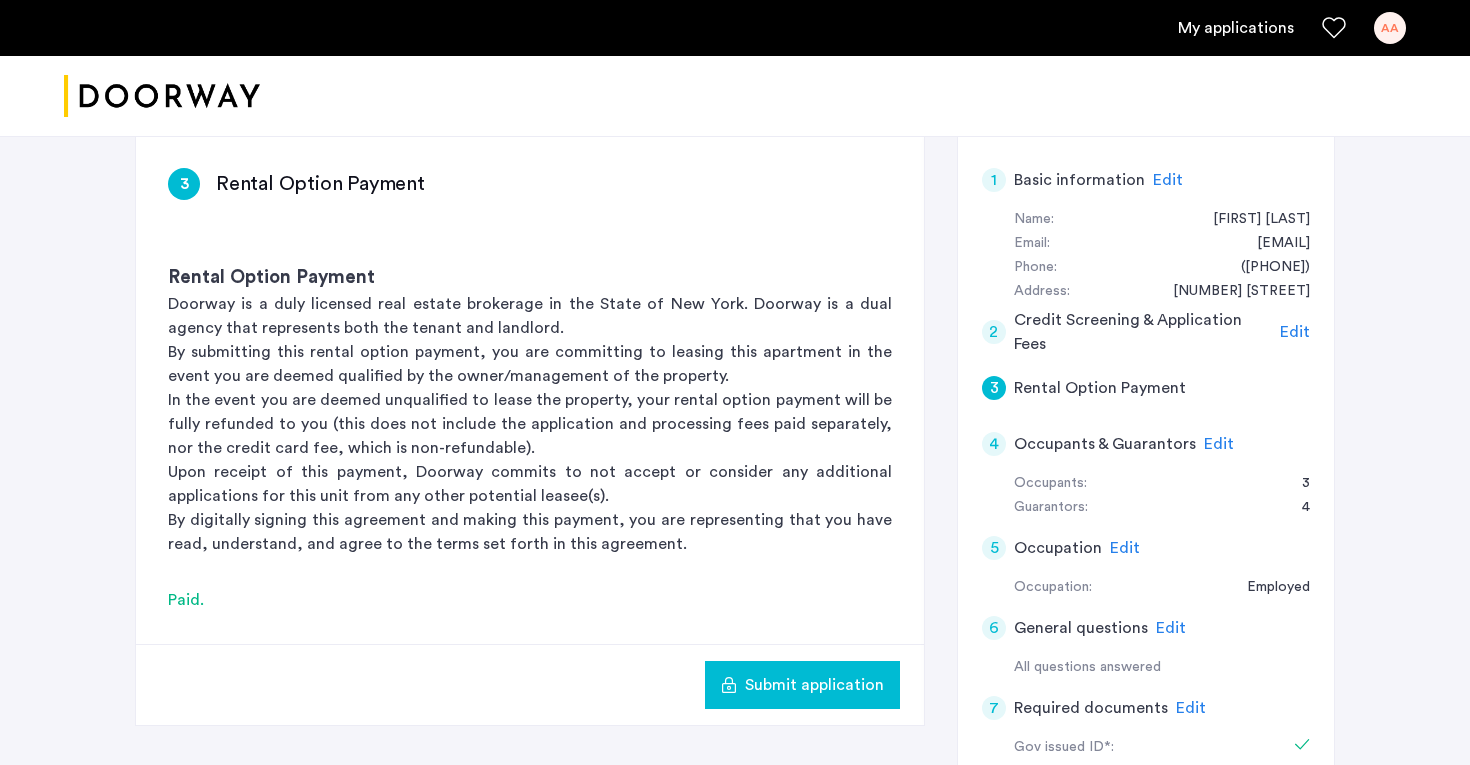 scroll, scrollTop: 428, scrollLeft: 0, axis: vertical 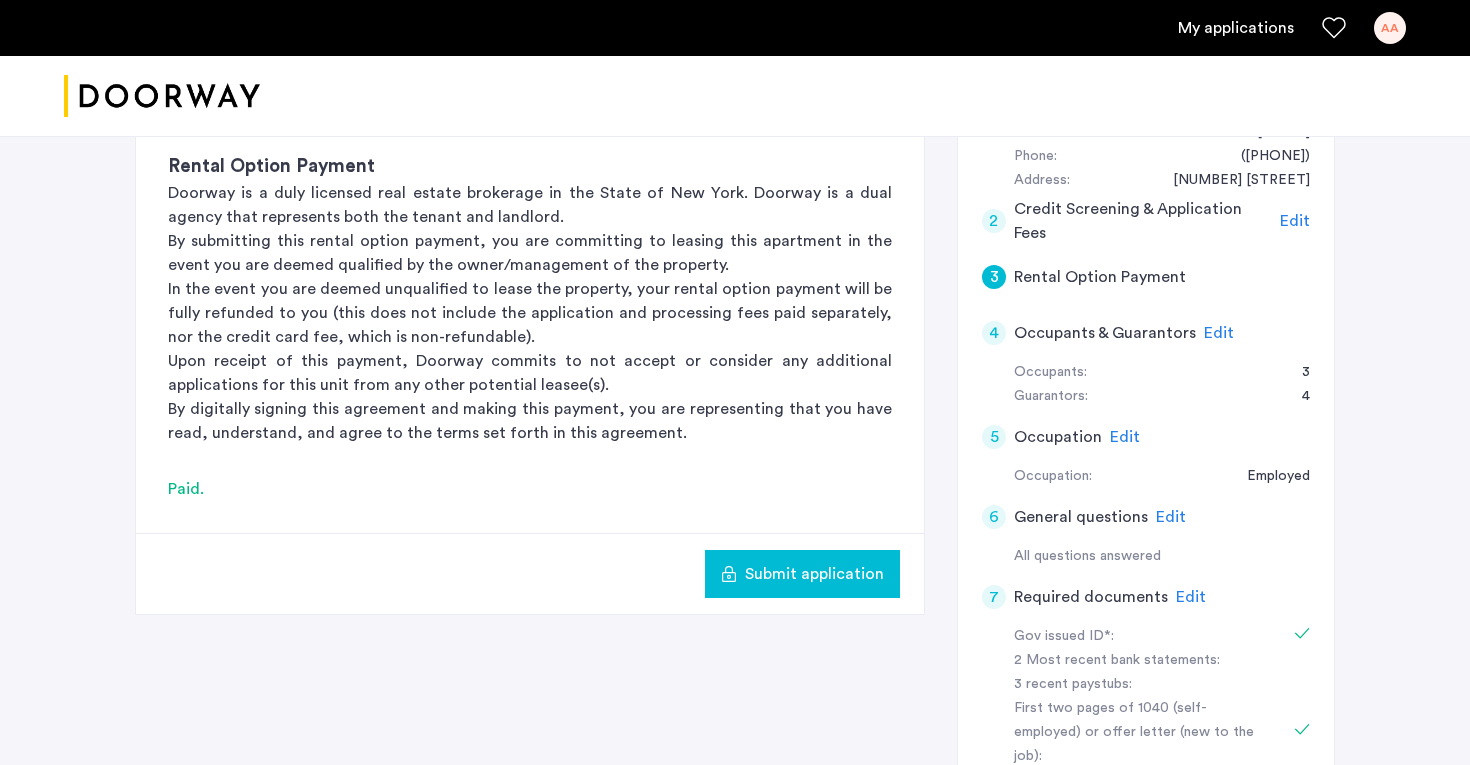 click on "Submit application" 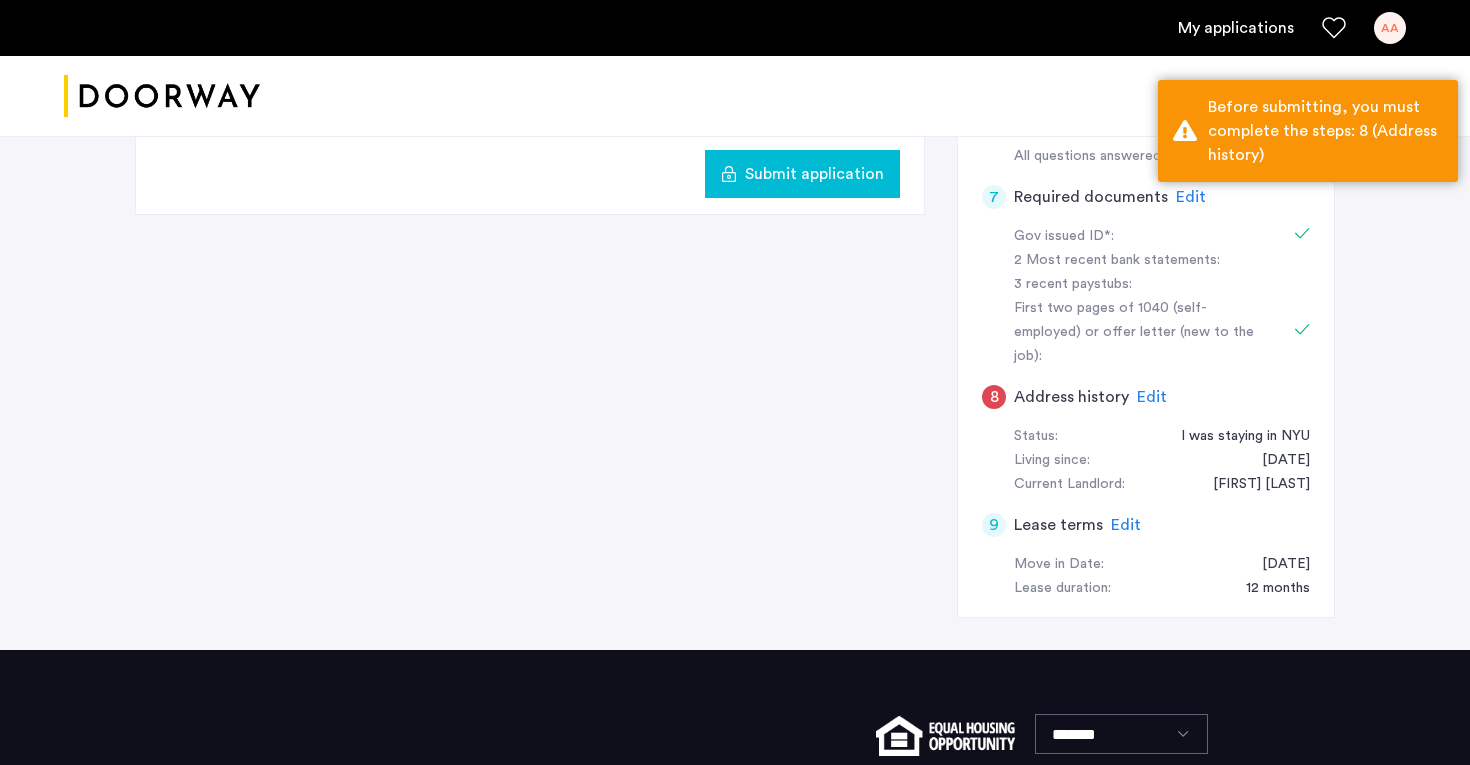 scroll, scrollTop: 820, scrollLeft: 0, axis: vertical 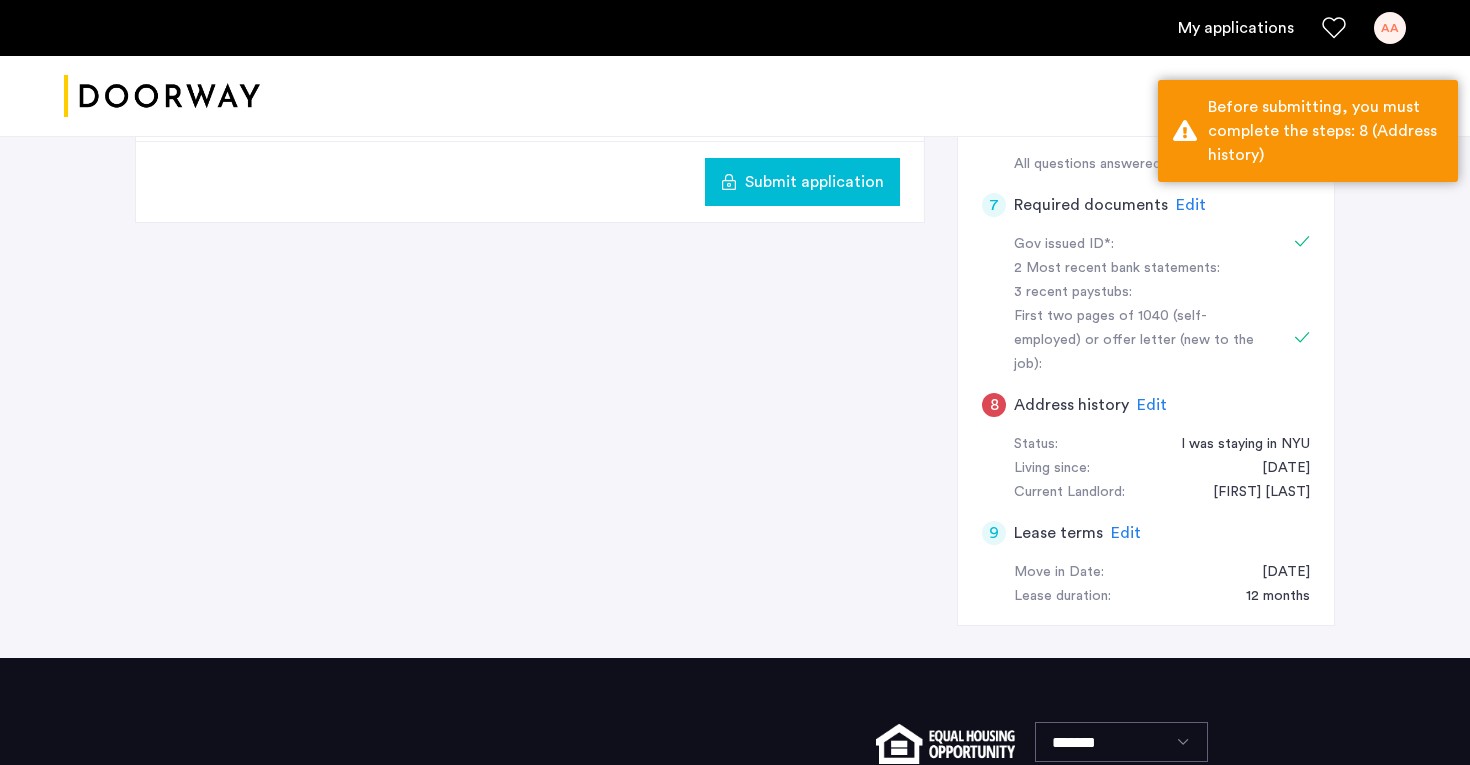 click on "Edit" 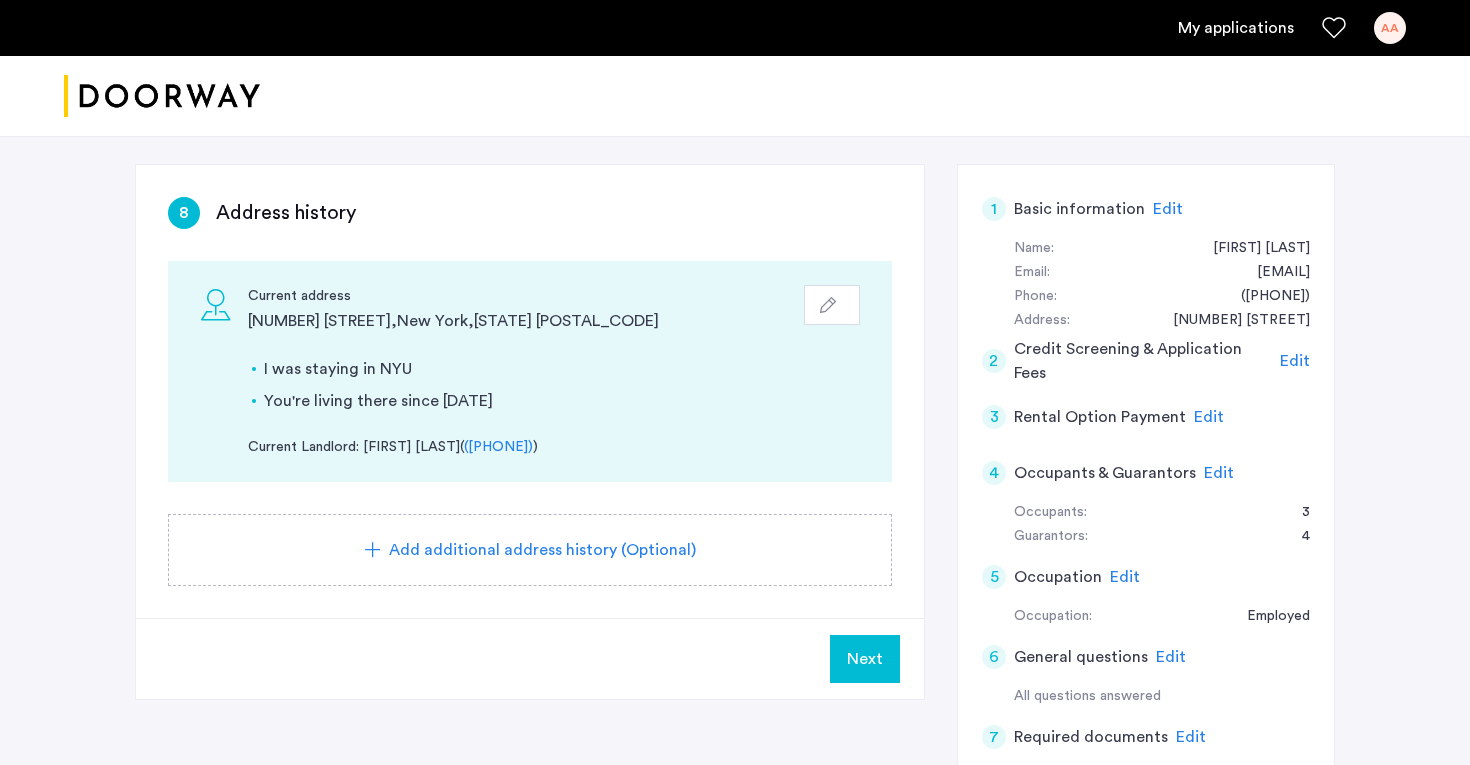 scroll, scrollTop: 296, scrollLeft: 0, axis: vertical 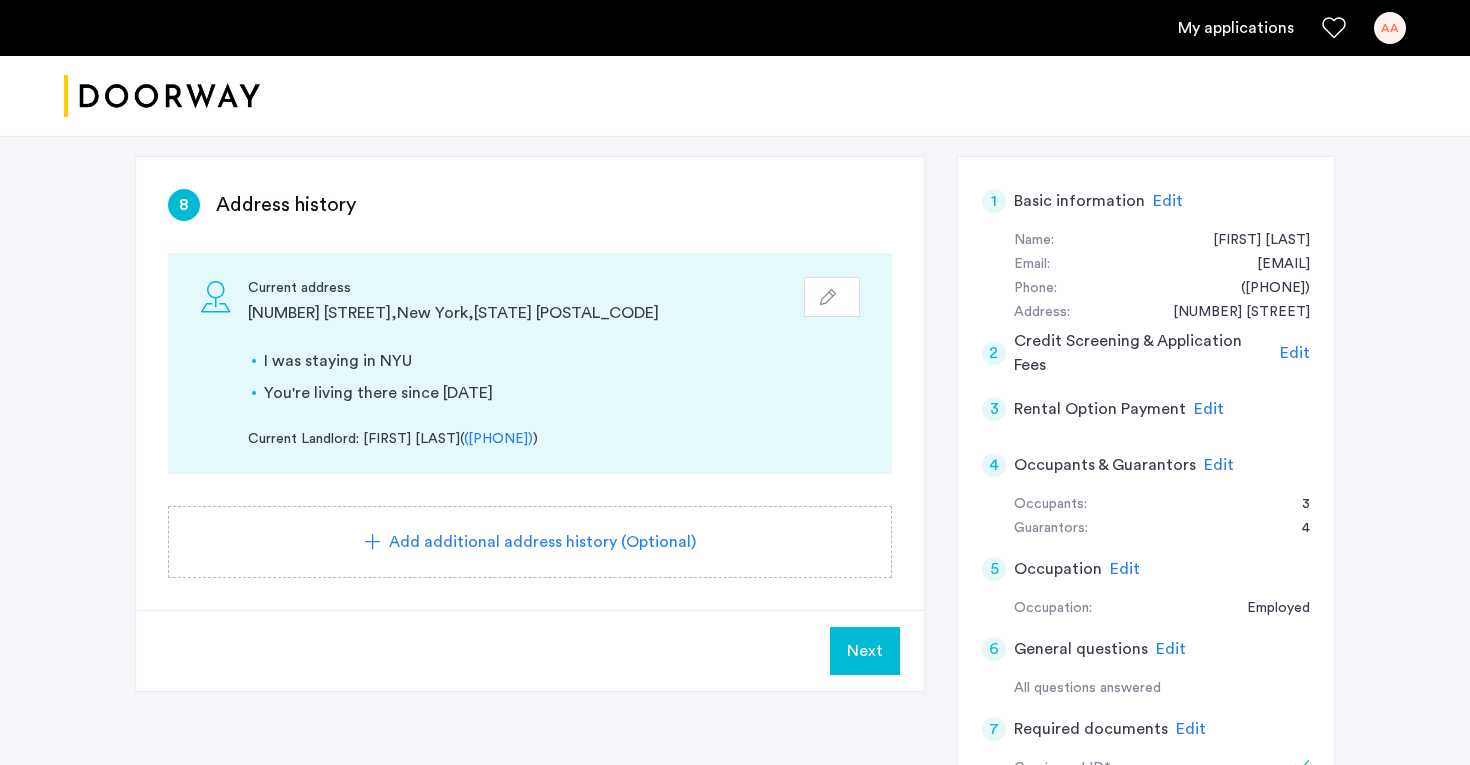 click on "Next" 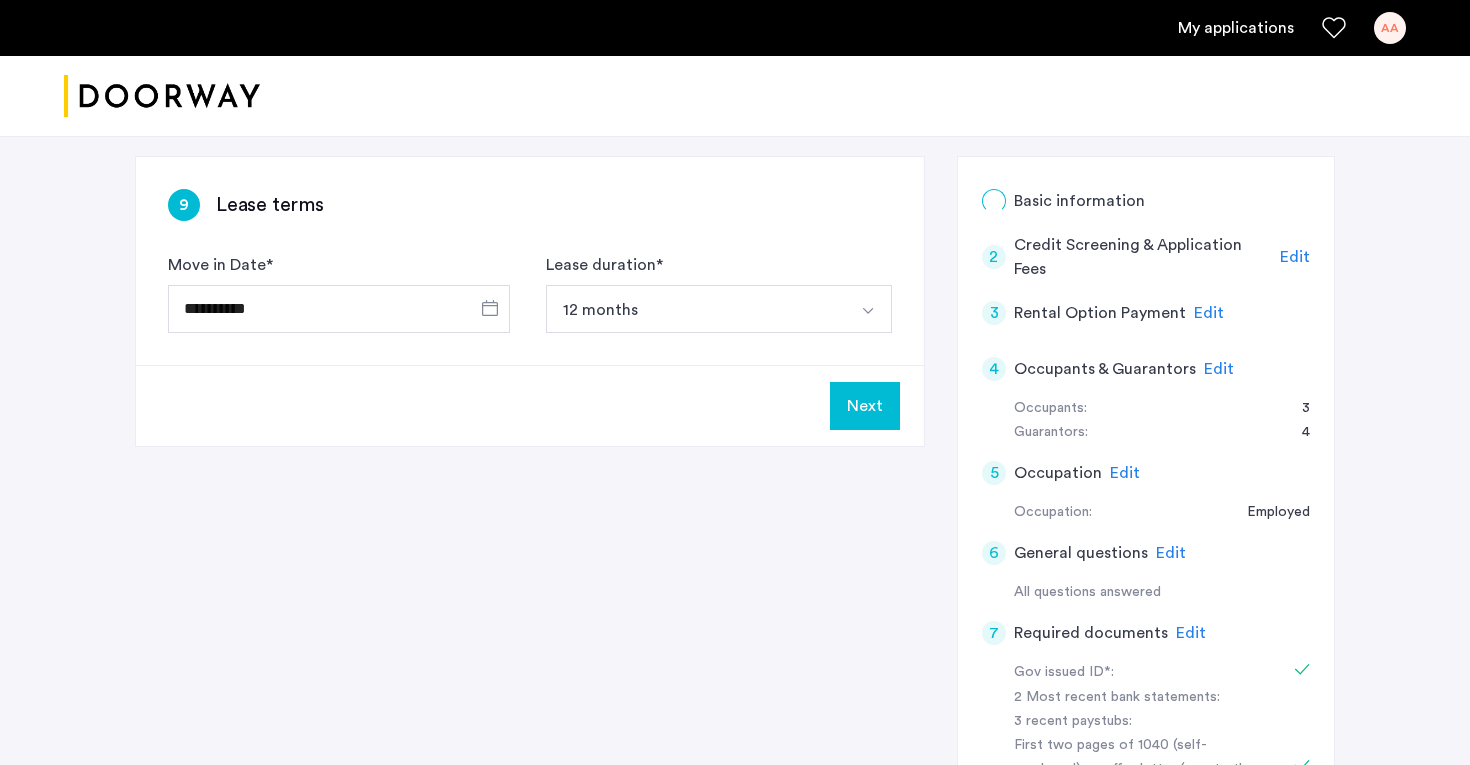 scroll, scrollTop: 0, scrollLeft: 0, axis: both 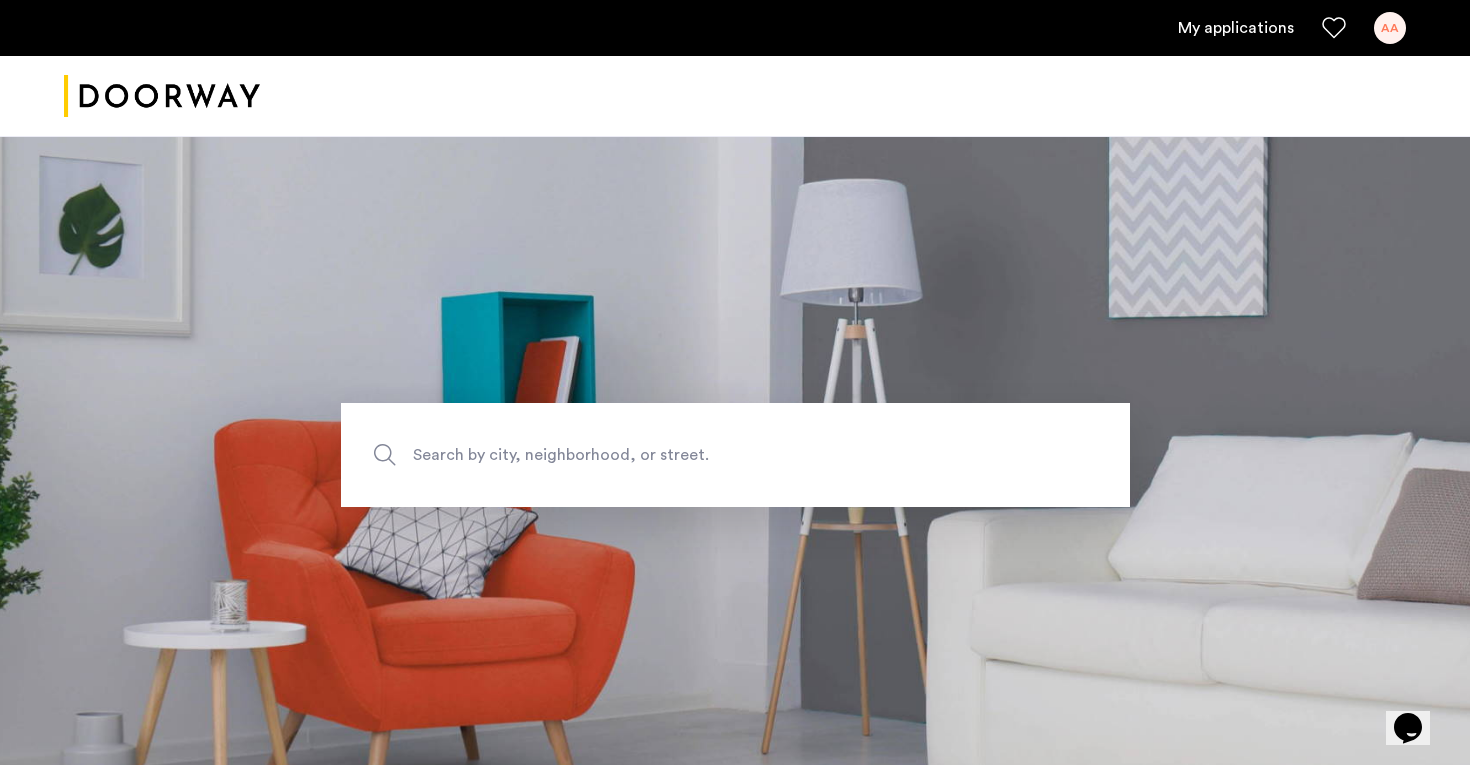 click on "My applications" at bounding box center (1236, 28) 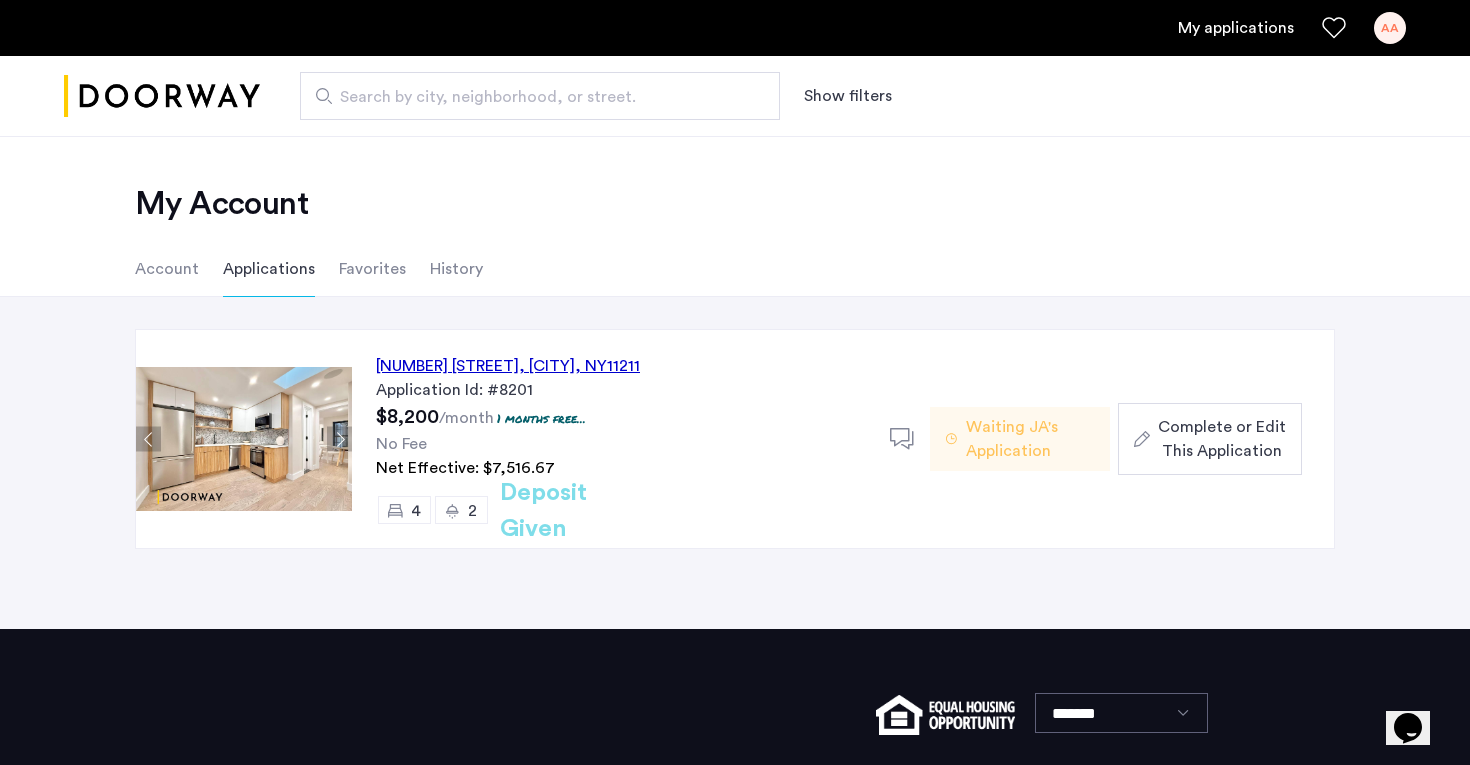 click on "AA" at bounding box center [1390, 28] 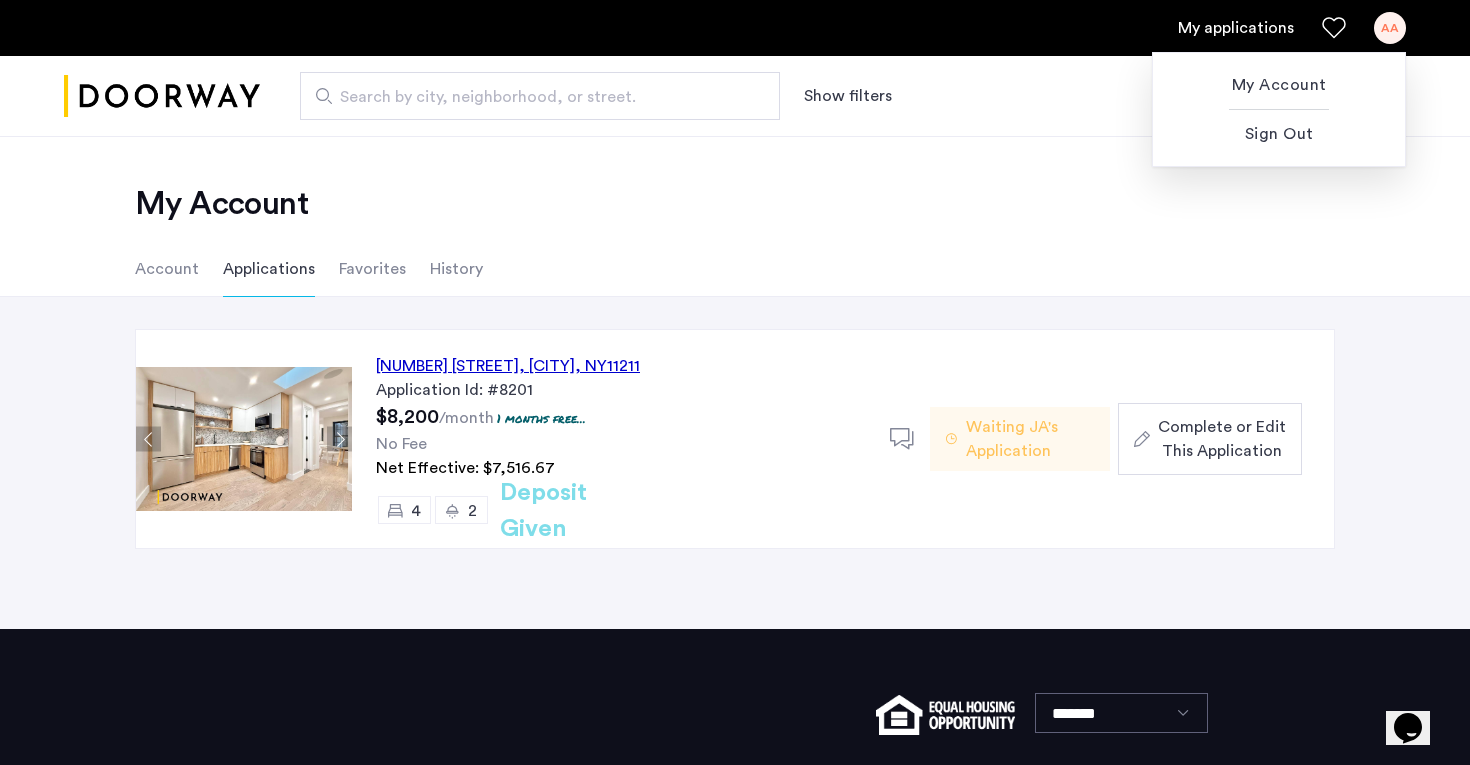 click at bounding box center [735, 382] 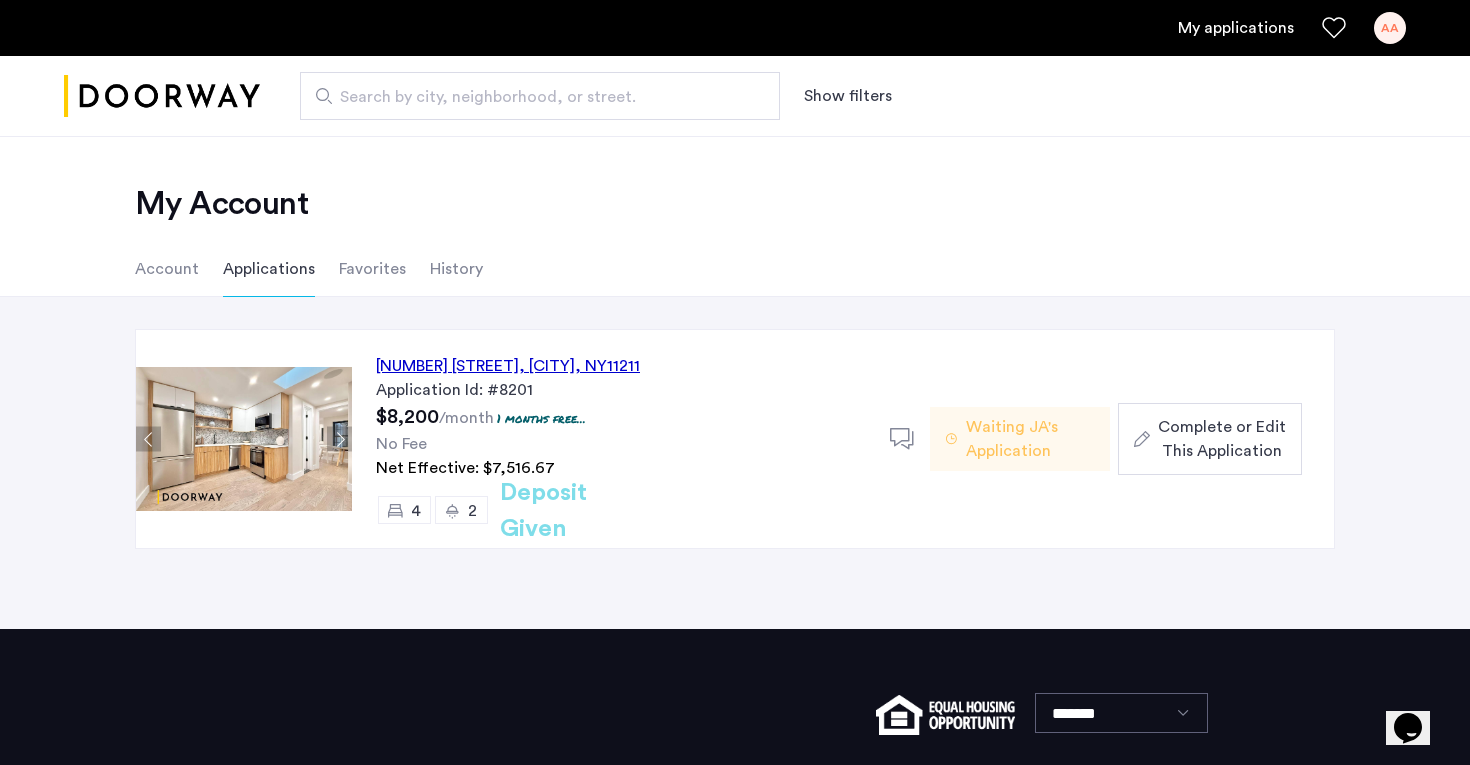click on "Waiting JA's Application" 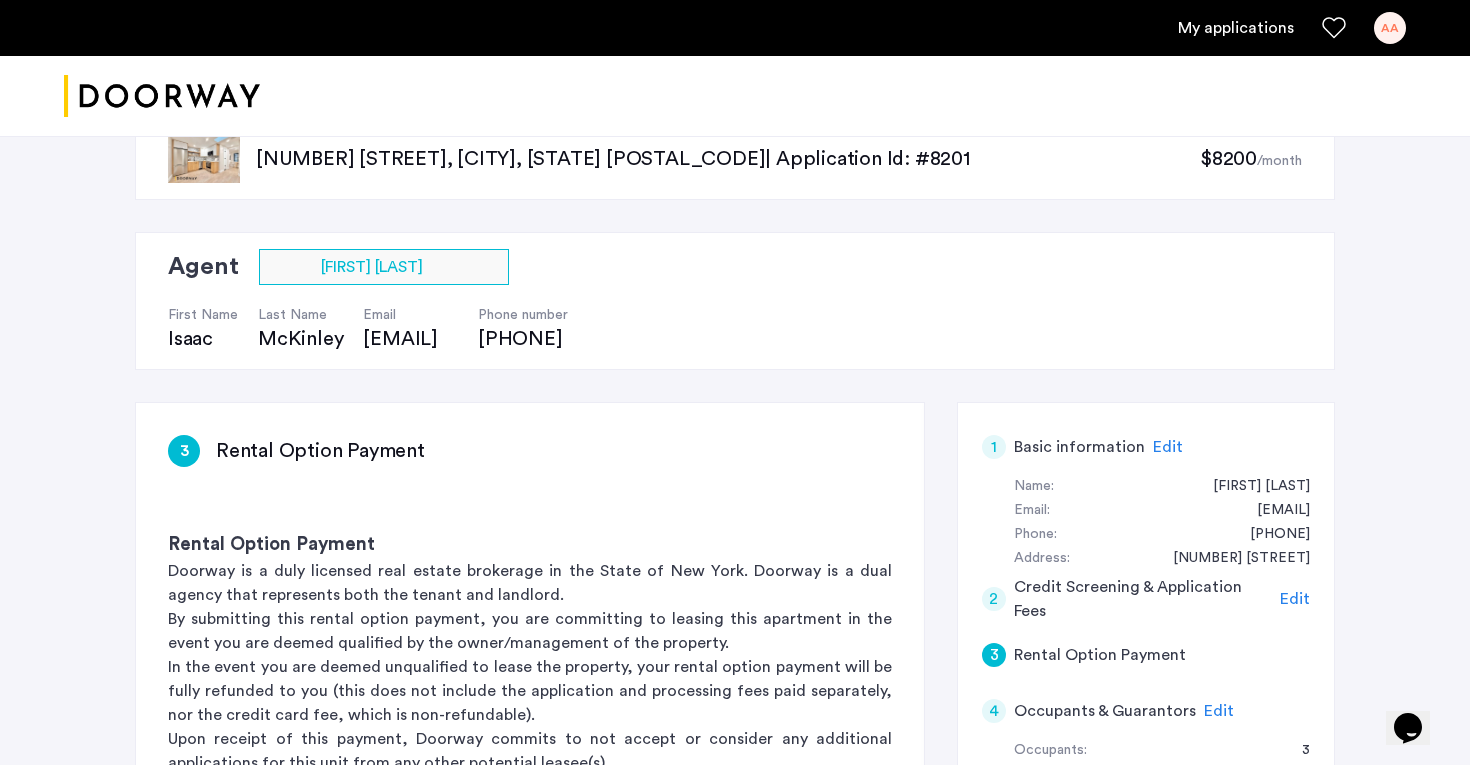 scroll, scrollTop: 0, scrollLeft: 0, axis: both 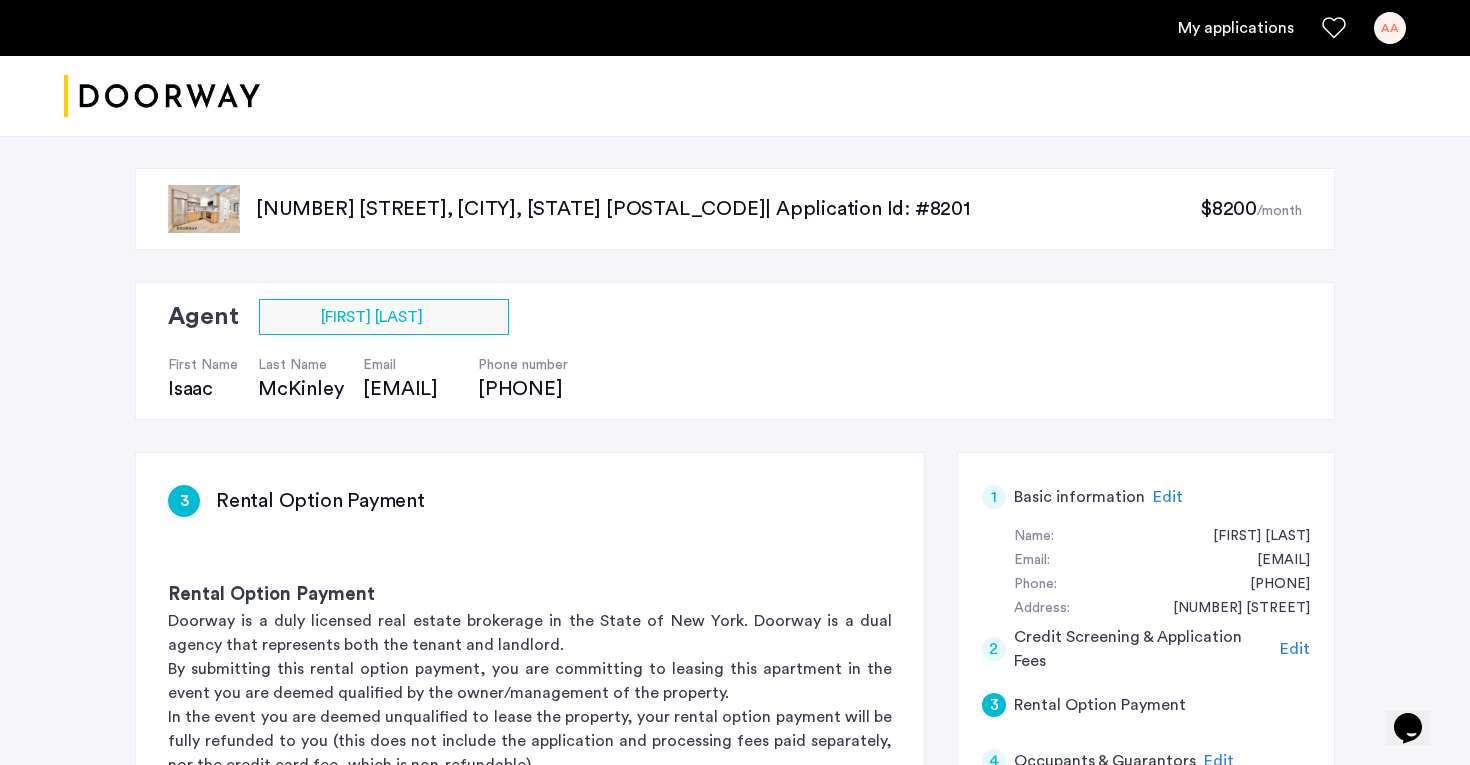 click on "AA" at bounding box center (1390, 28) 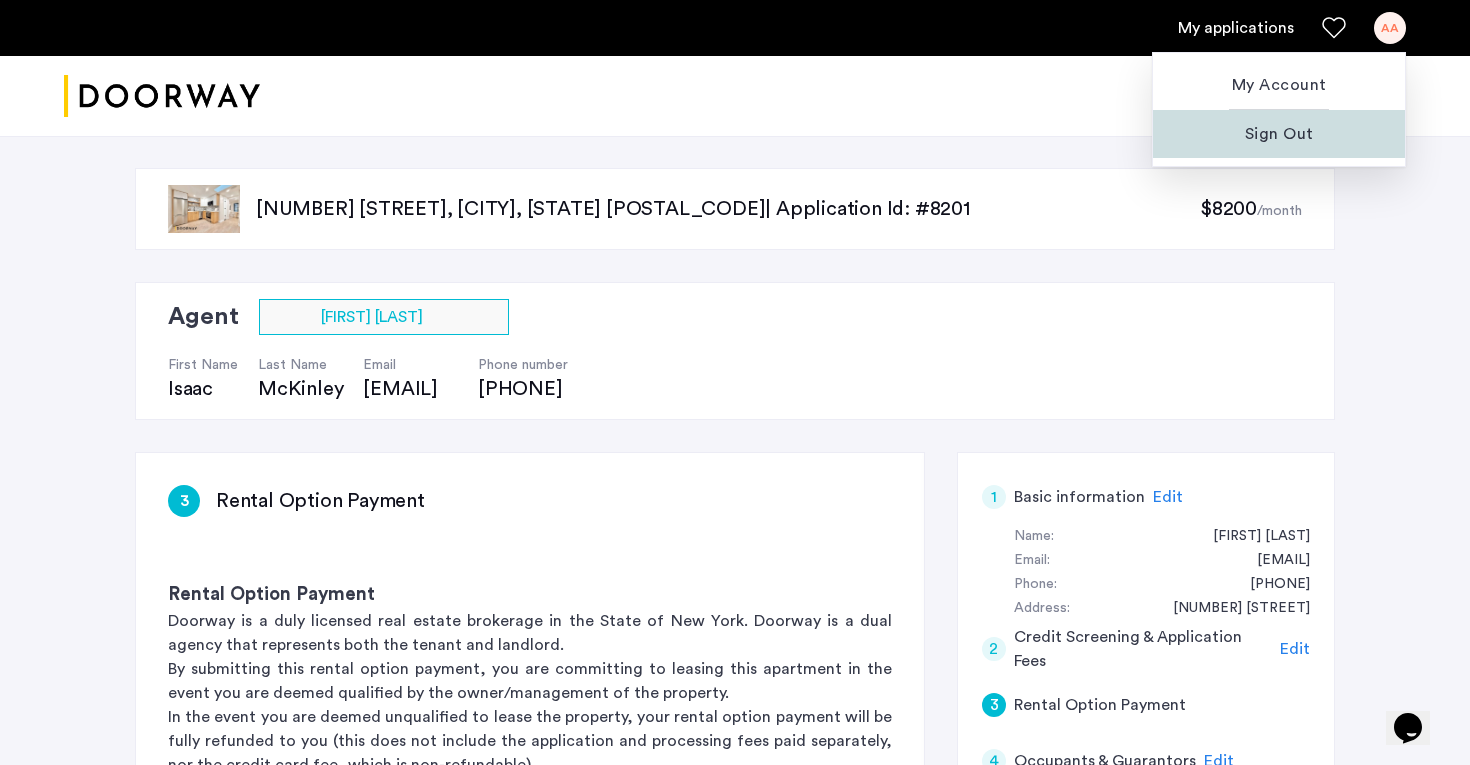 click on "Sign Out" at bounding box center (1279, 134) 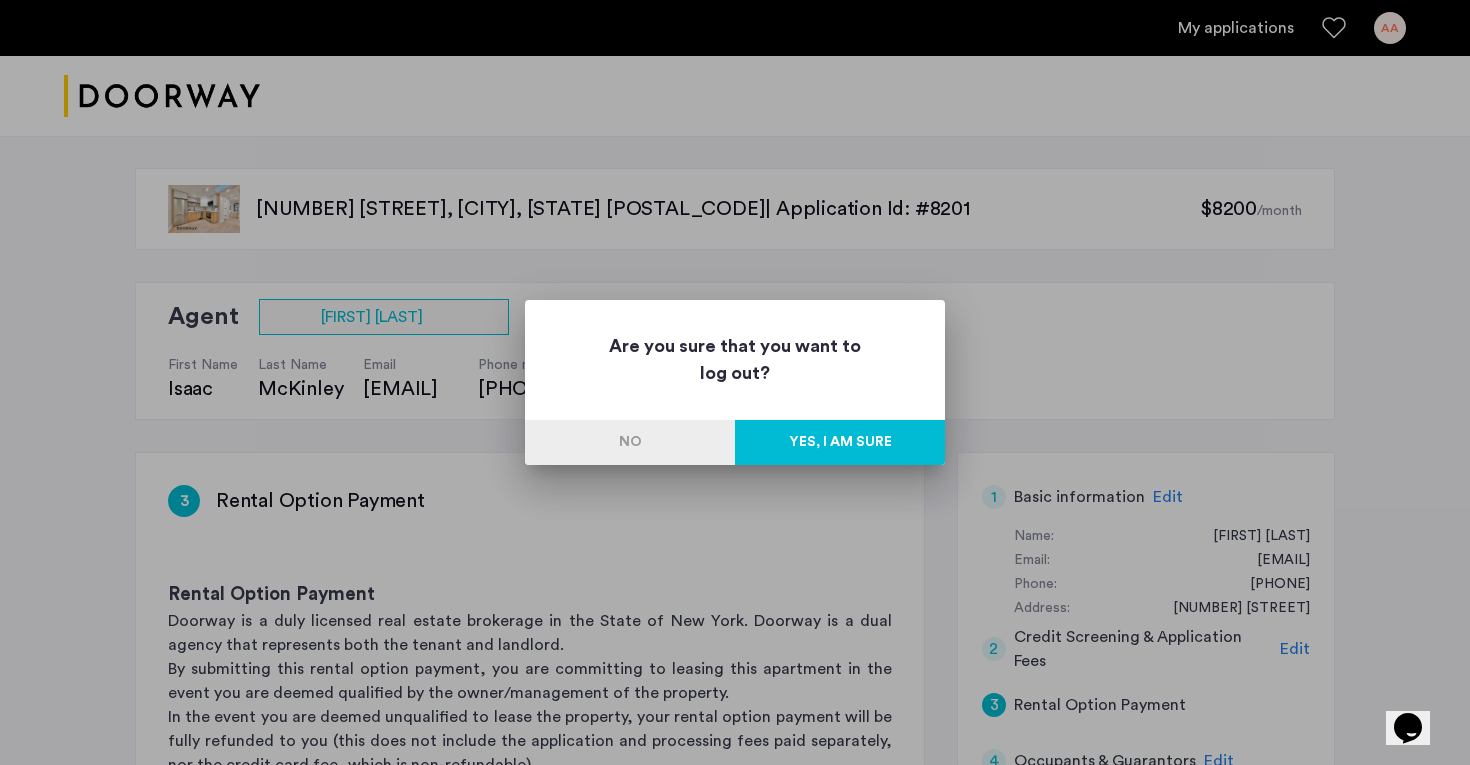 click on "Yes, I am sure" at bounding box center [840, 442] 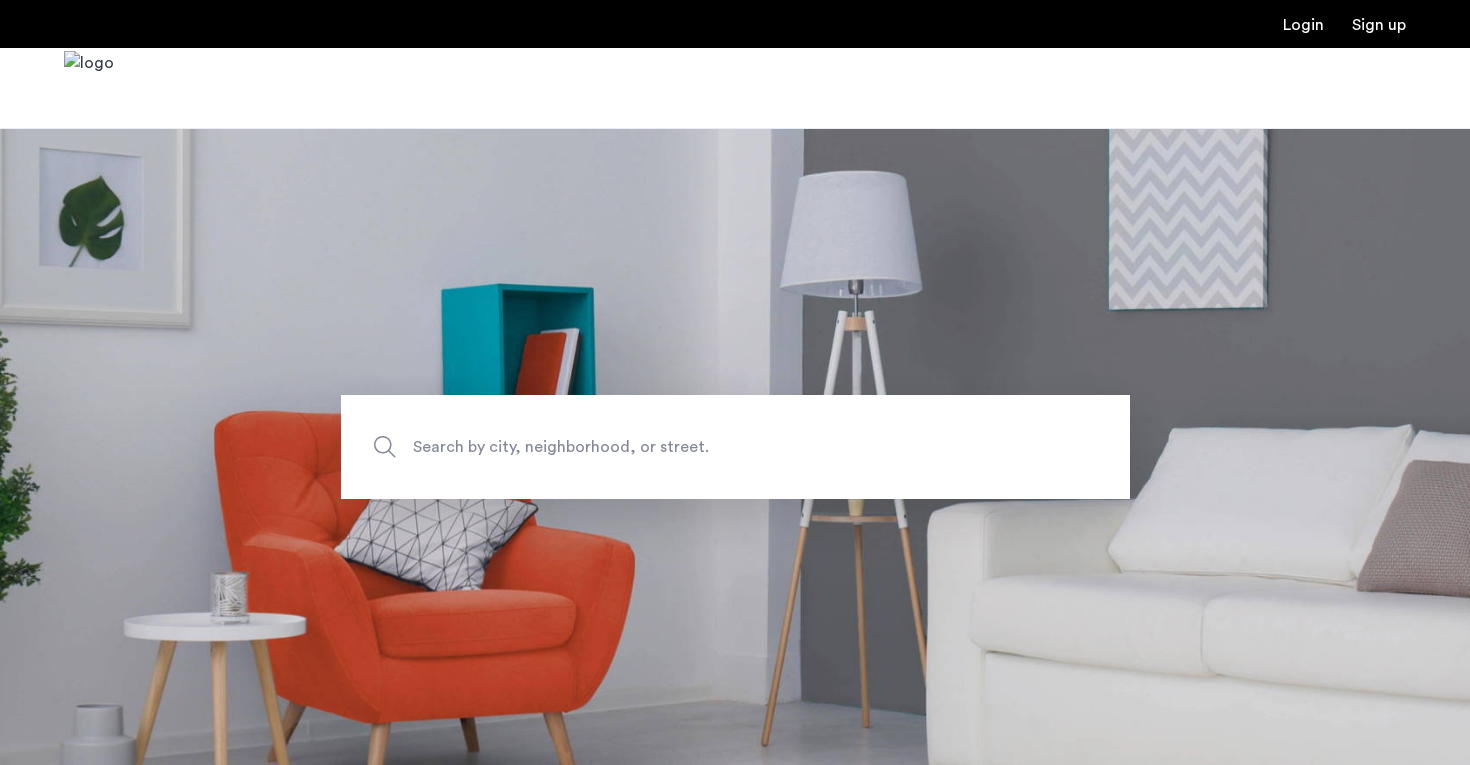 scroll, scrollTop: 0, scrollLeft: 0, axis: both 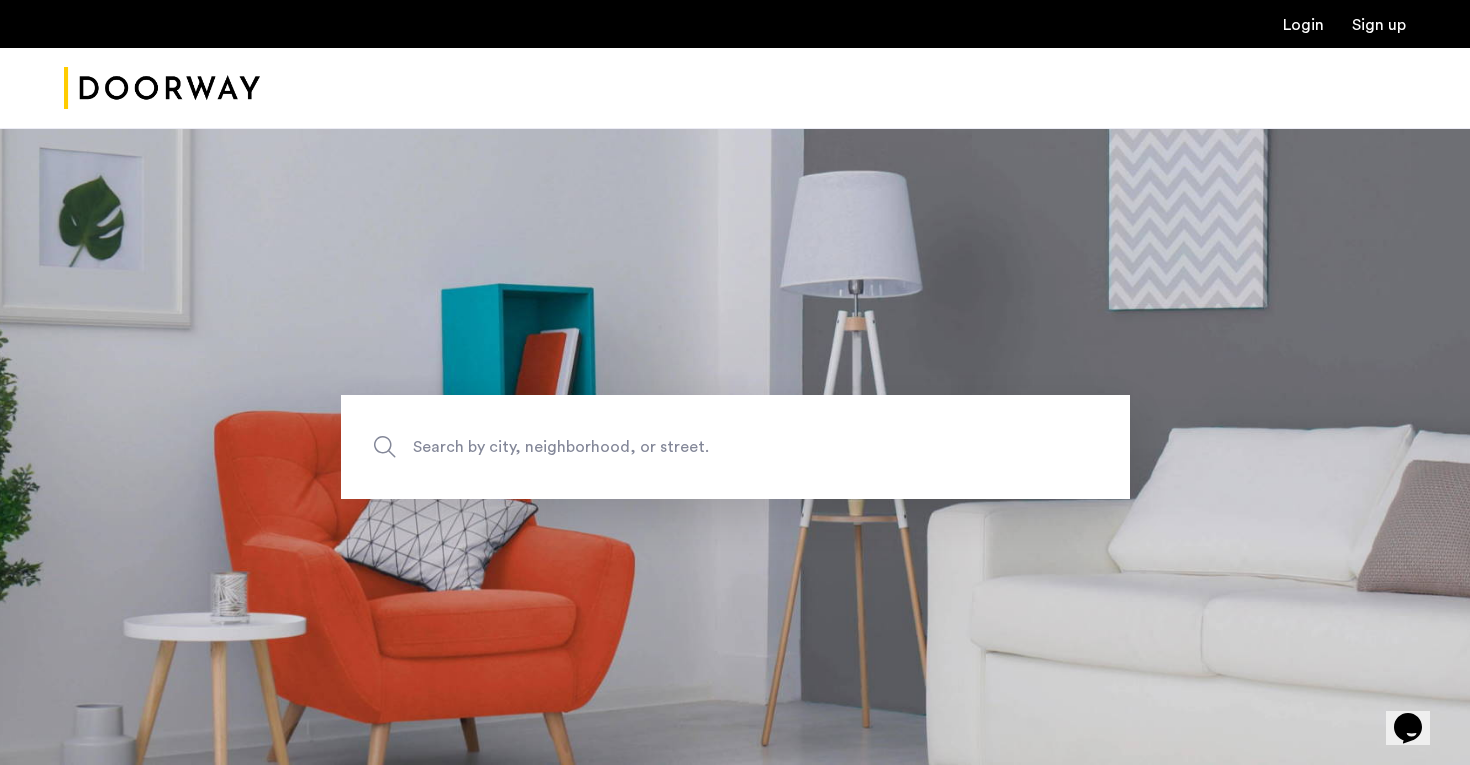 click on "Login" at bounding box center (1303, 25) 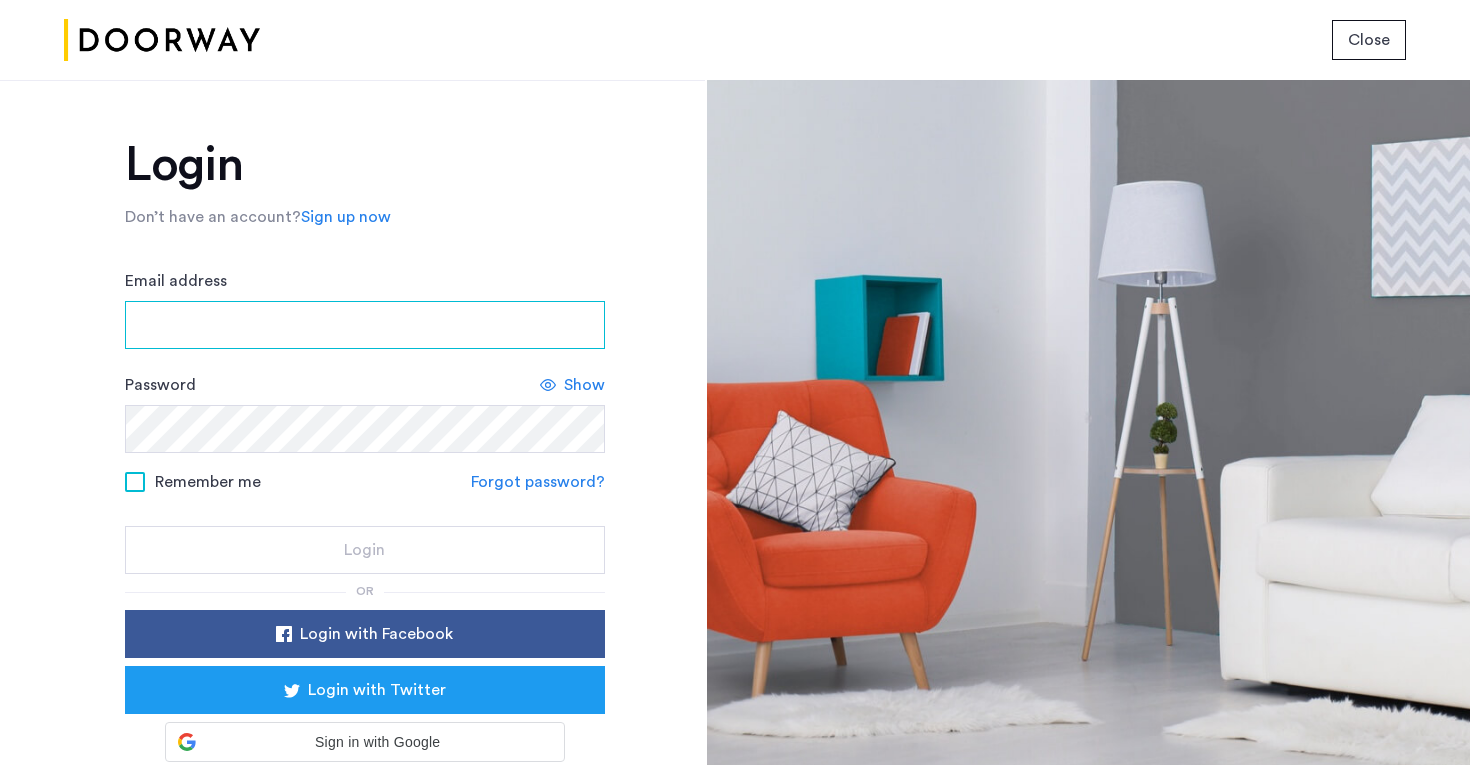 click on "Email address" at bounding box center (365, 325) 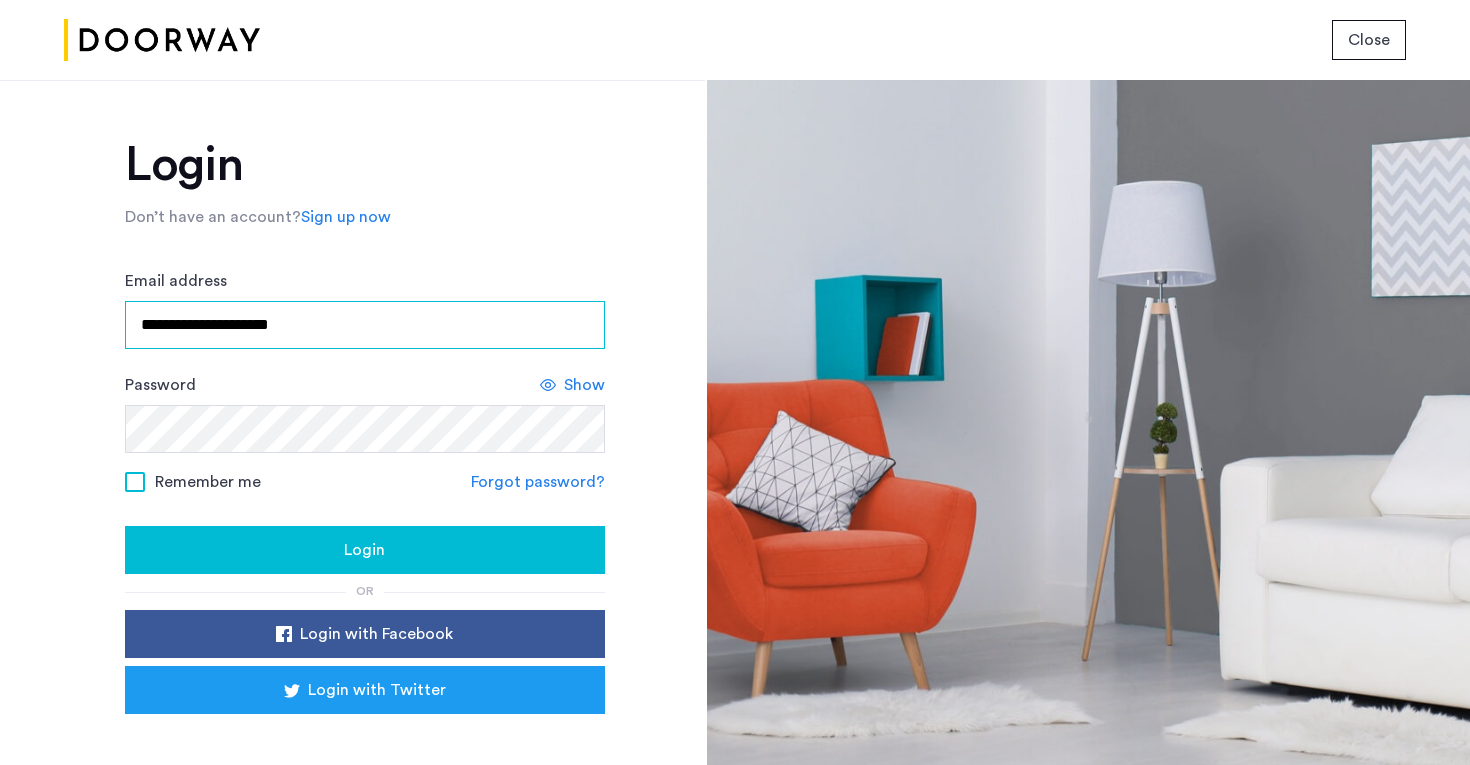 type on "**********" 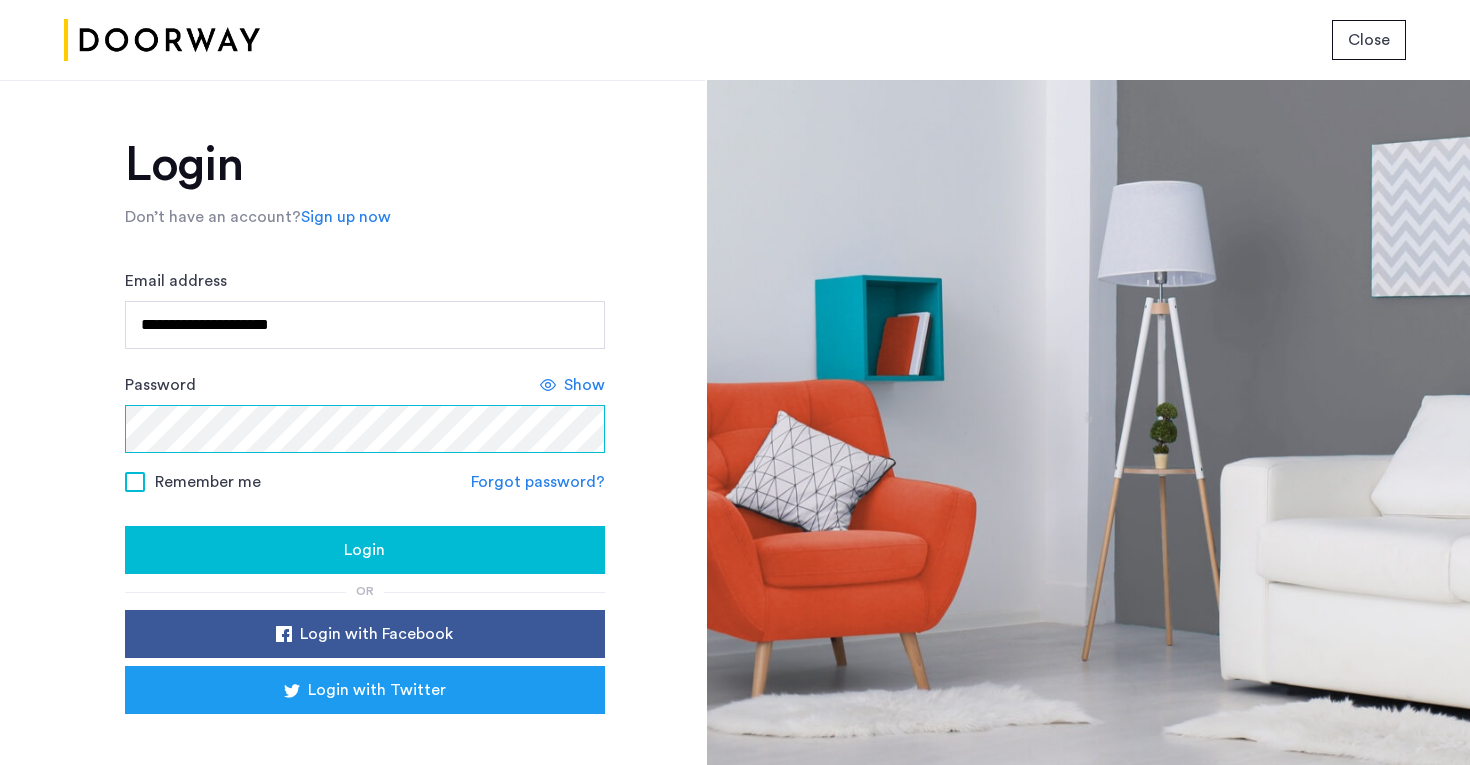 click on "**********" 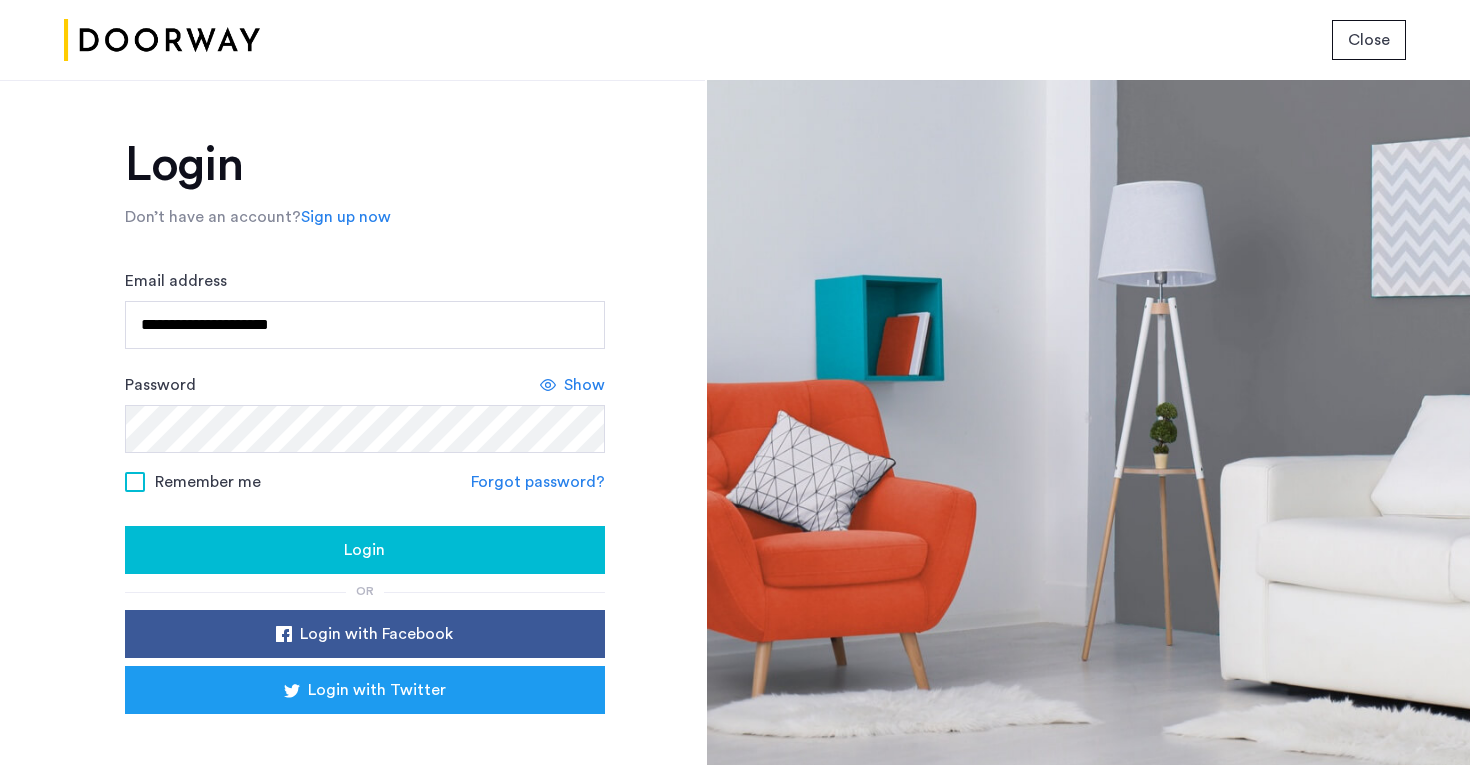 click on "Remember me" 